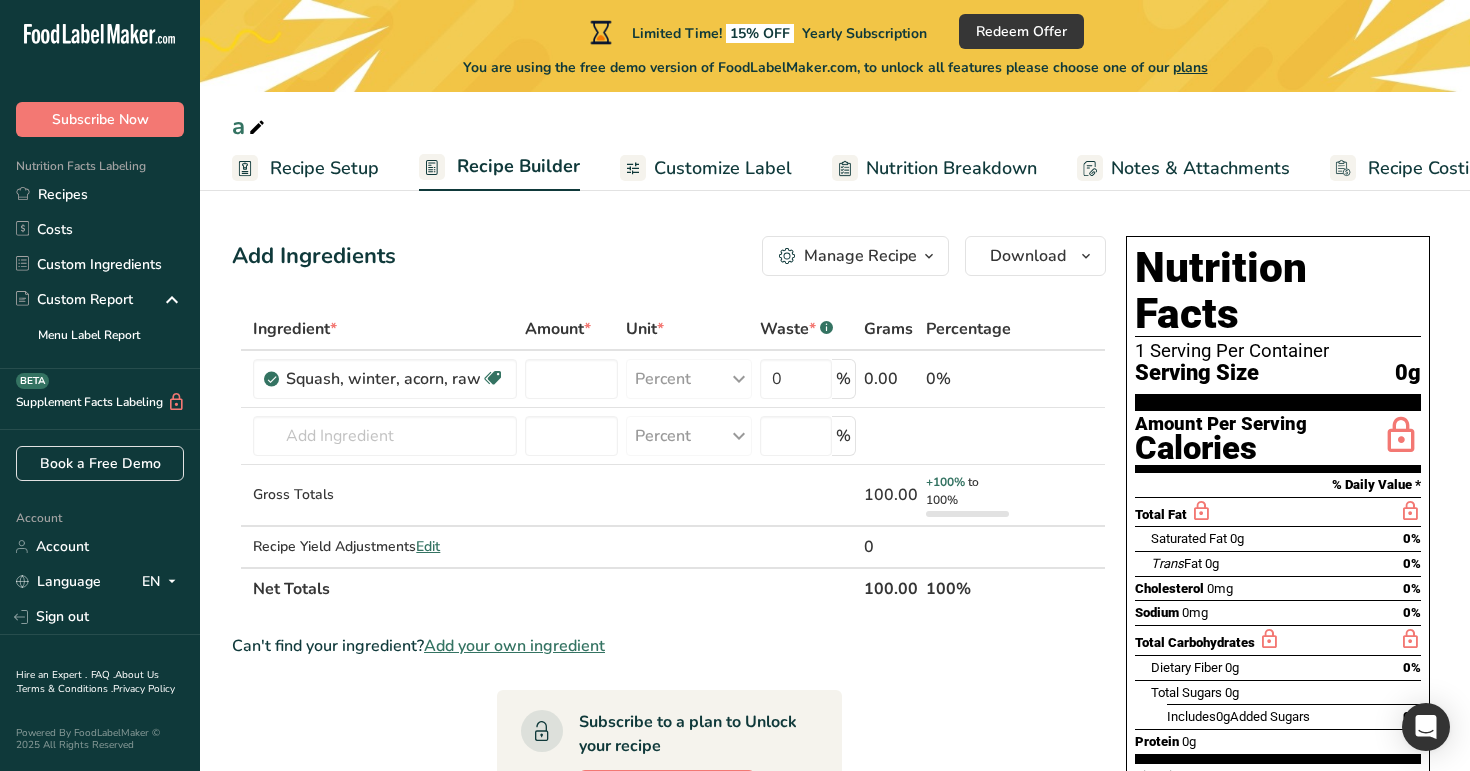 scroll, scrollTop: 0, scrollLeft: 0, axis: both 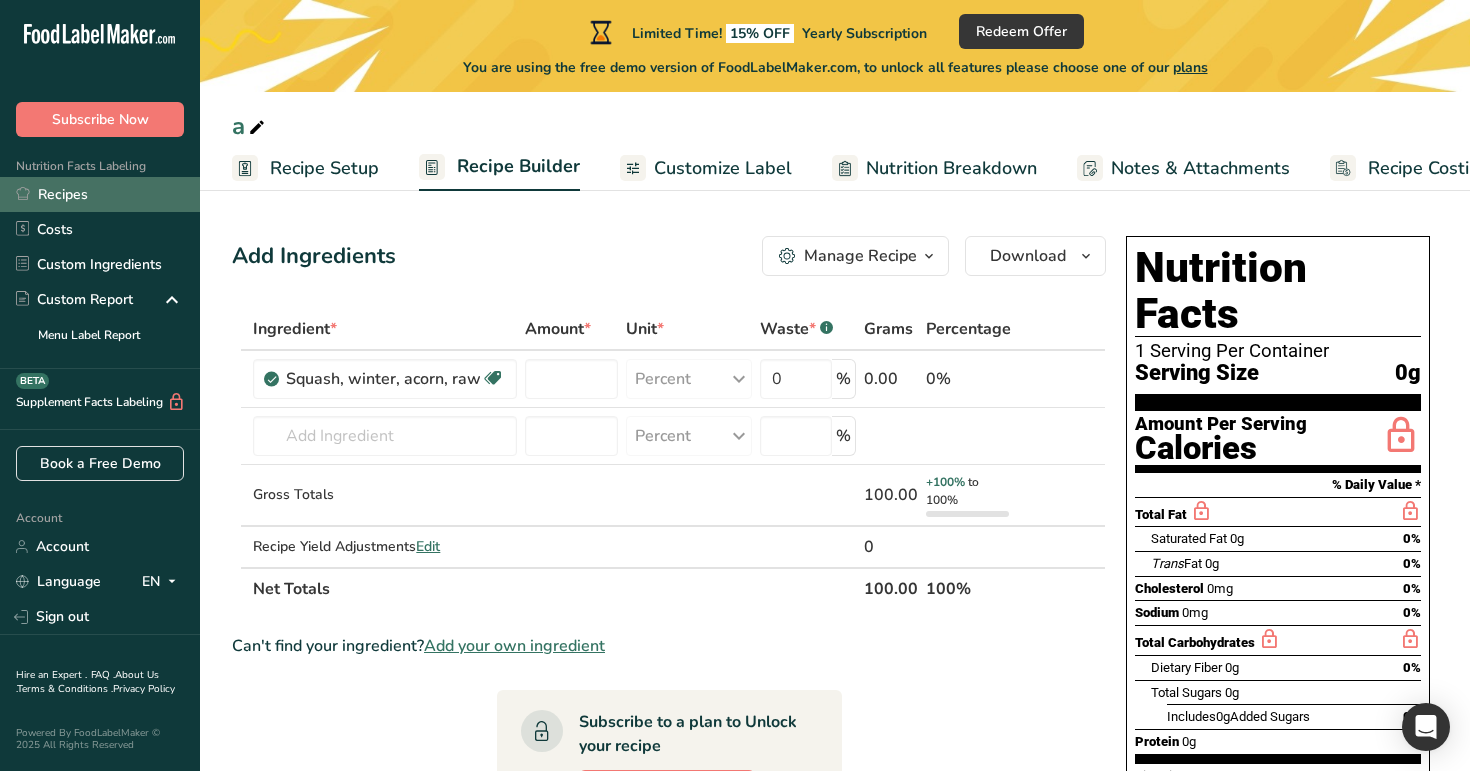 click on "Recipes" at bounding box center (100, 194) 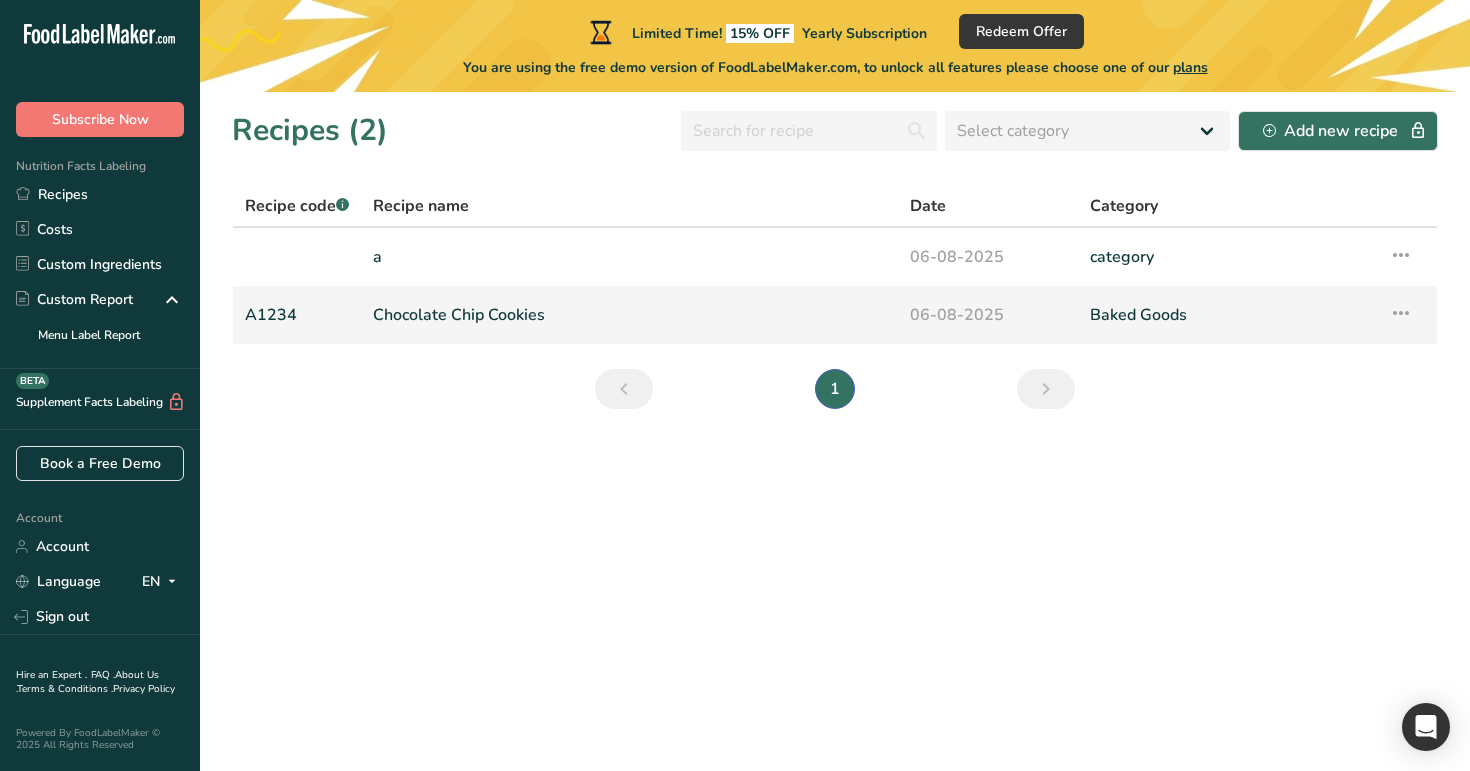 click on "Chocolate Chip Cookies" at bounding box center (629, 315) 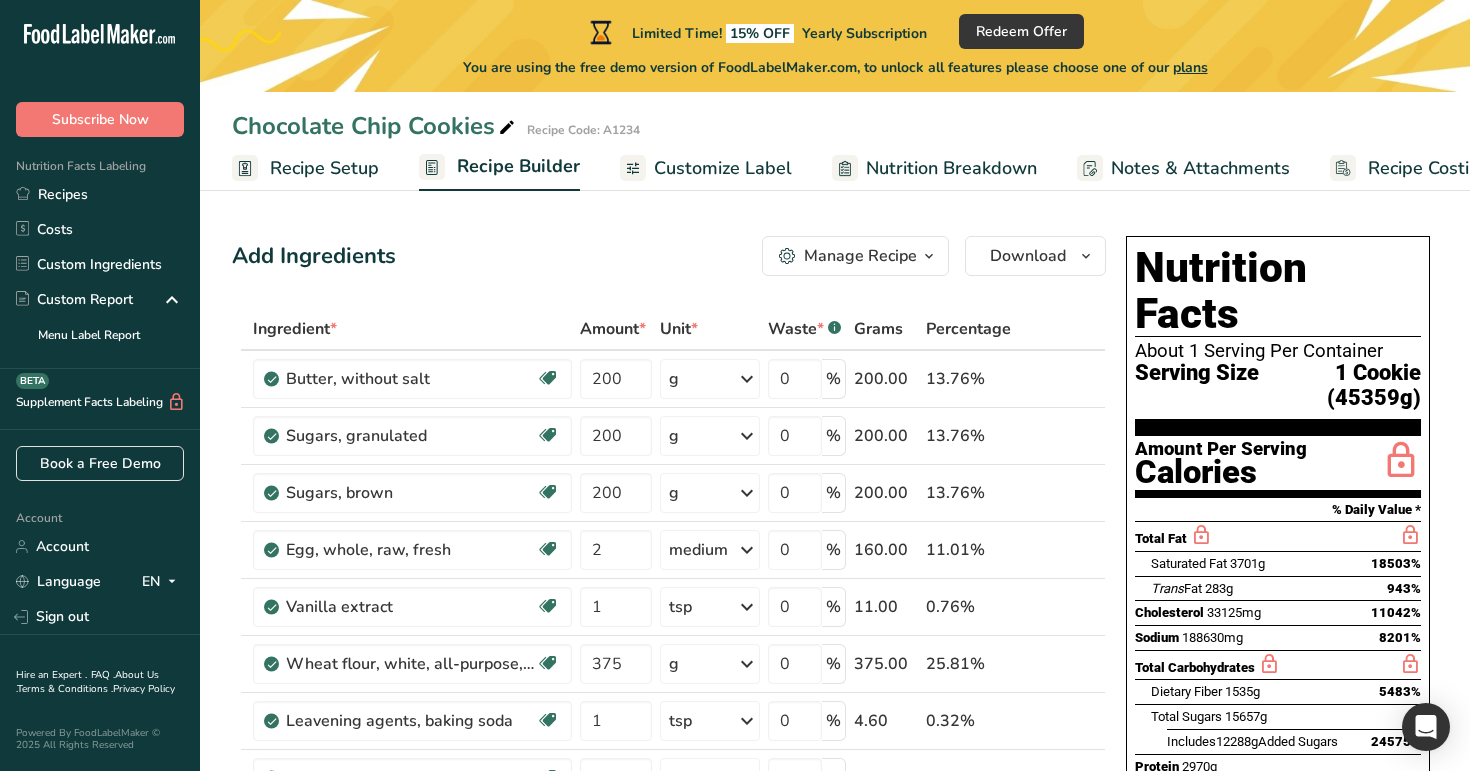 scroll, scrollTop: 3, scrollLeft: 0, axis: vertical 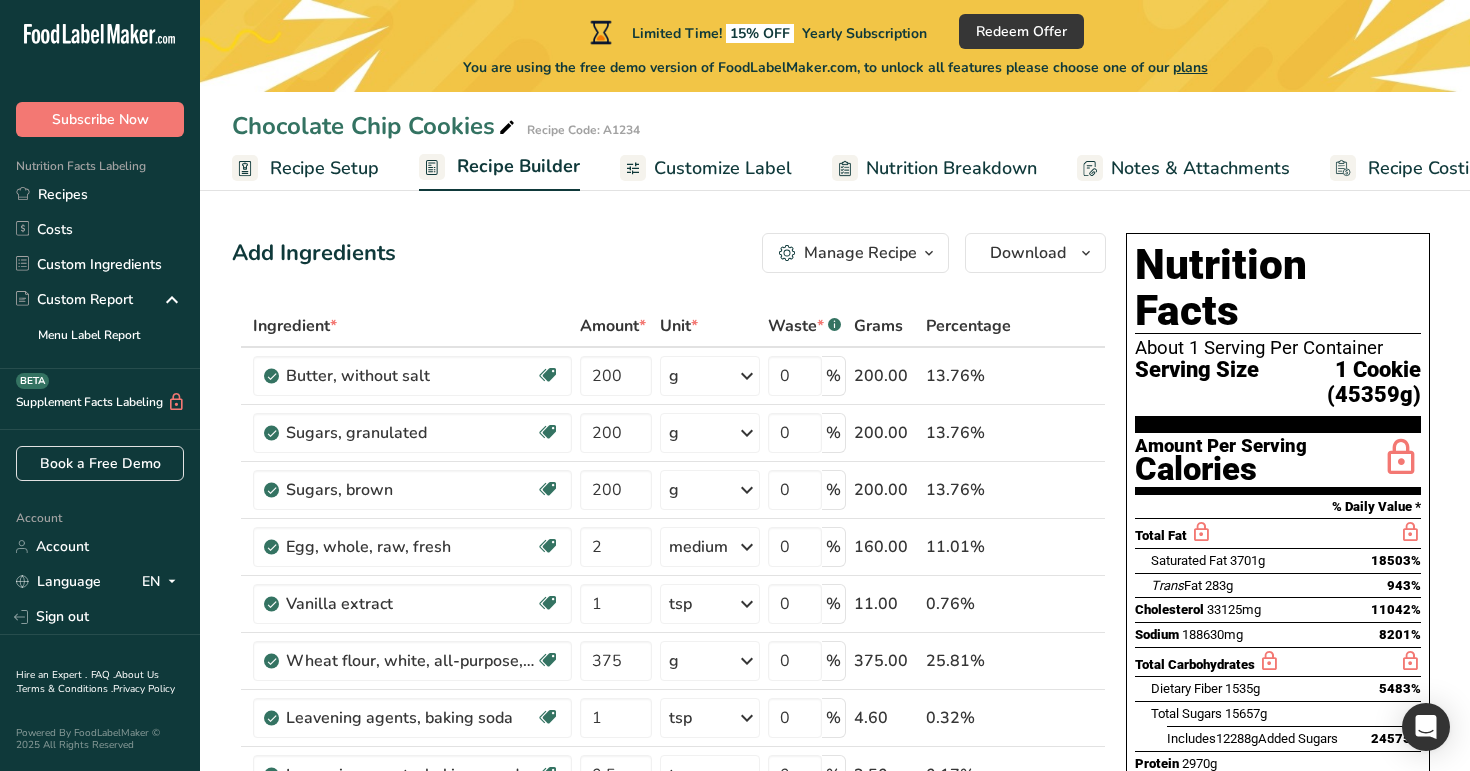 click on "Recipe Setup" at bounding box center [324, 168] 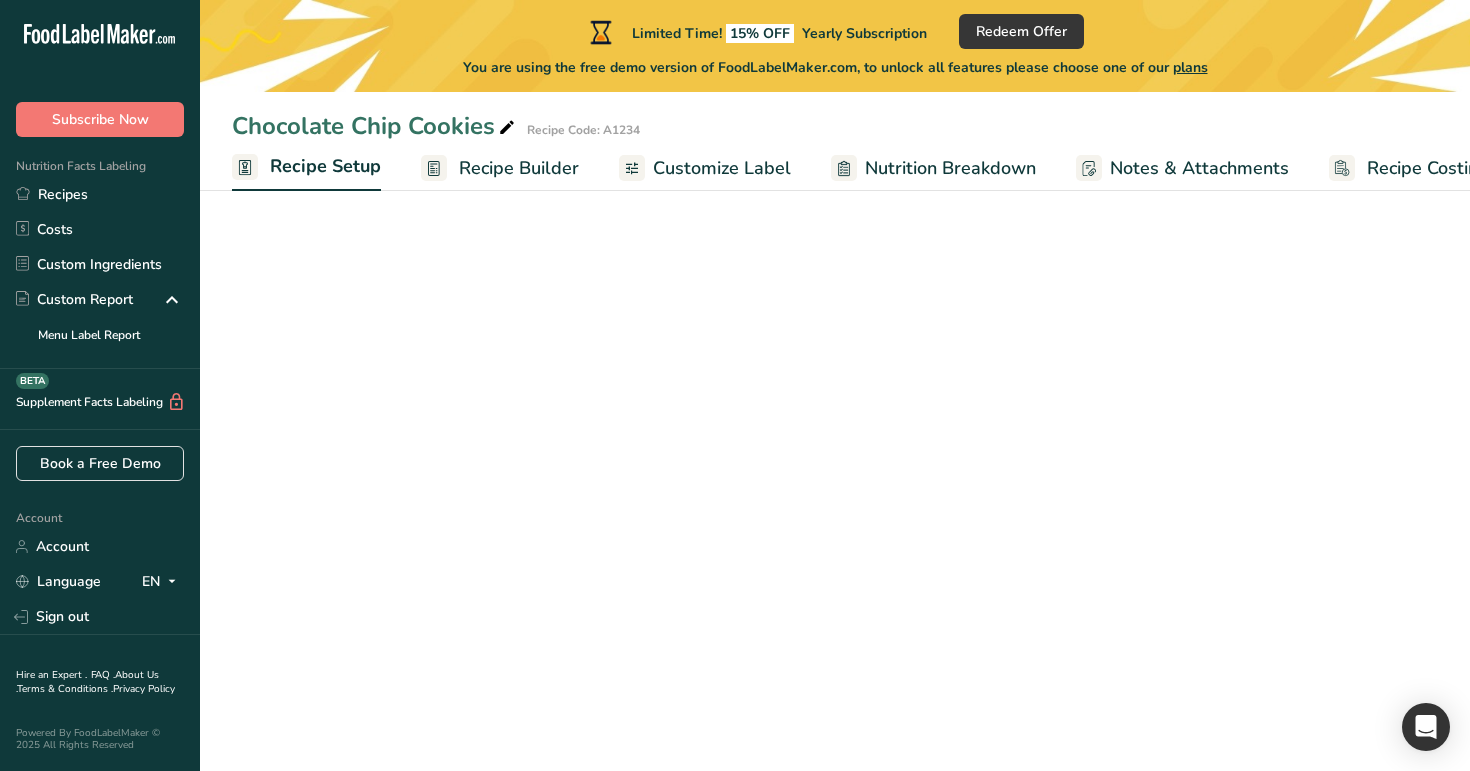 scroll, scrollTop: 0, scrollLeft: 7, axis: horizontal 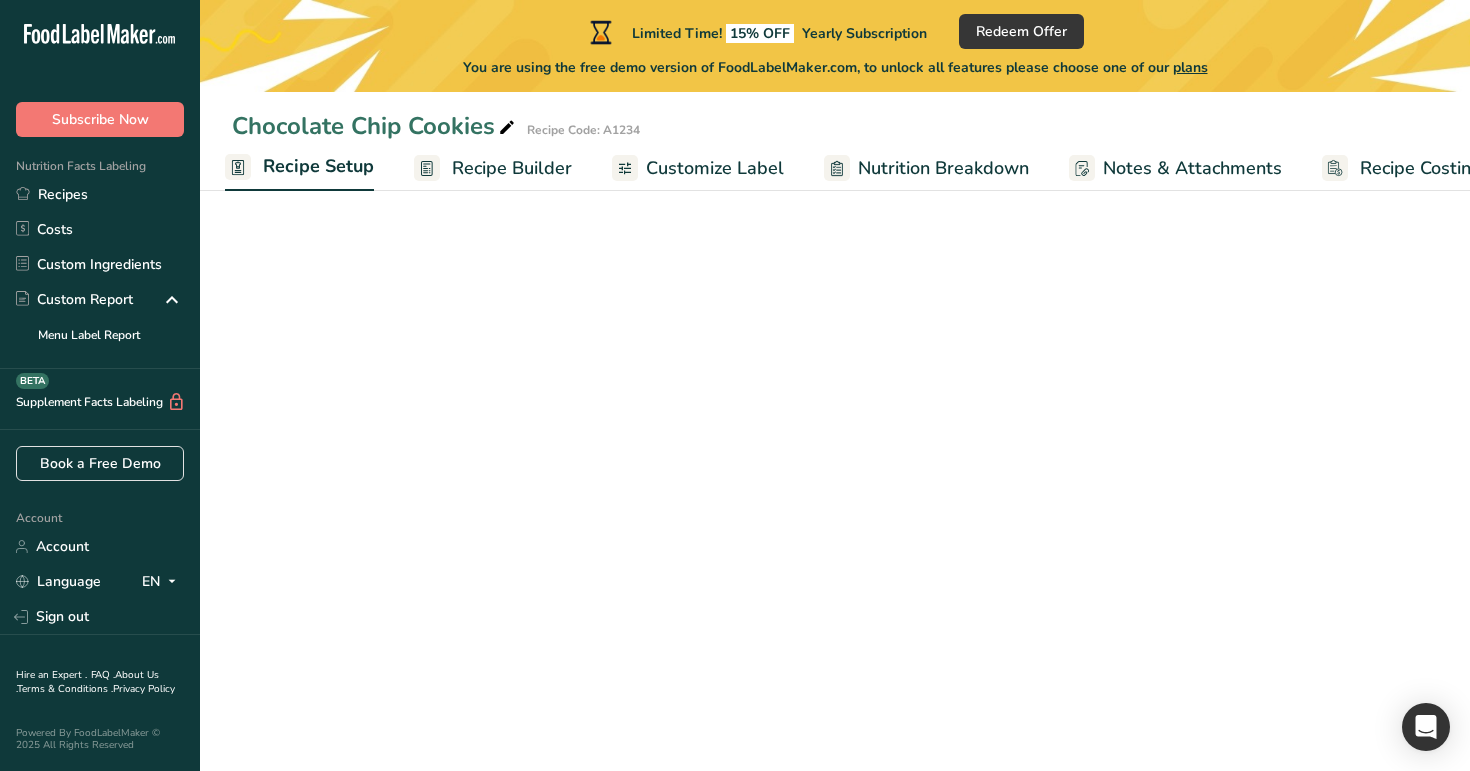 select on "17" 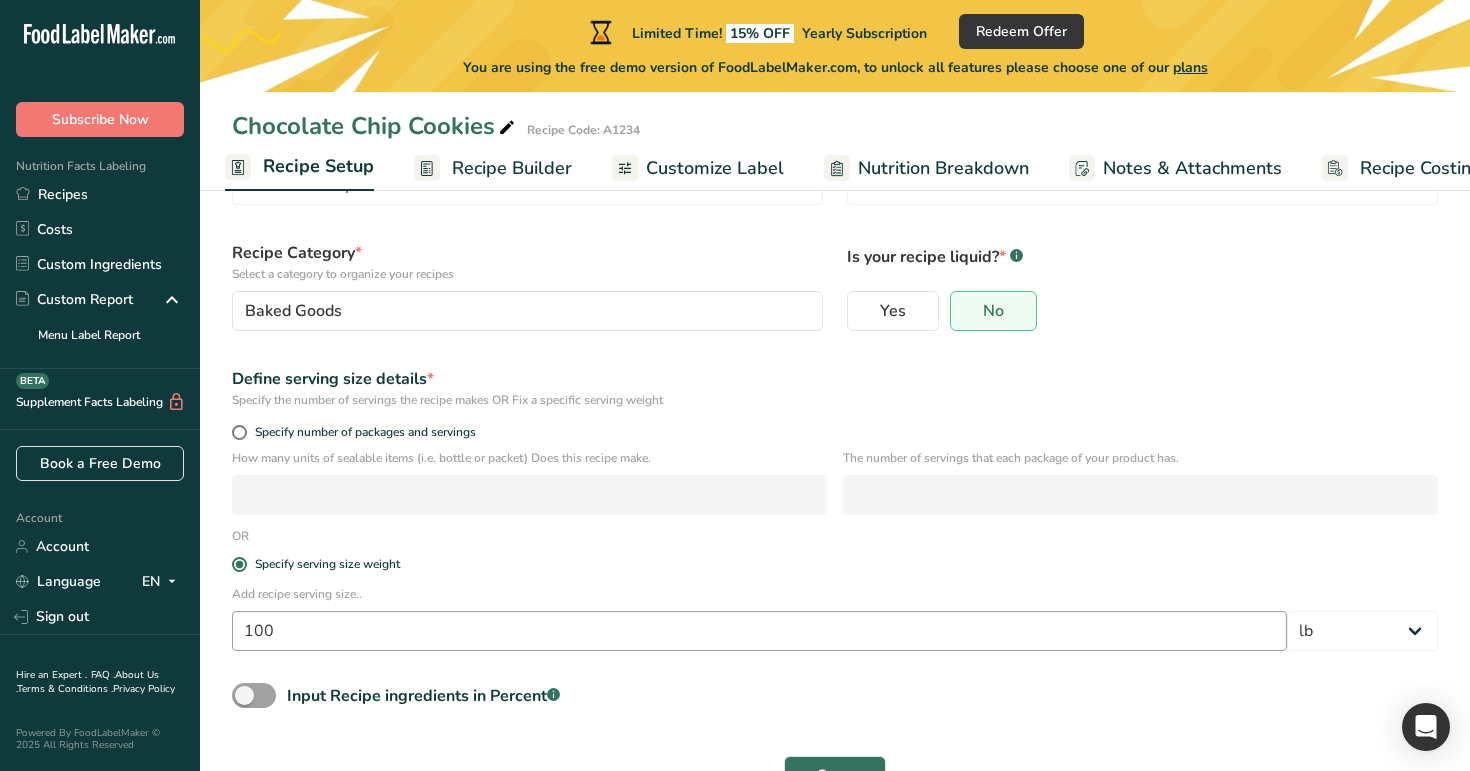 scroll, scrollTop: 134, scrollLeft: 0, axis: vertical 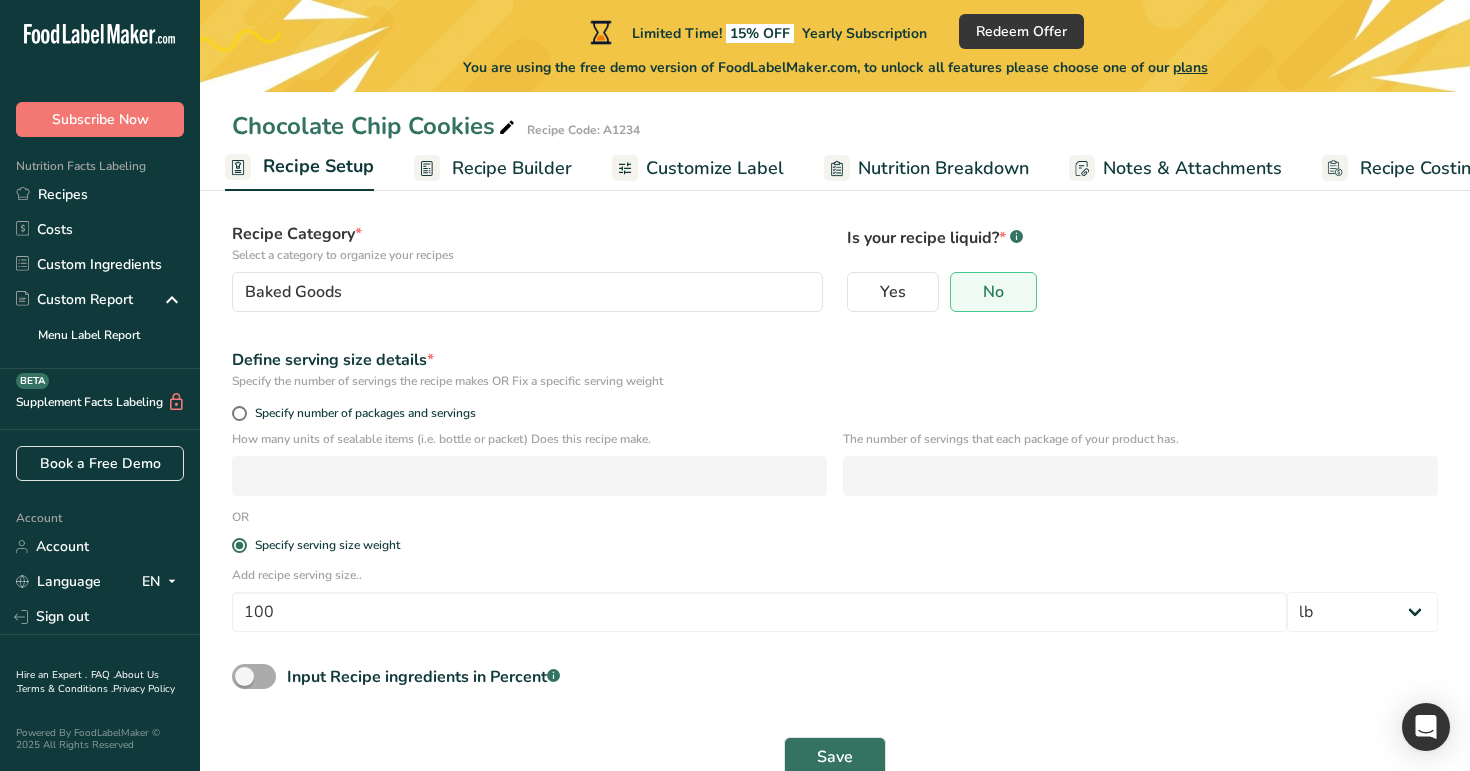 click at bounding box center [254, 676] 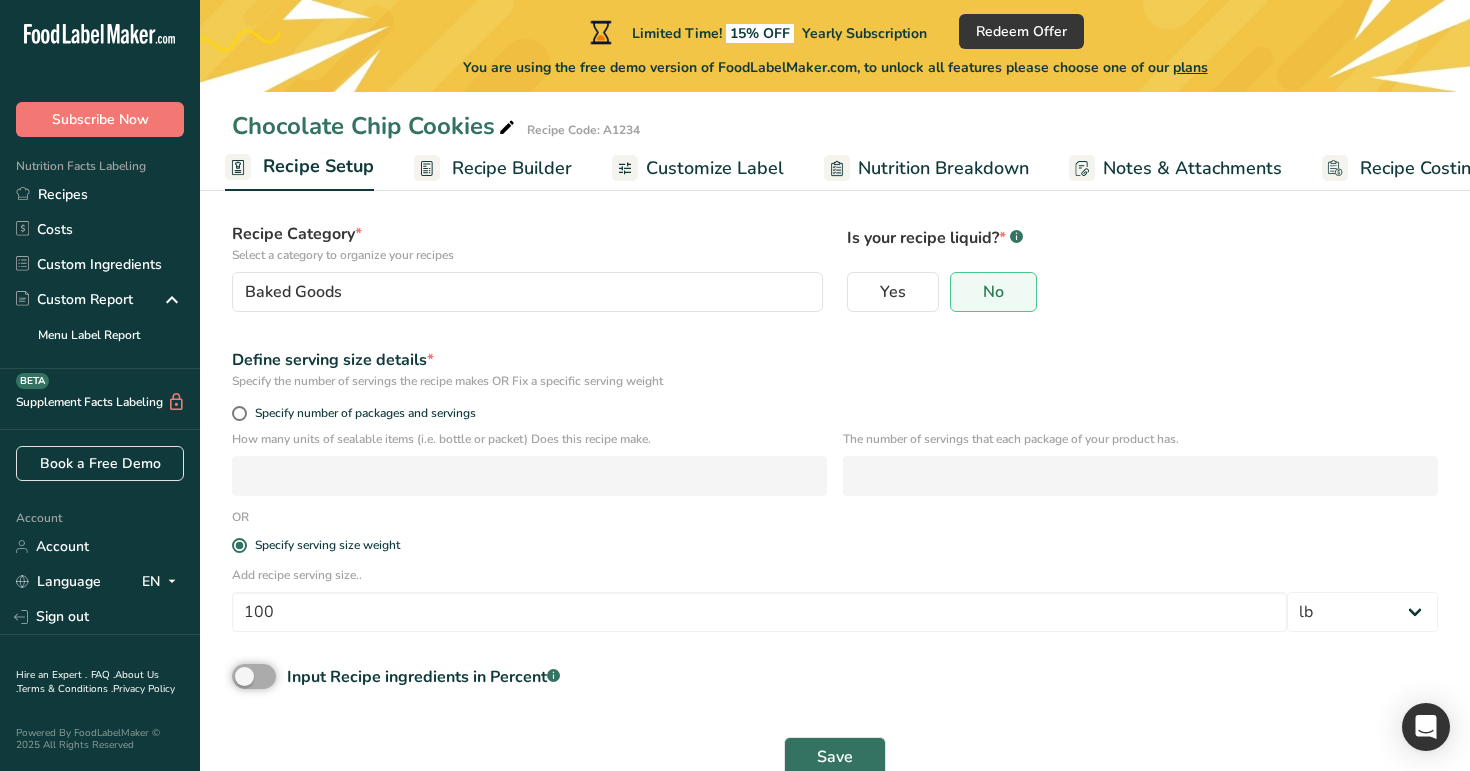 click on "Input Recipe ingredients in Percent
.a-a{fill:#347362;}.b-a{fill:#fff;}" at bounding box center [238, 676] 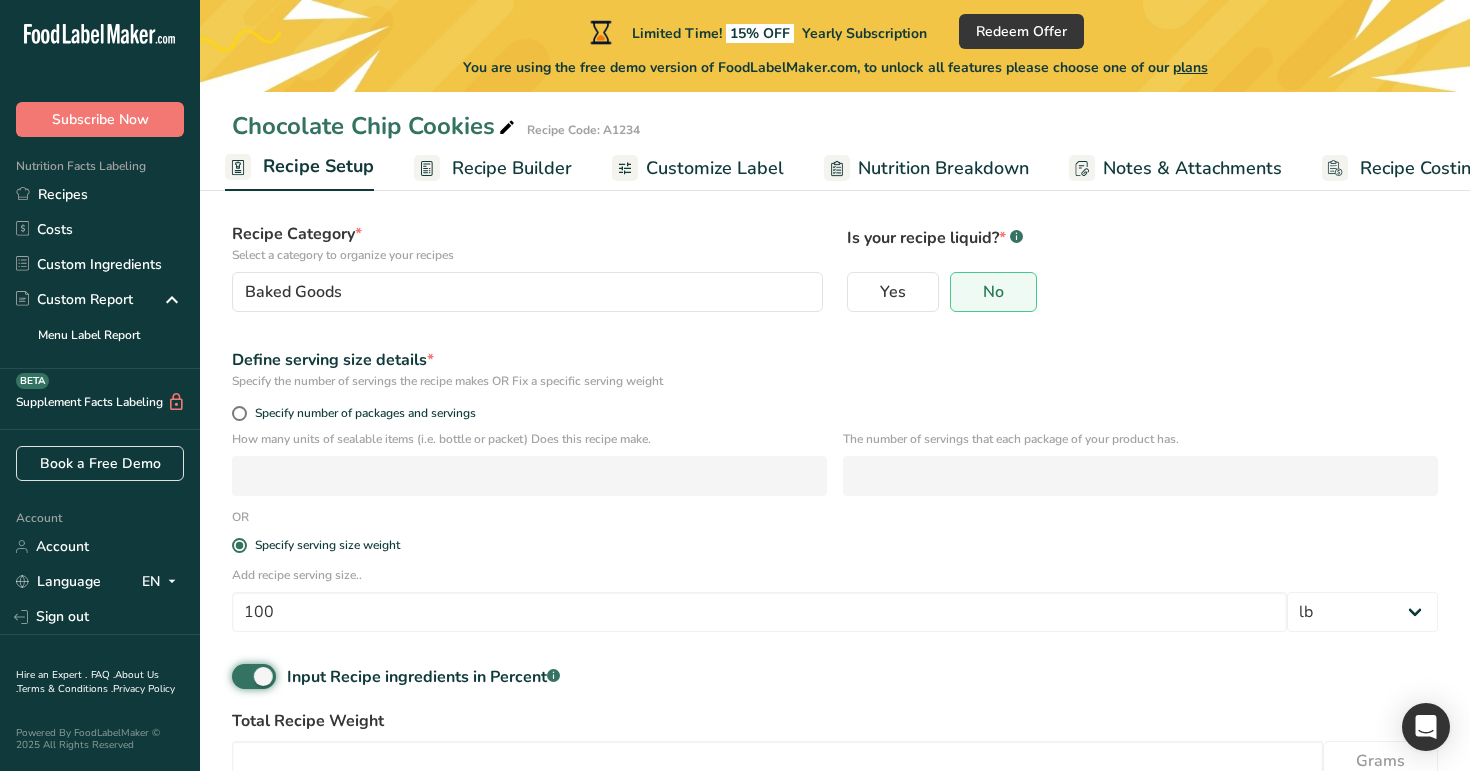 scroll, scrollTop: 260, scrollLeft: 0, axis: vertical 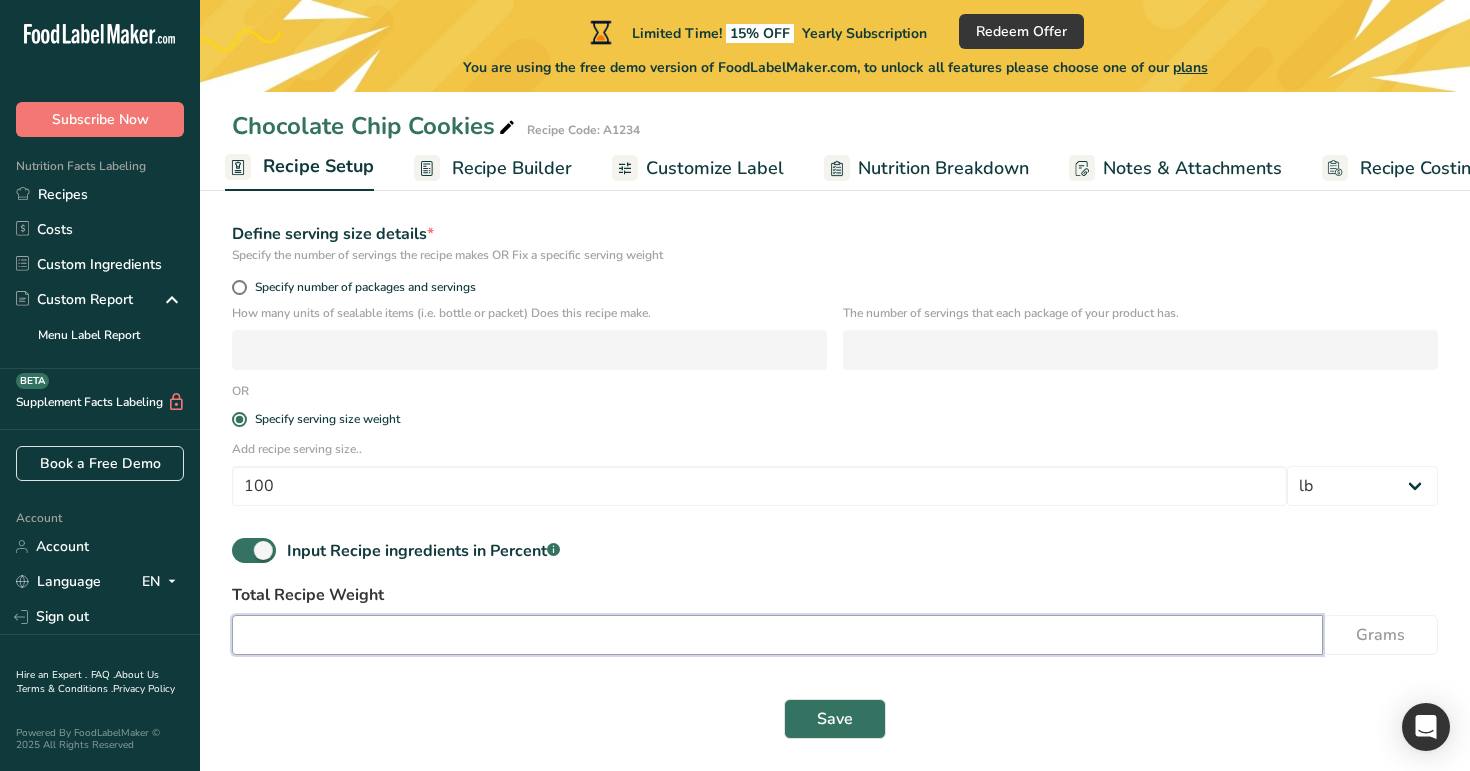 click at bounding box center (777, 635) 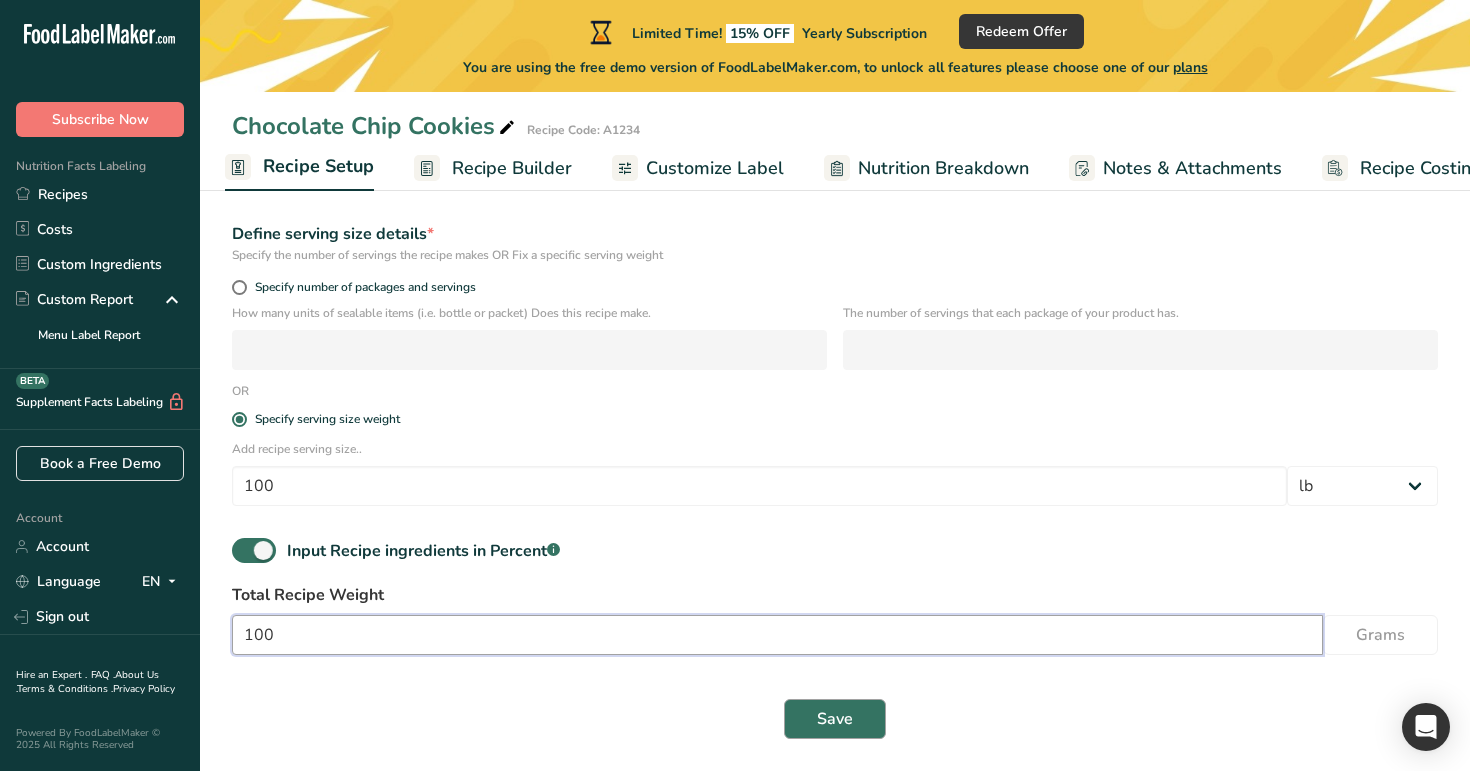 type on "100" 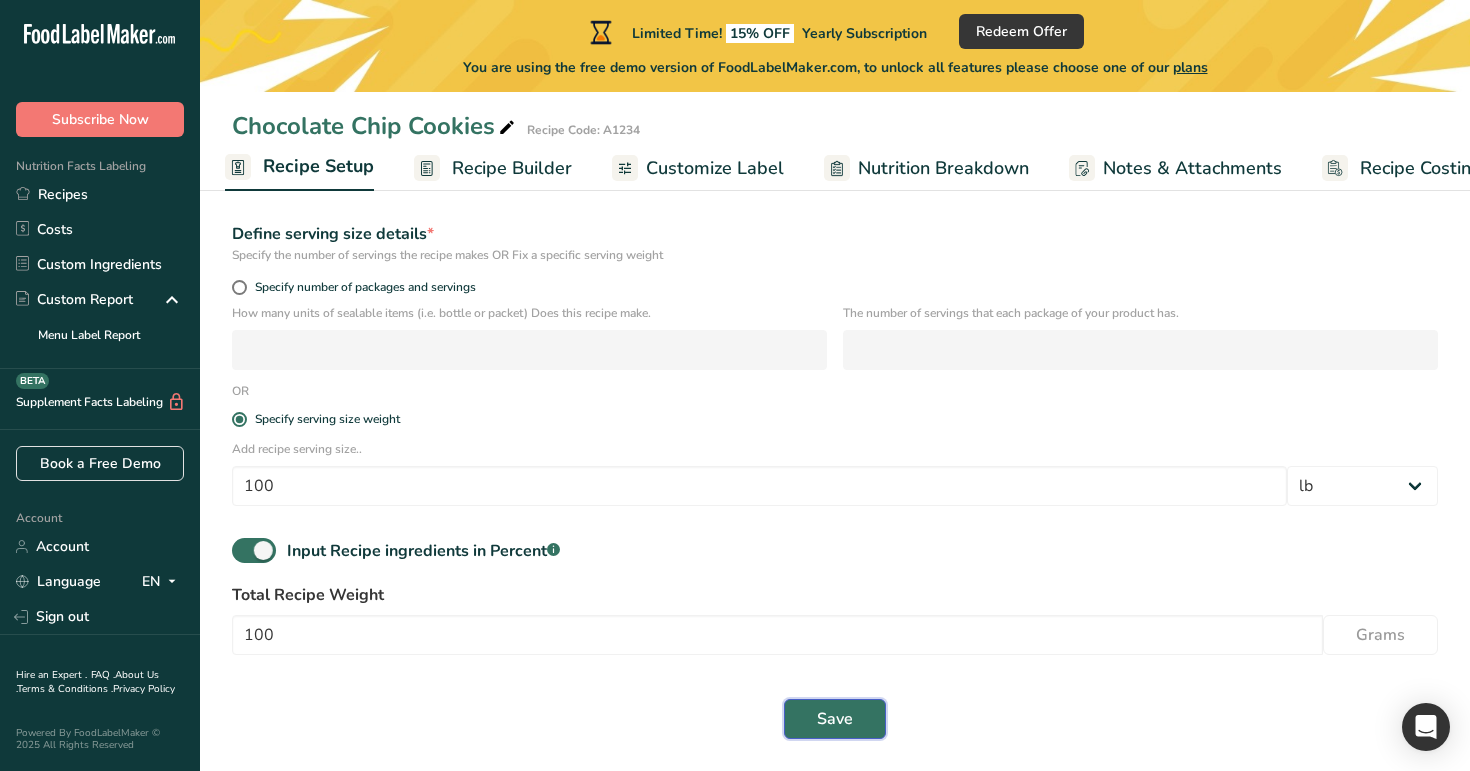 click on "Save" at bounding box center (835, 719) 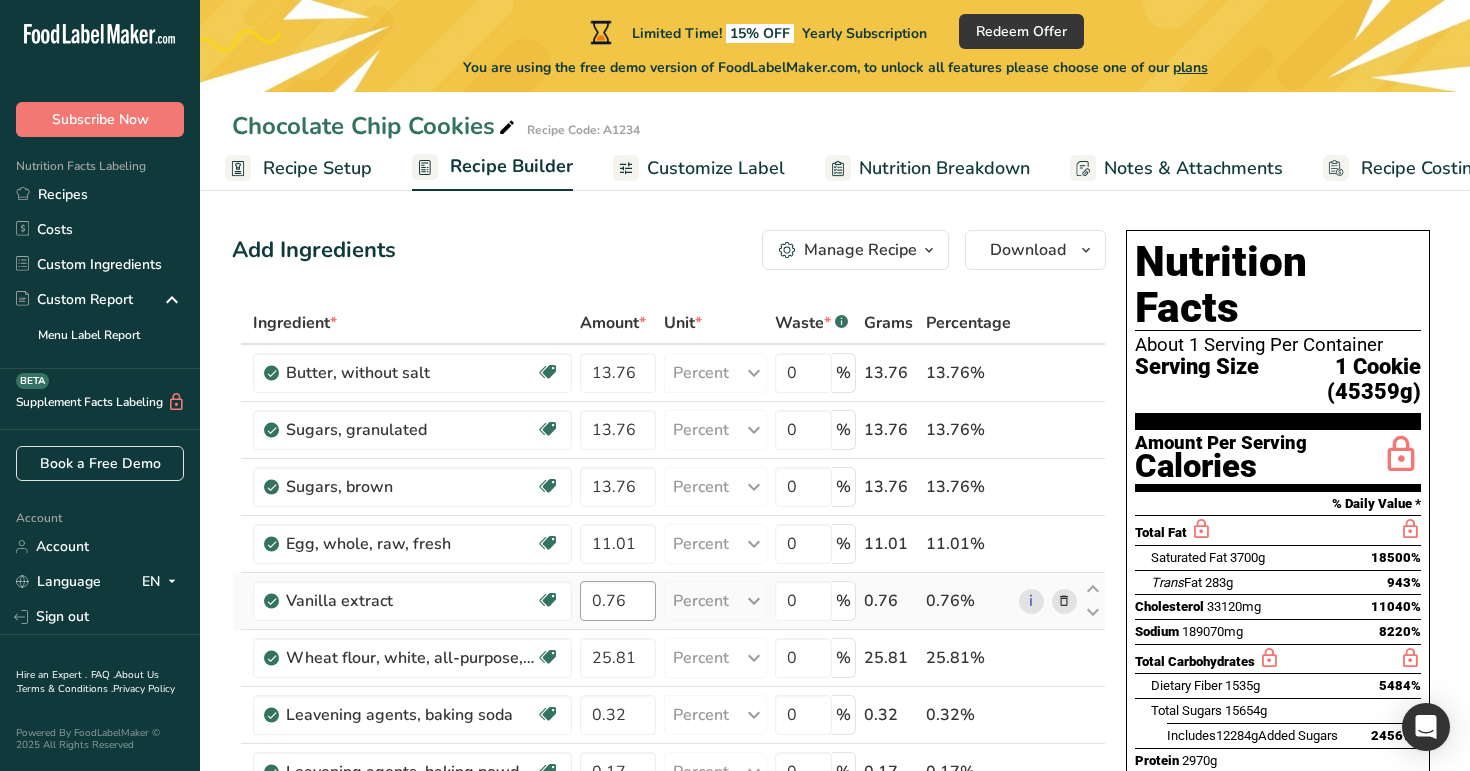 scroll, scrollTop: 0, scrollLeft: 0, axis: both 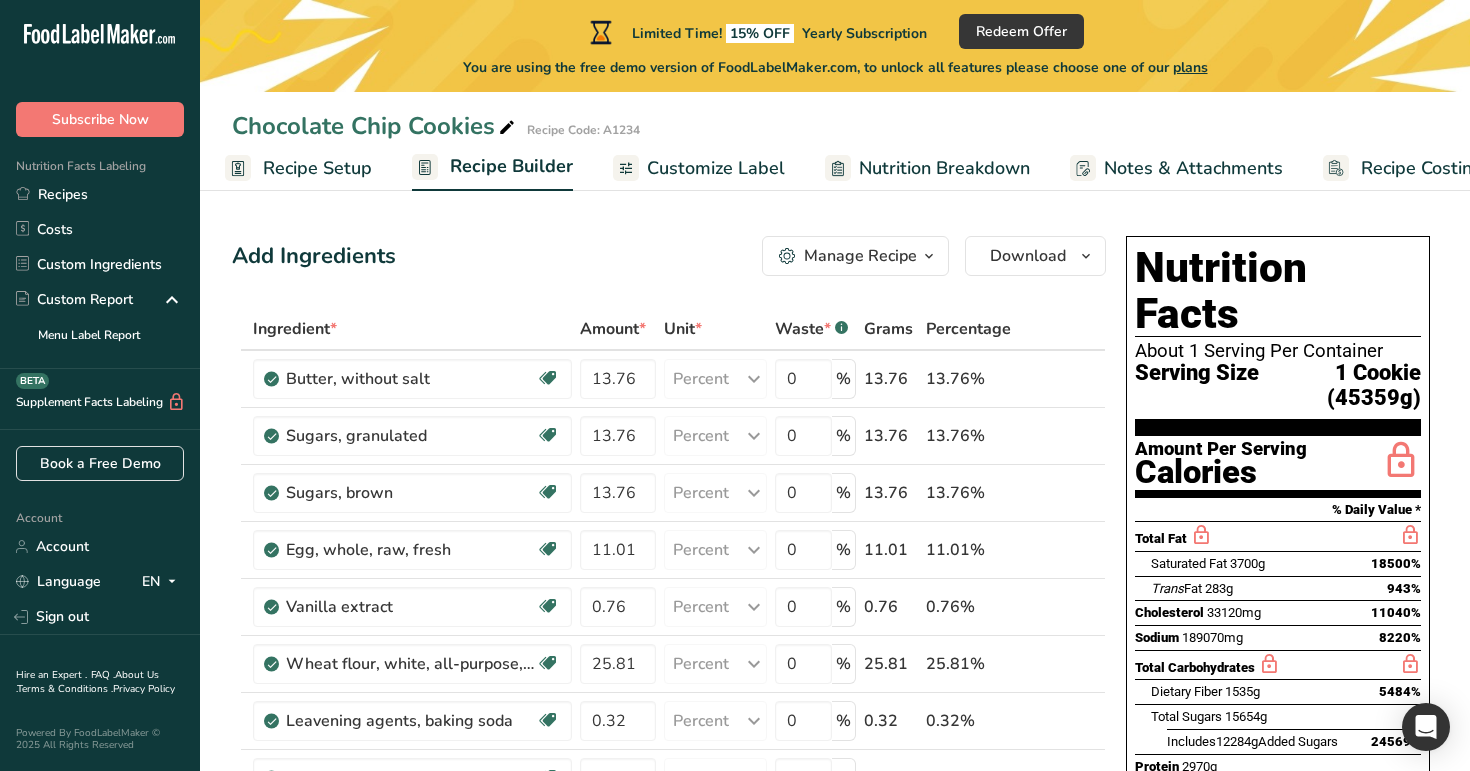 click on "Recipe Setup" at bounding box center [317, 168] 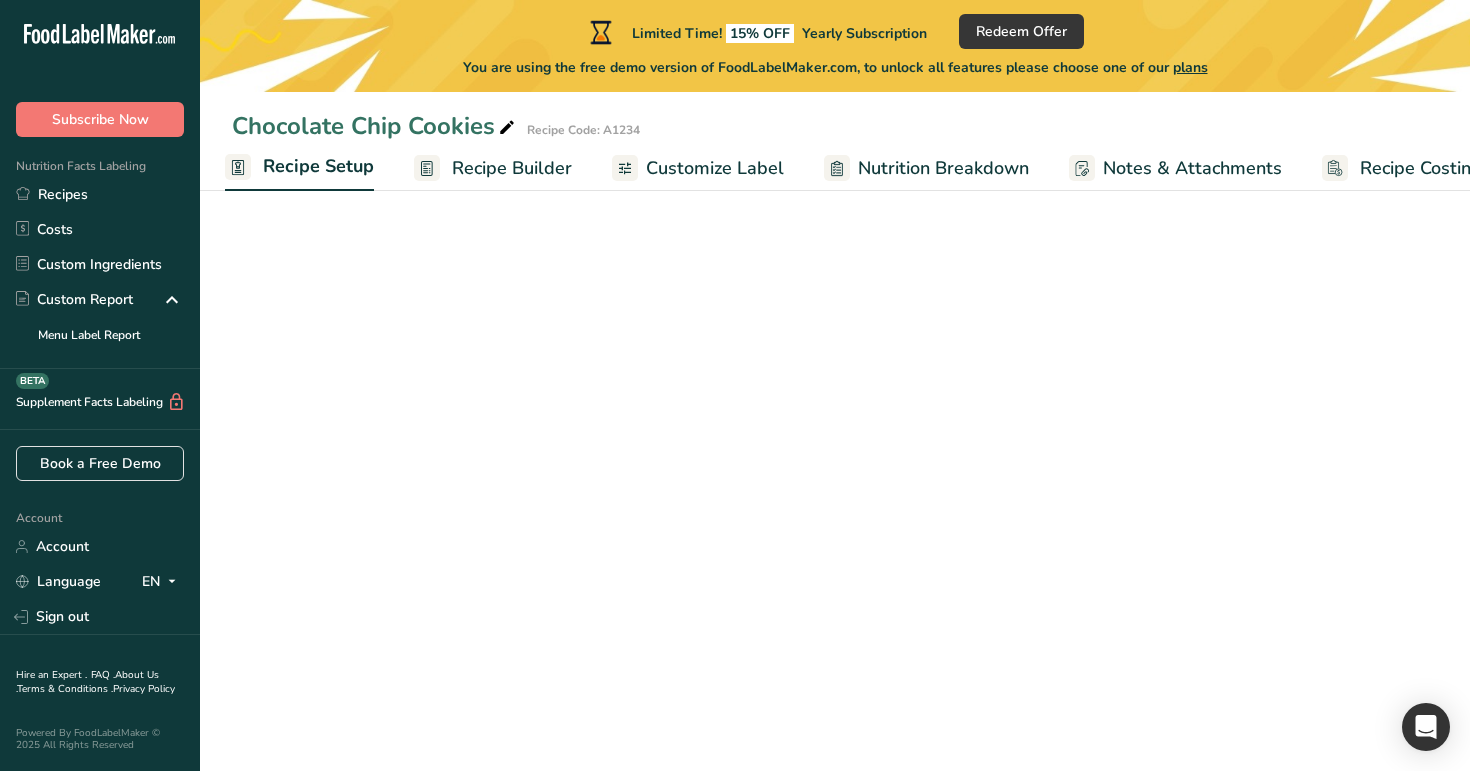 select on "17" 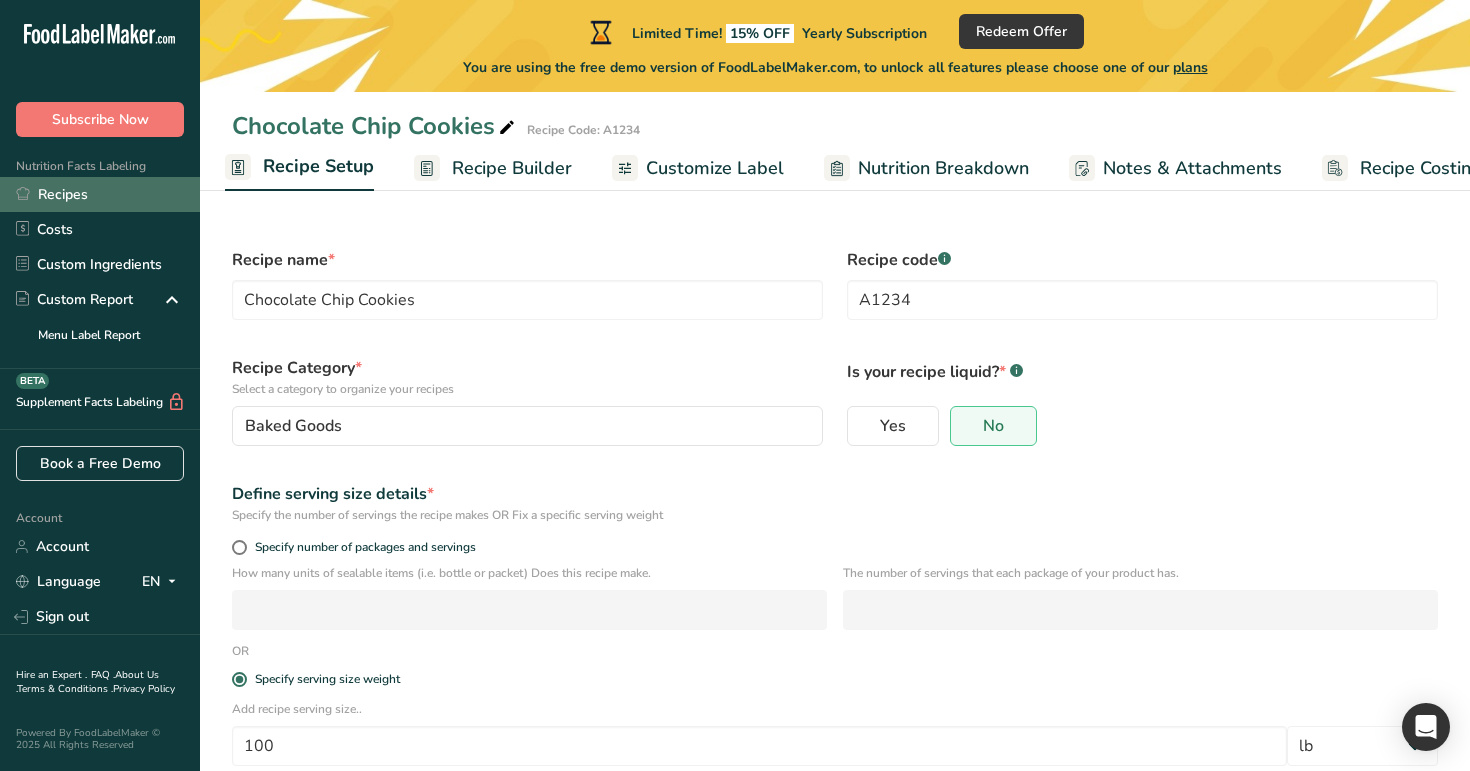 click on "Recipes" at bounding box center (100, 194) 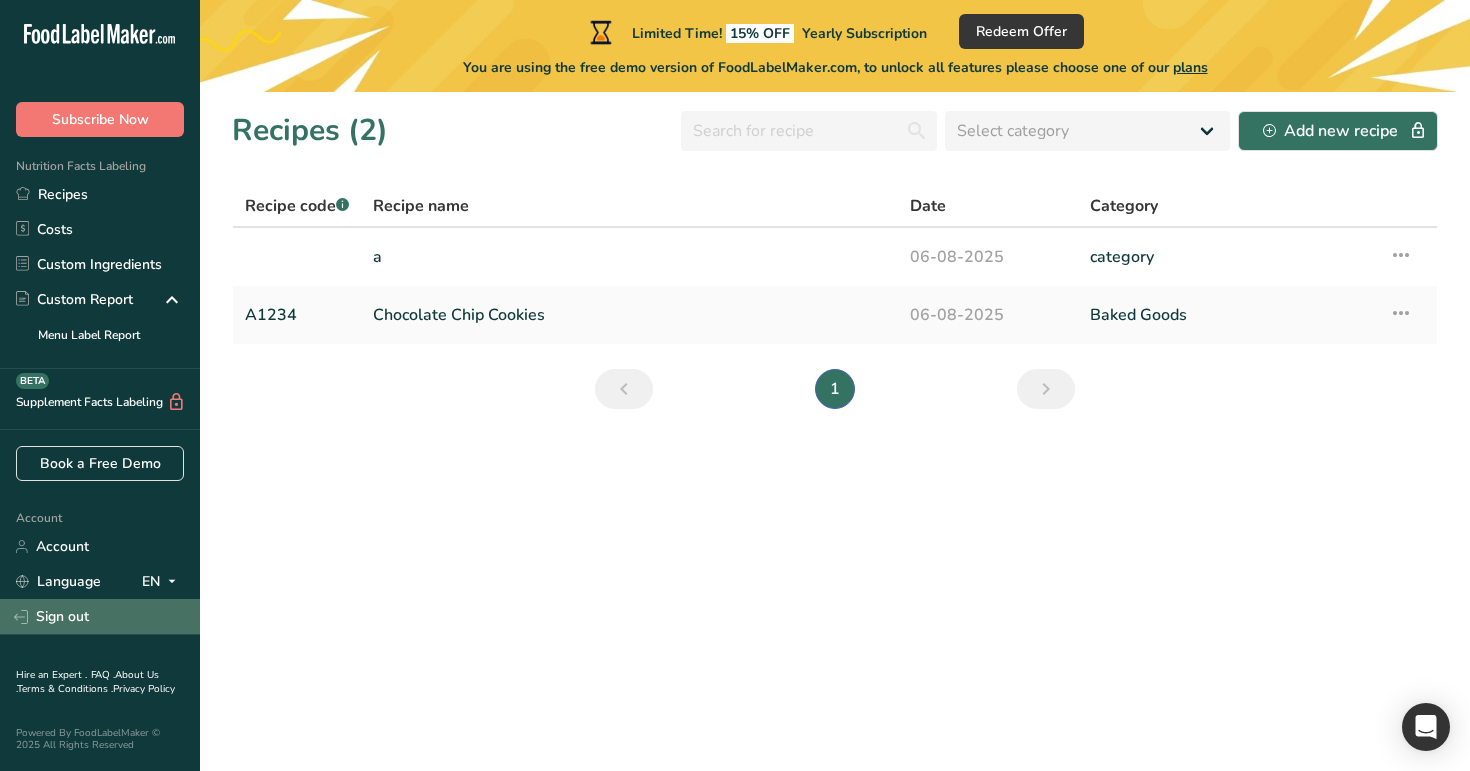 click on "Sign out" at bounding box center [100, 616] 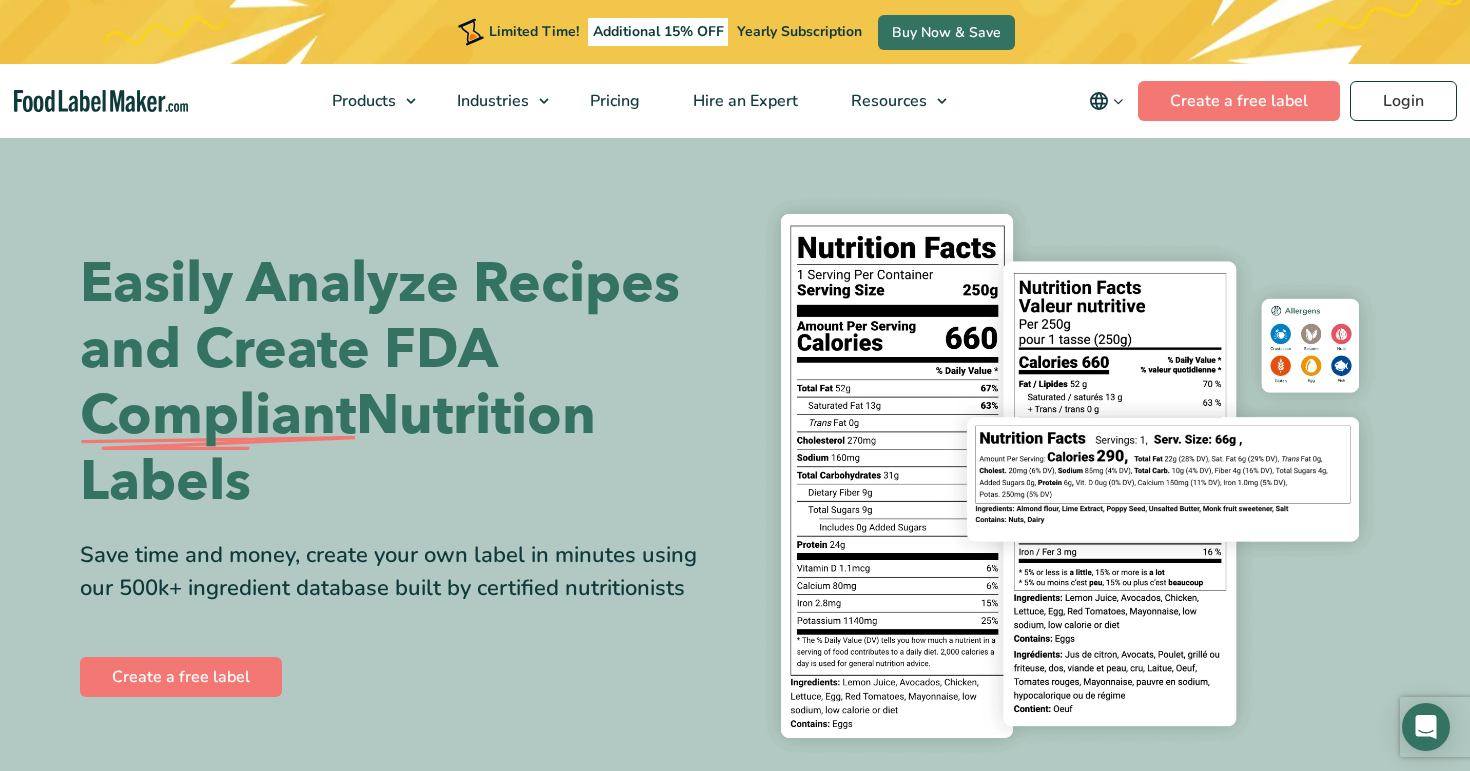 scroll, scrollTop: 0, scrollLeft: 0, axis: both 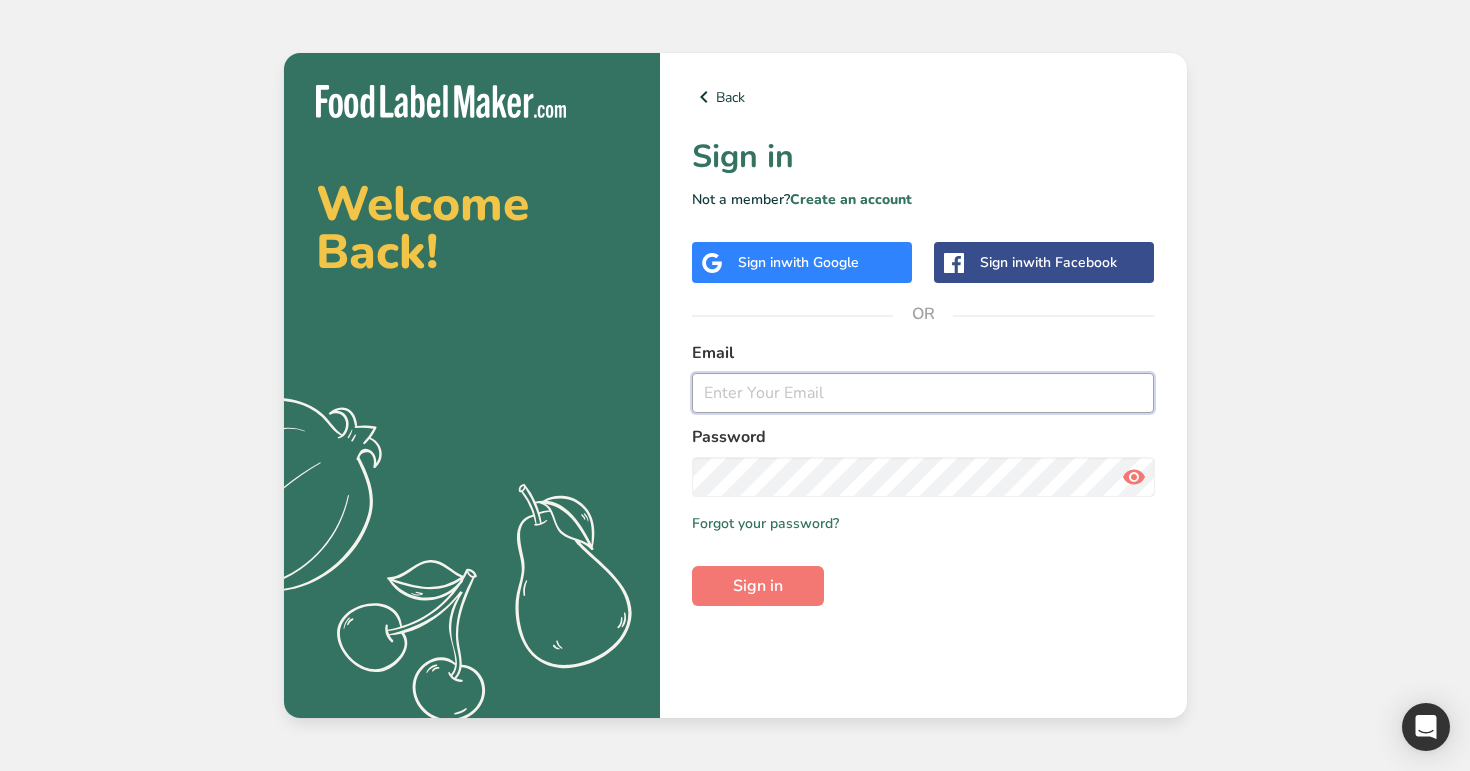 click at bounding box center [923, 393] 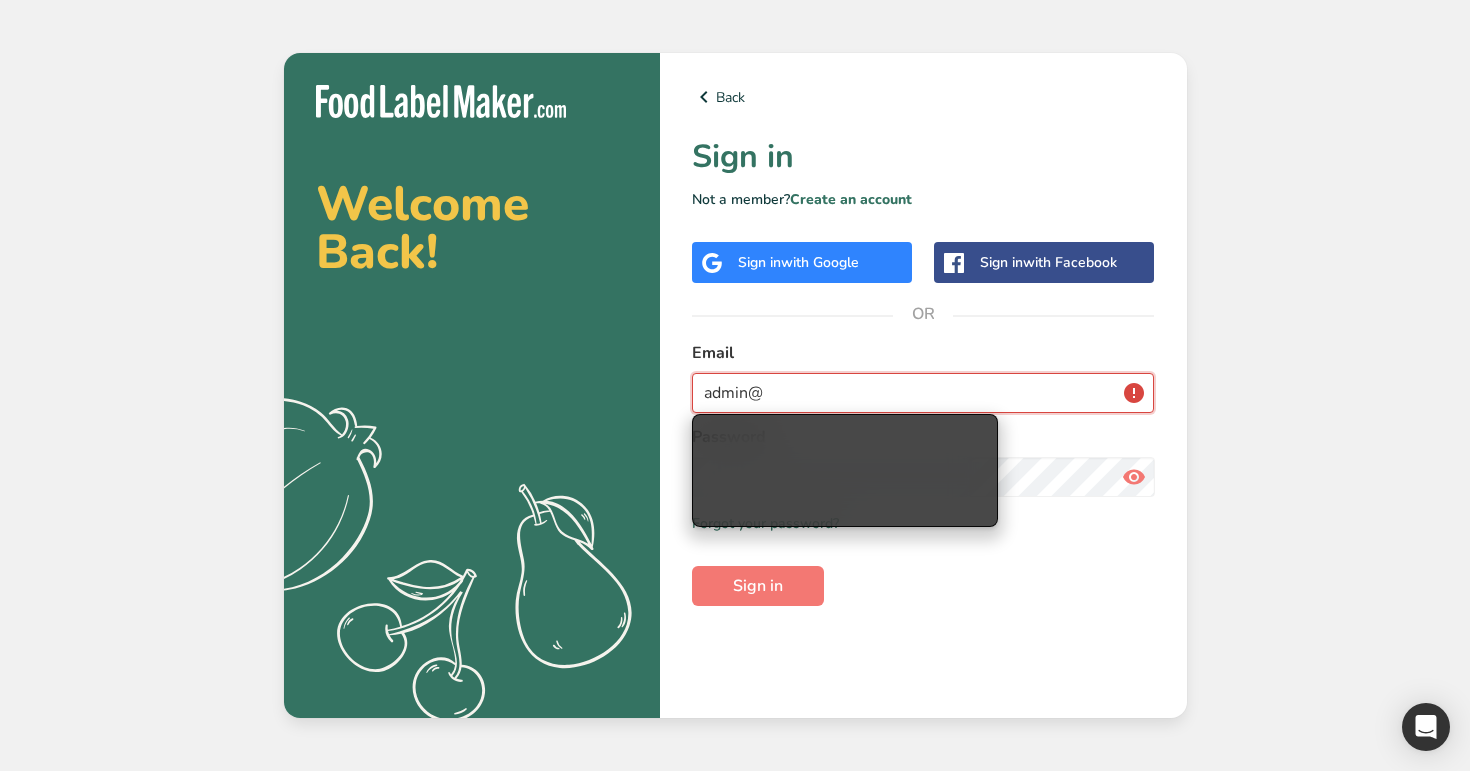 type on "admin@test.com" 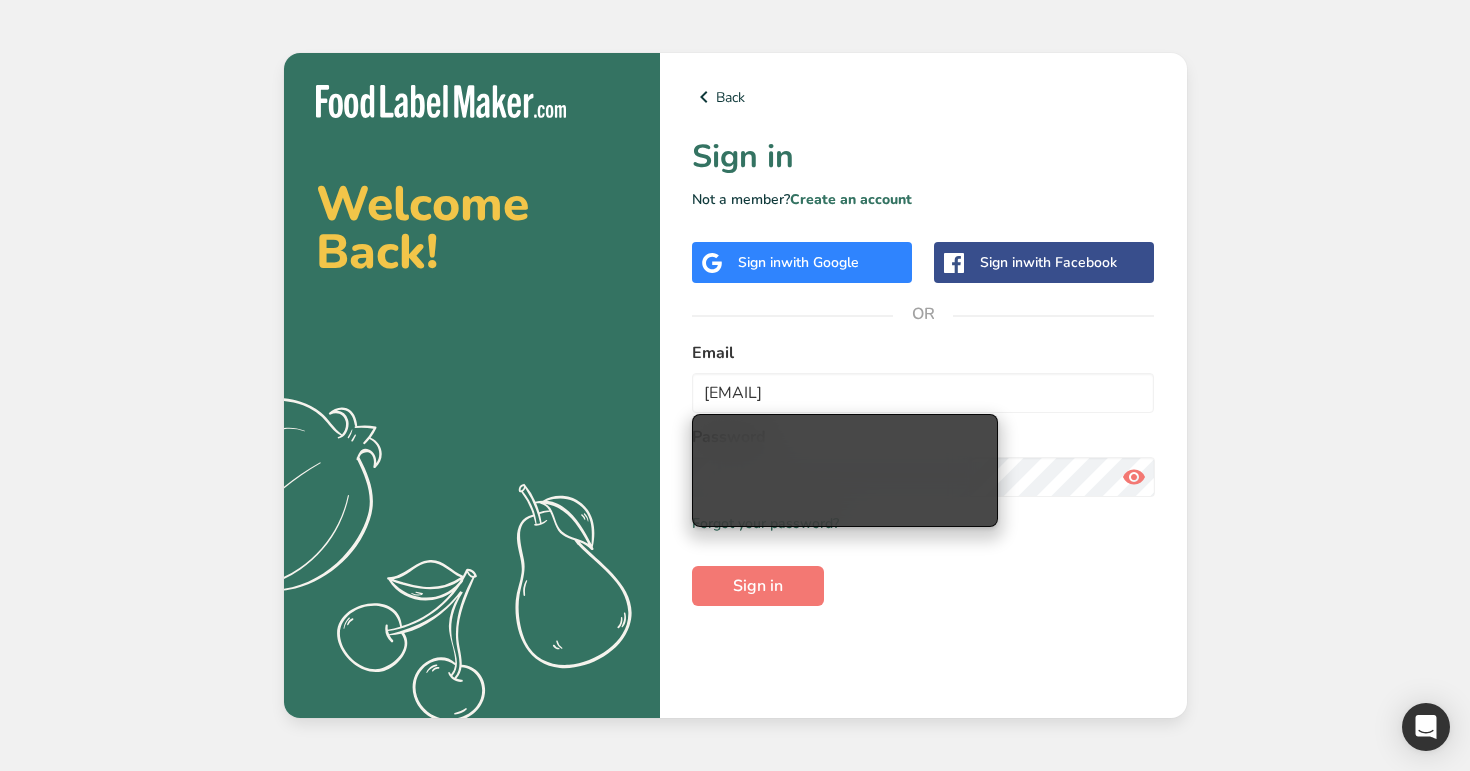click on "Email" at bounding box center (923, 353) 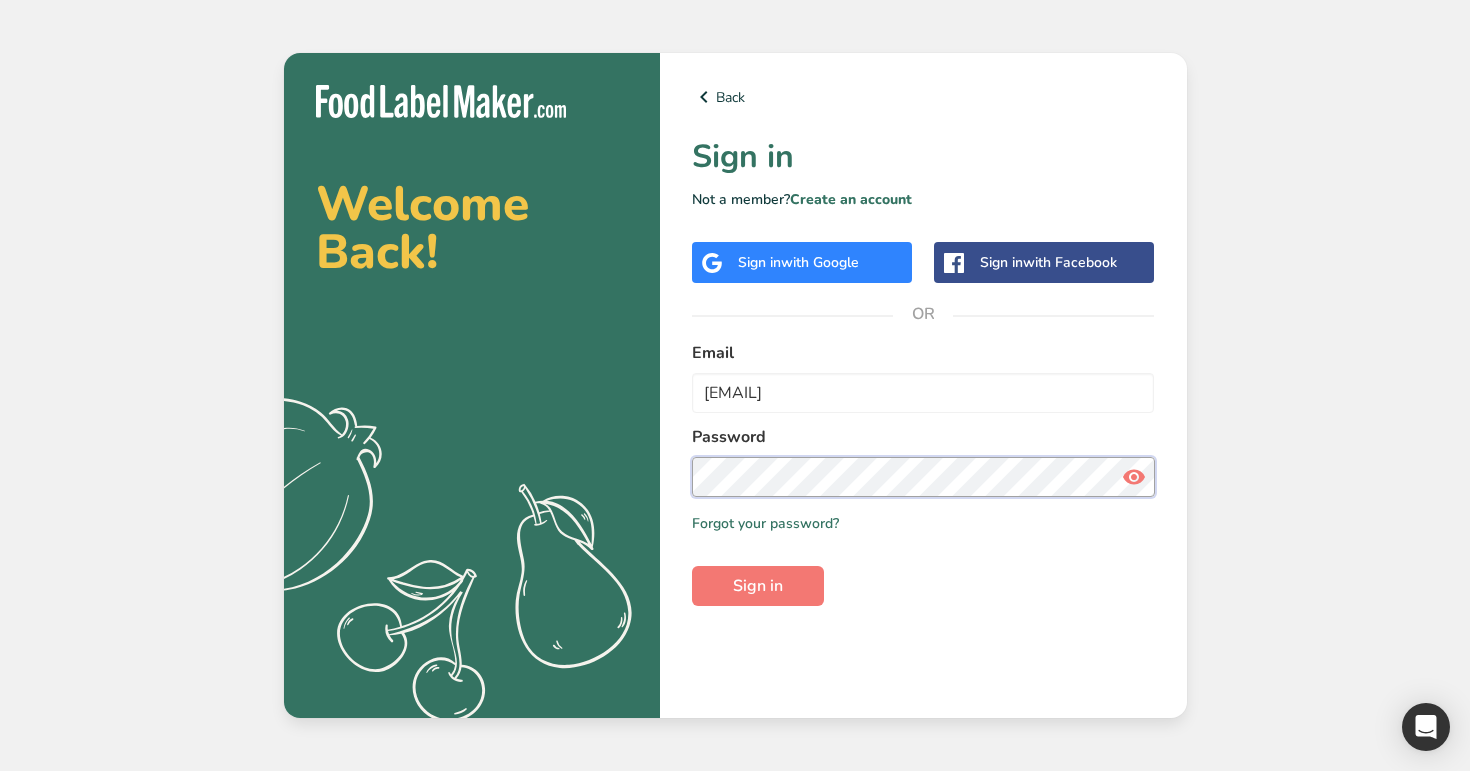 click on "Sign in" at bounding box center [758, 586] 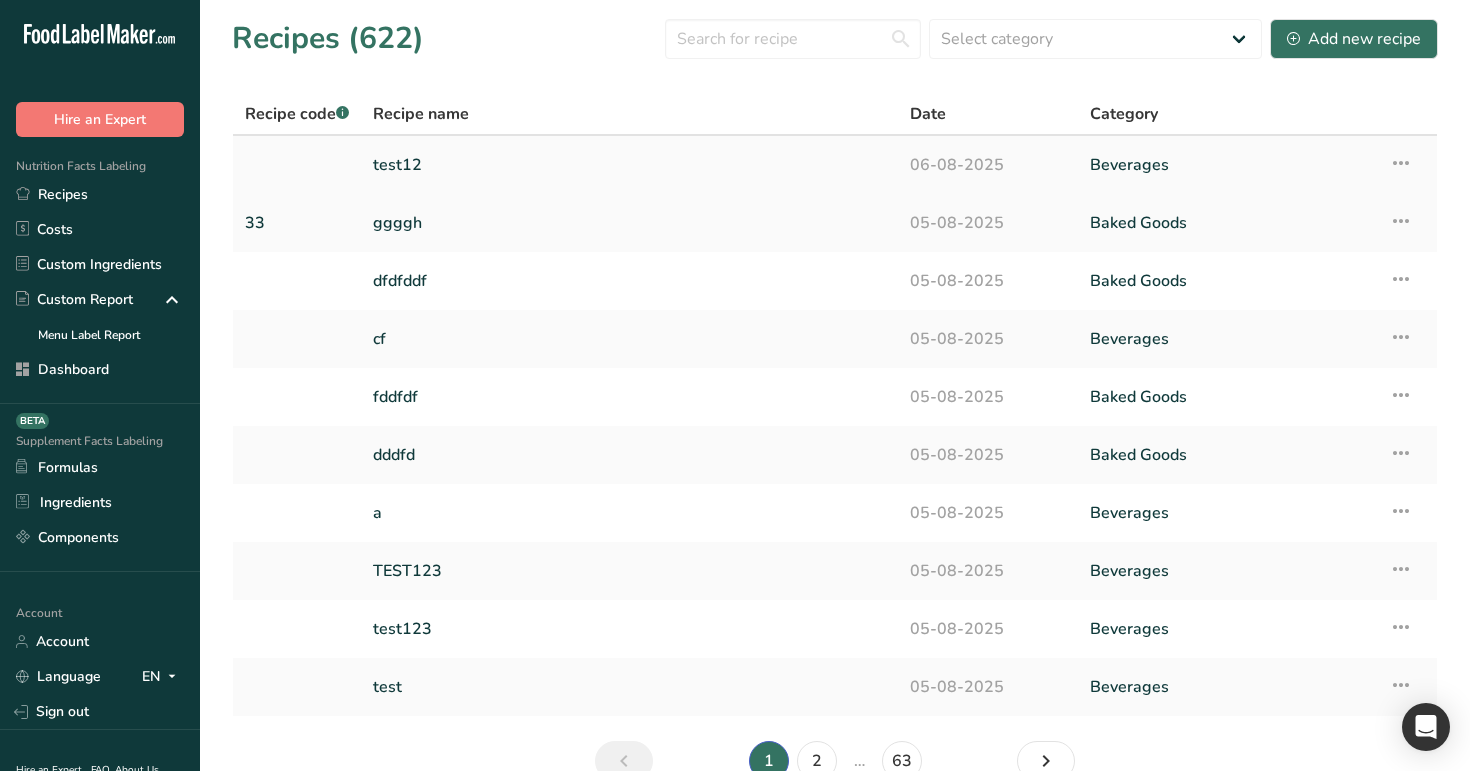 click on "test12" at bounding box center (629, 165) 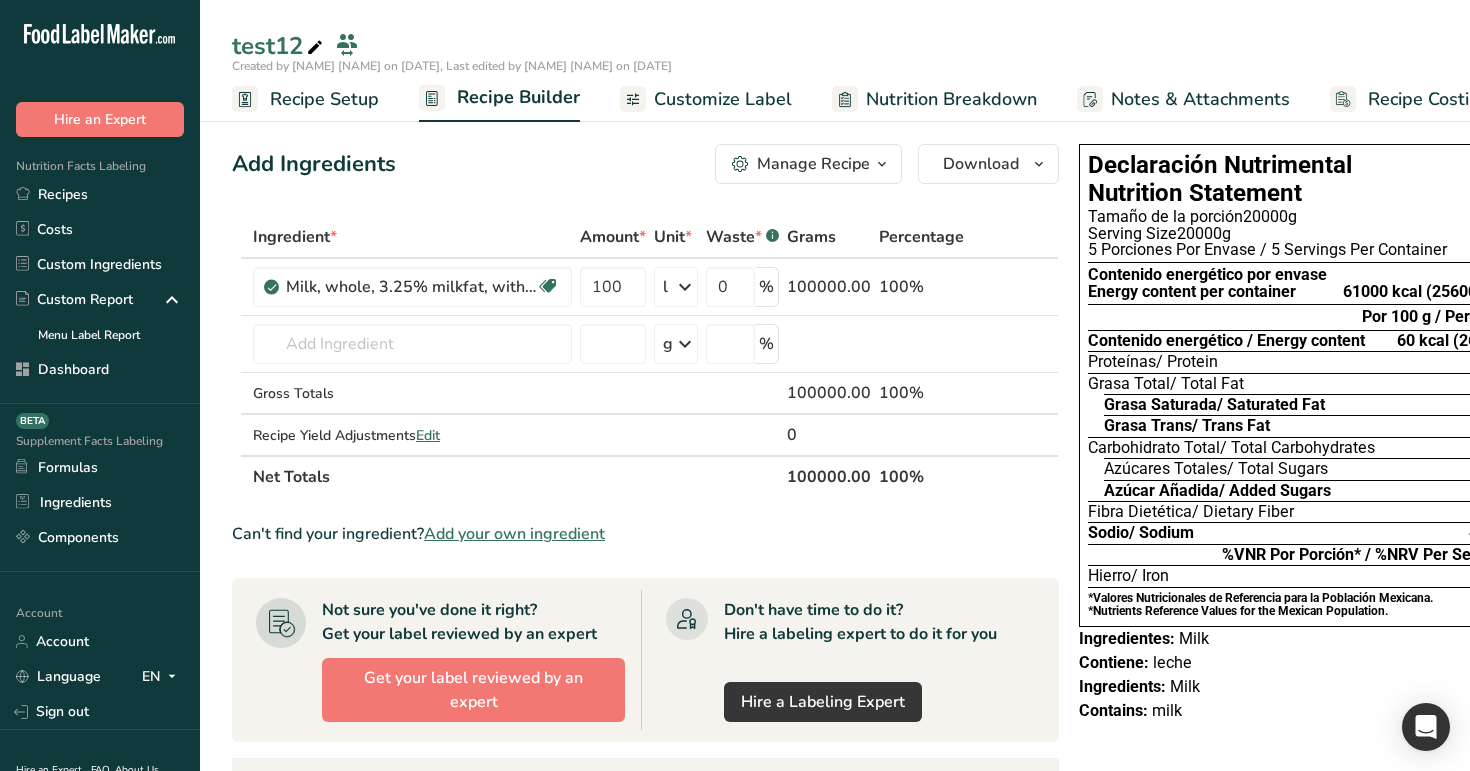 click on "Customize Label" at bounding box center [706, 99] 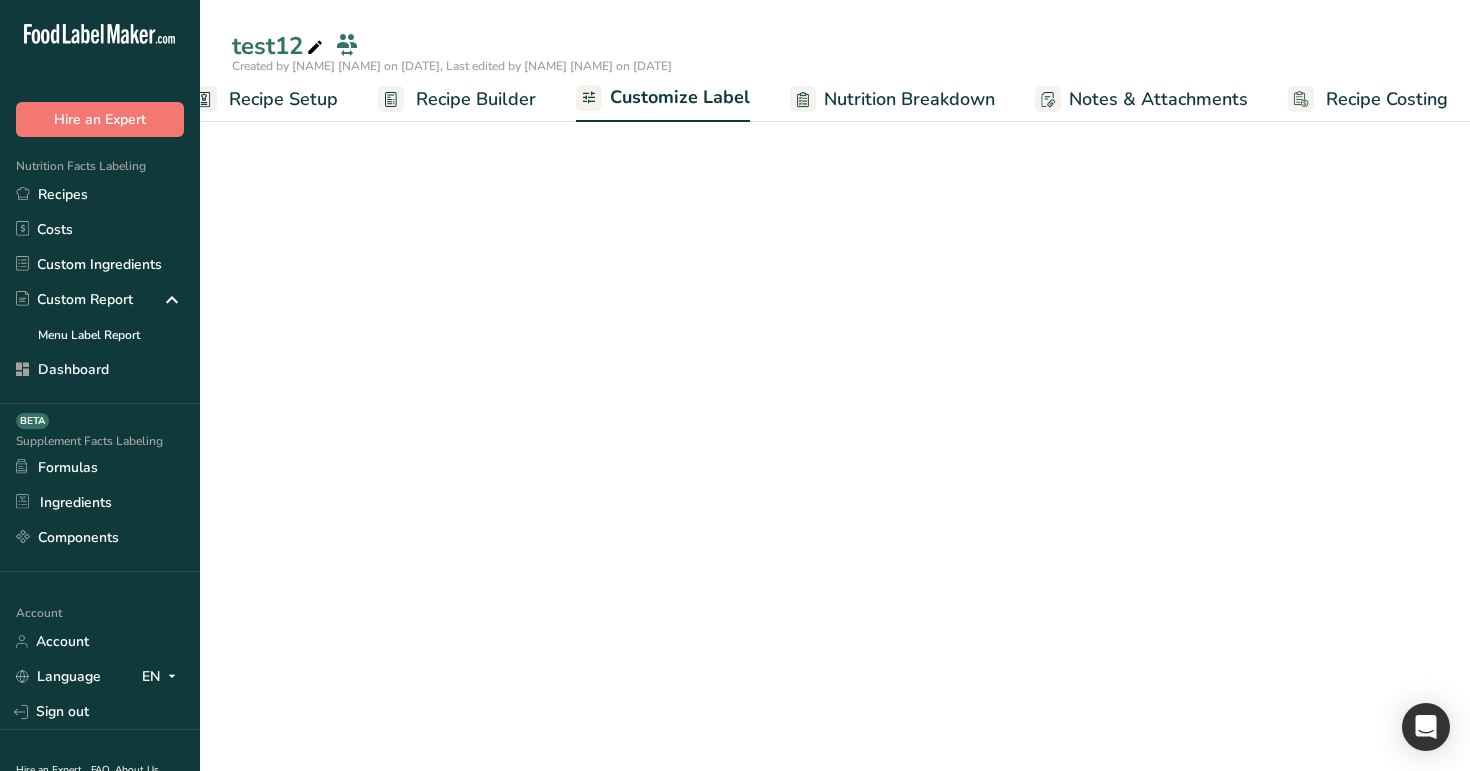 scroll, scrollTop: 0, scrollLeft: 51, axis: horizontal 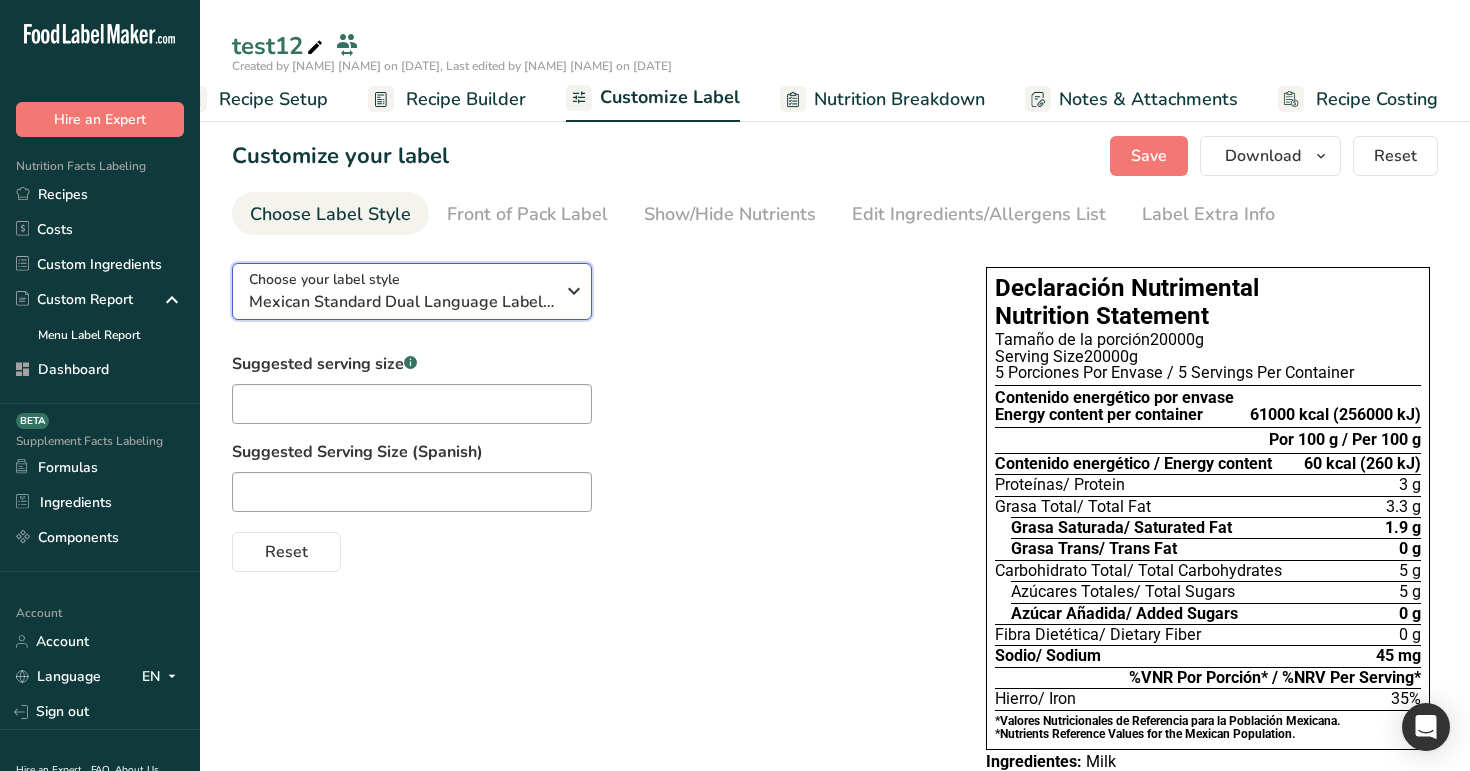 click on "Mexican Standard Dual Language Label (Spanish/English)" at bounding box center (401, 302) 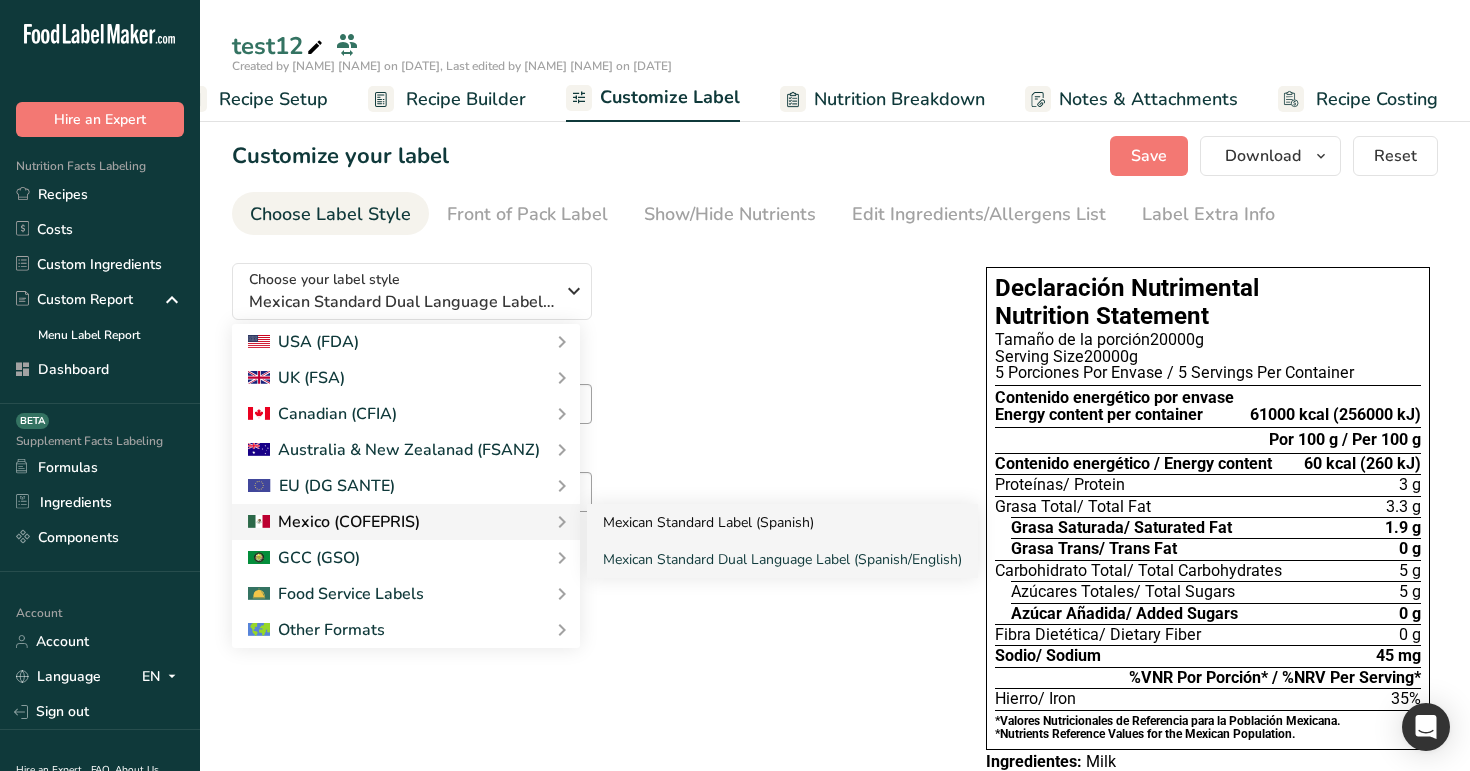 click on "Mexican Standard Label (Spanish)" at bounding box center (782, 522) 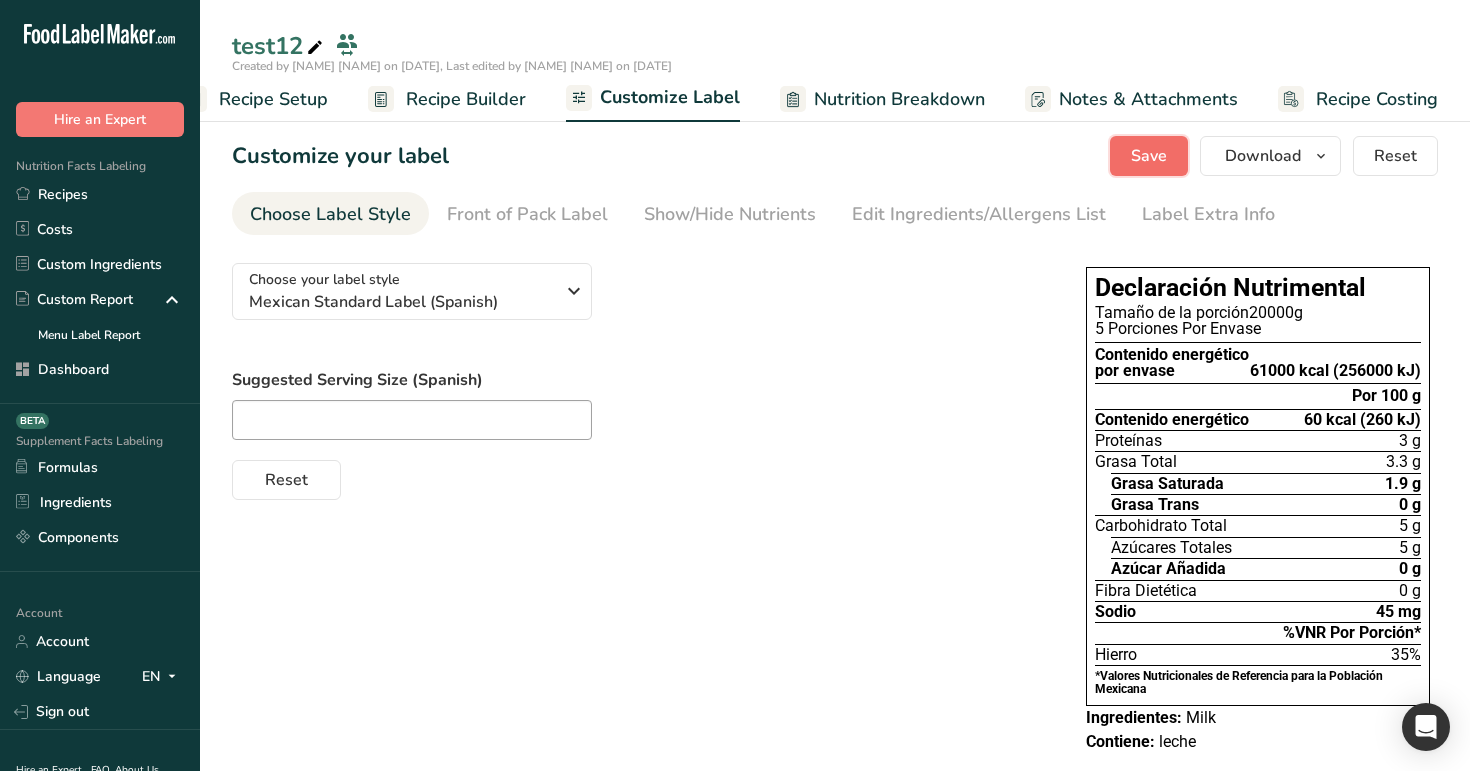 click on "Save" at bounding box center [1149, 156] 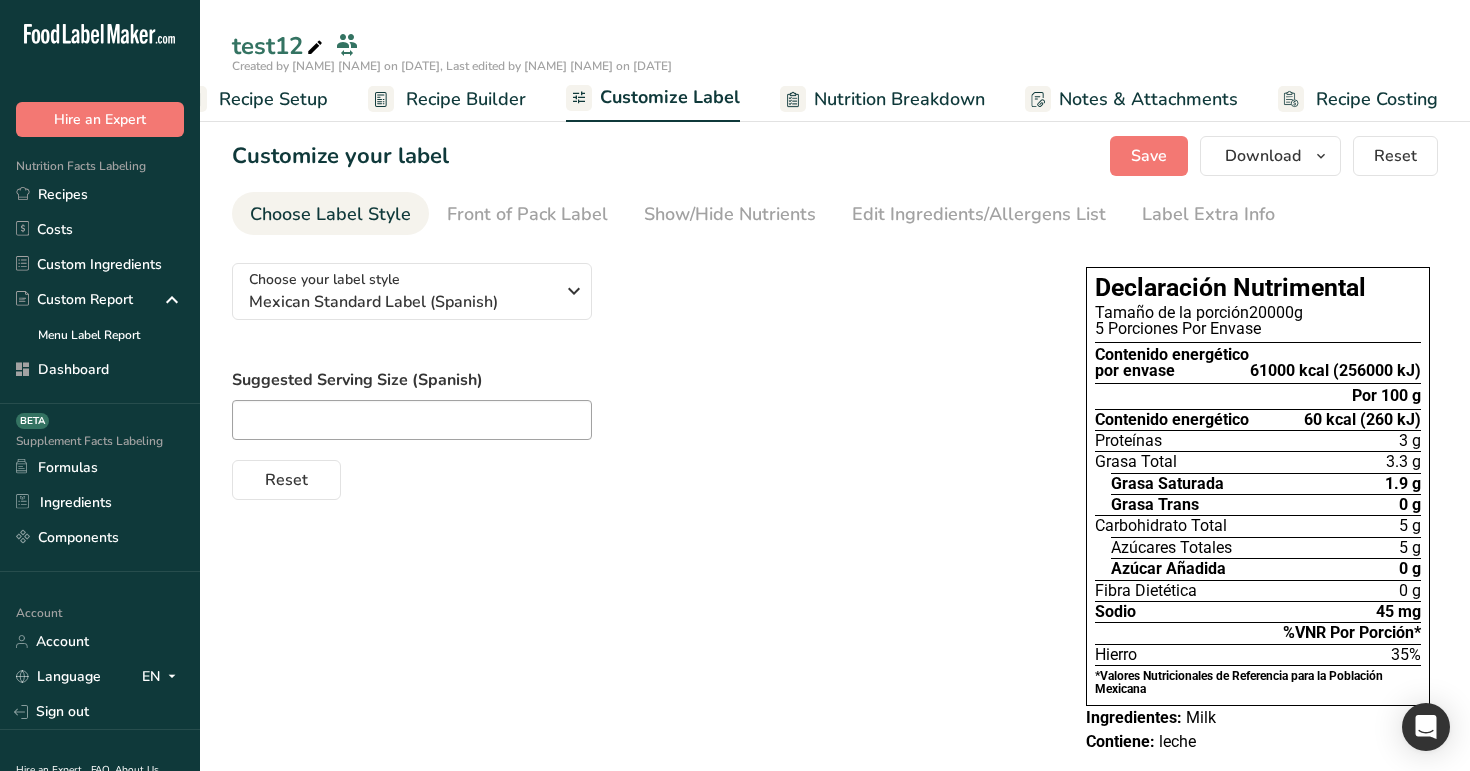 click on "Recipe Builder" at bounding box center (466, 99) 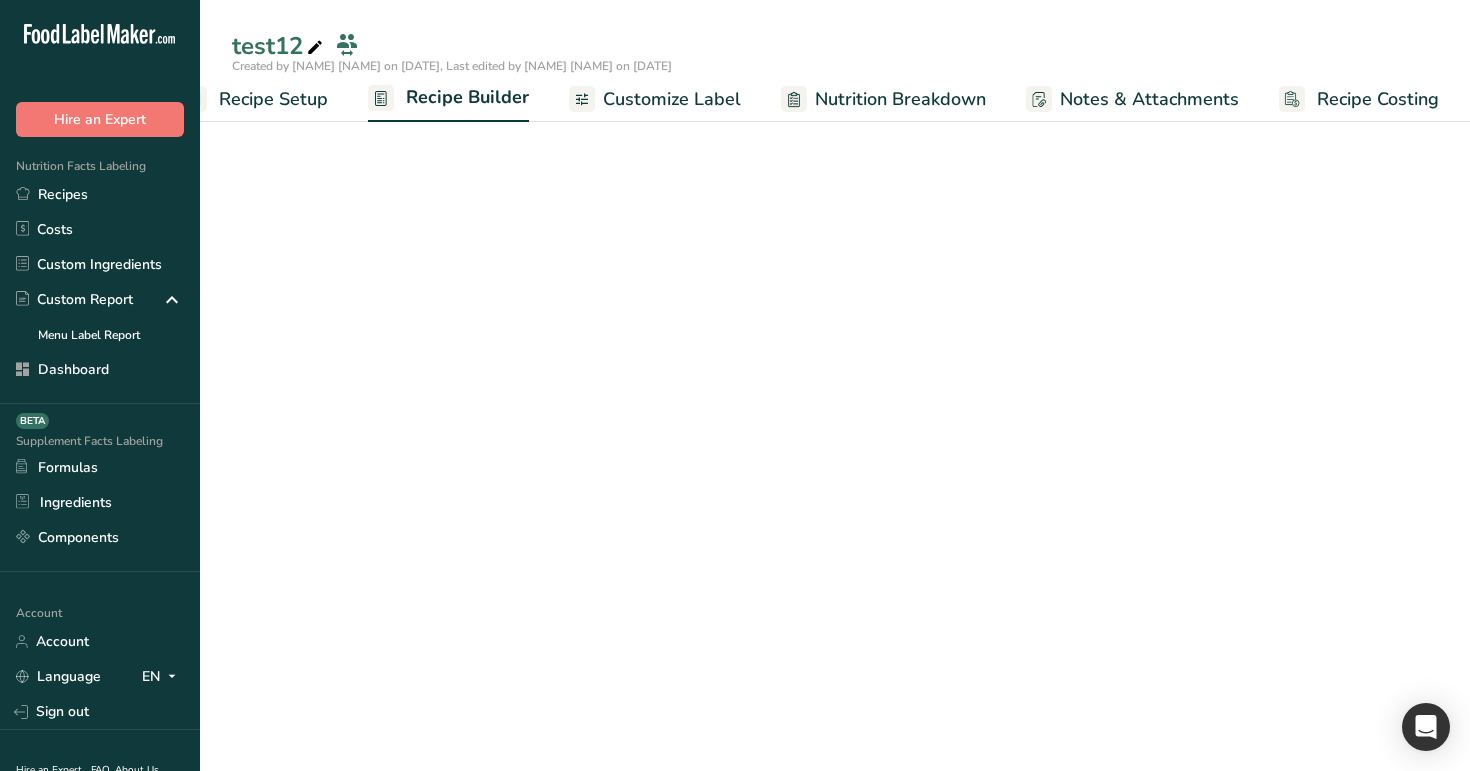 scroll, scrollTop: 0, scrollLeft: 51, axis: horizontal 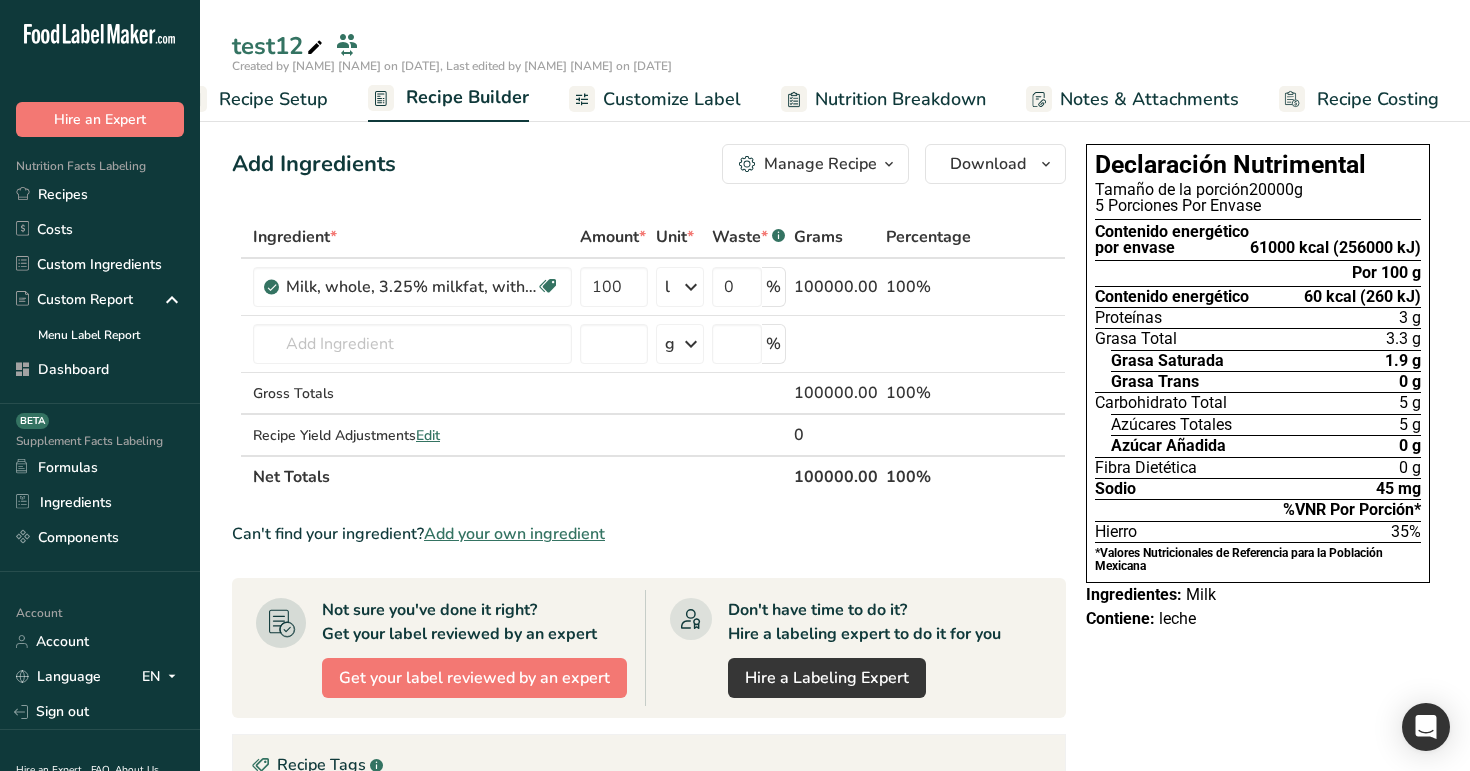 click on "Recipe Setup" at bounding box center [273, 99] 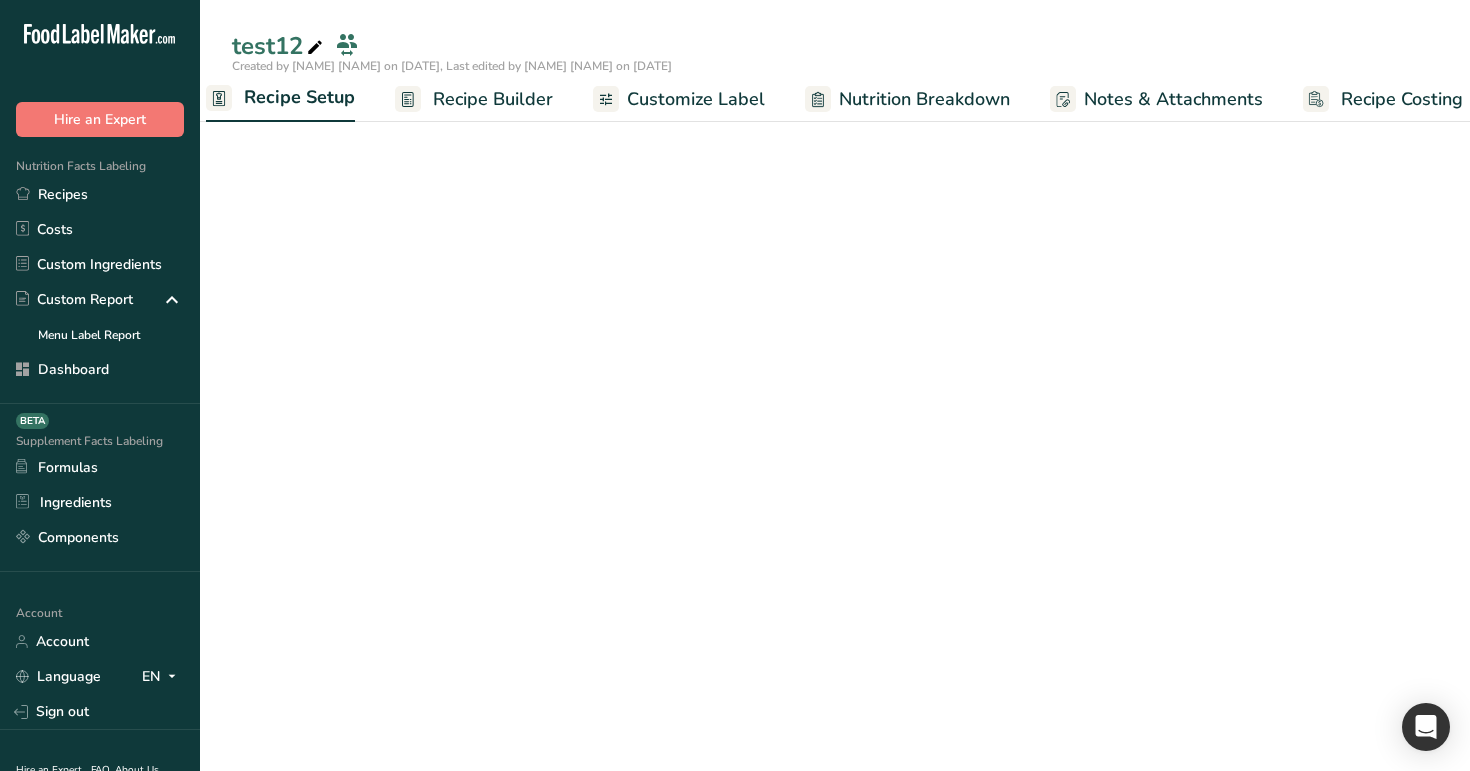 scroll, scrollTop: 0, scrollLeft: 7, axis: horizontal 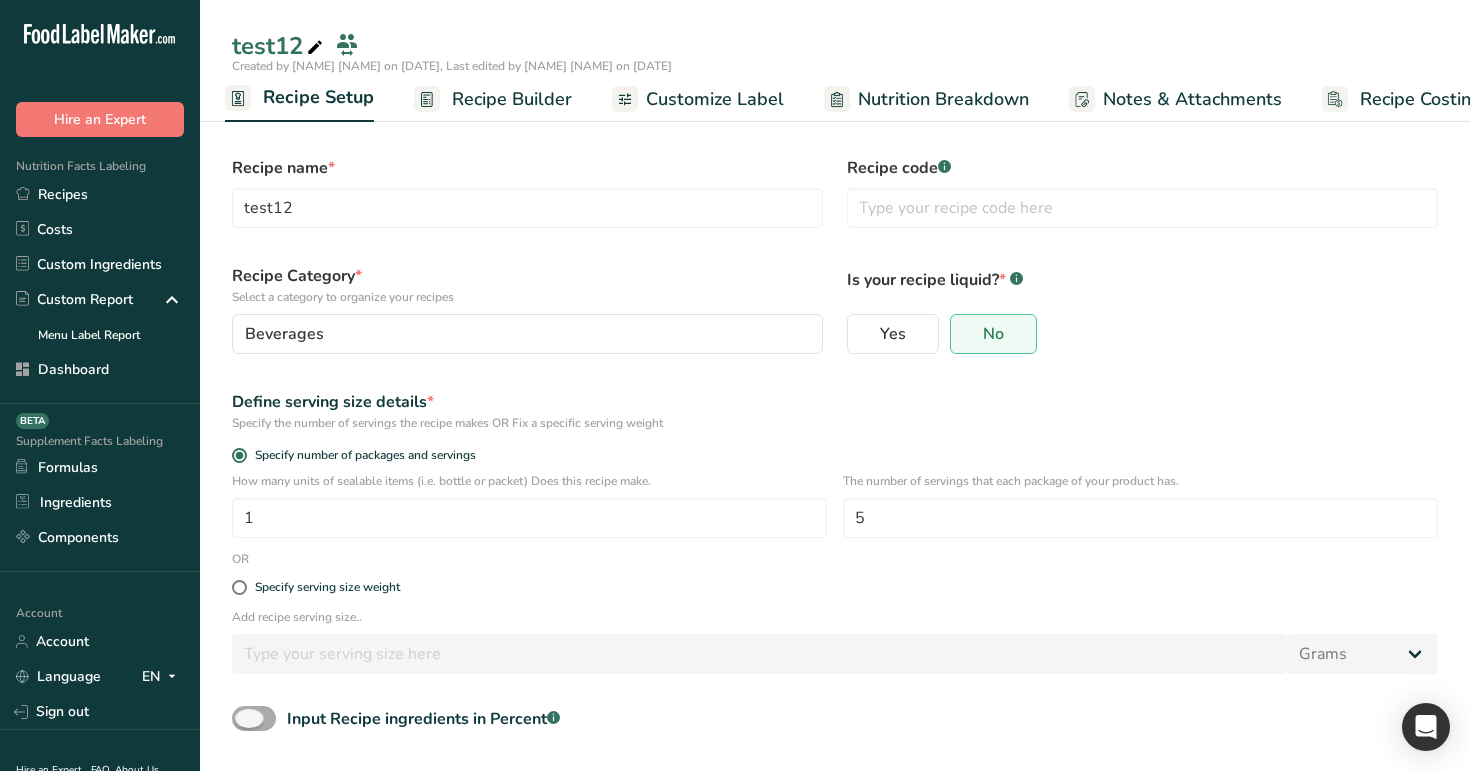 click at bounding box center (254, 718) 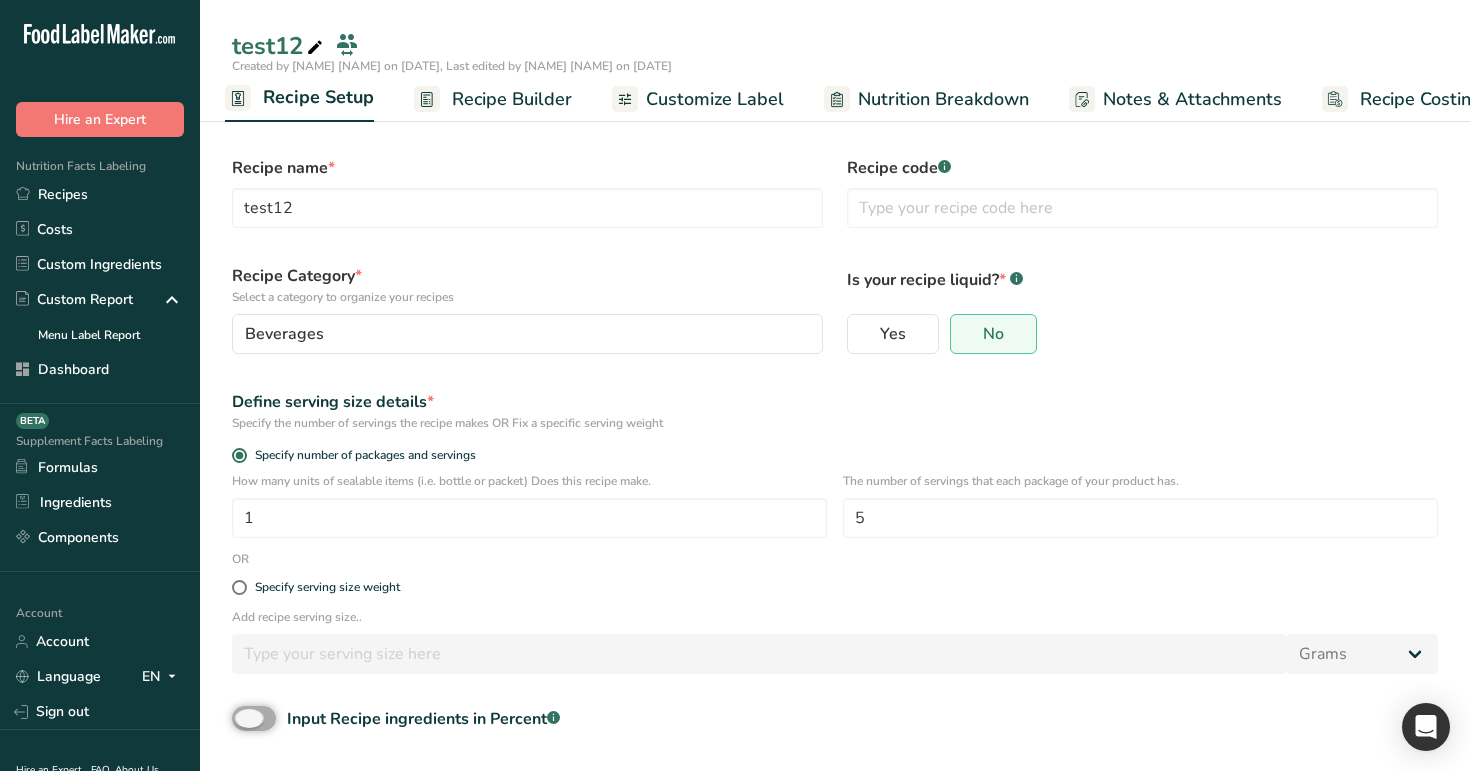 click on "Input Recipe ingredients in Percent
.a-a{fill:#347362;}.b-a{fill:#fff;}" at bounding box center (238, 718) 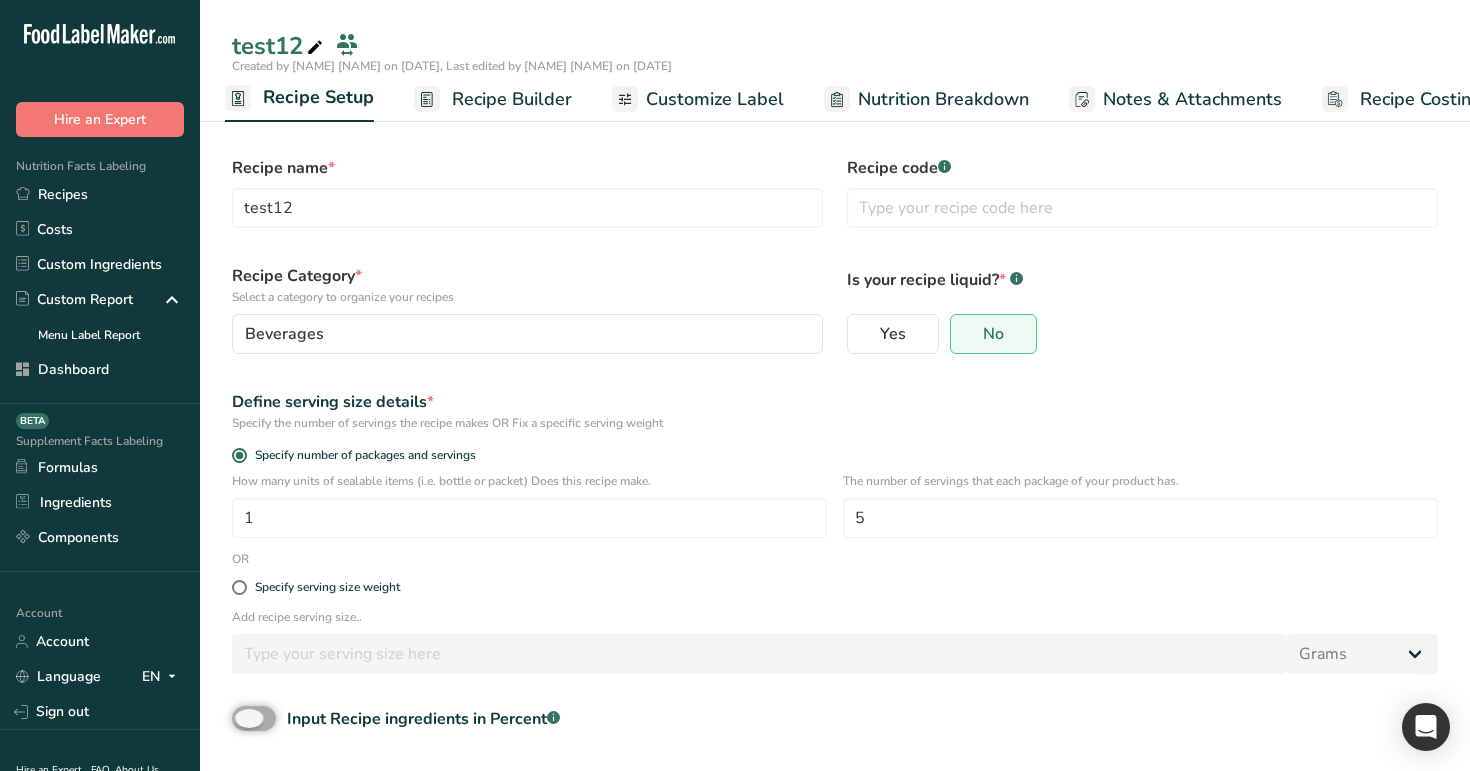 checkbox on "true" 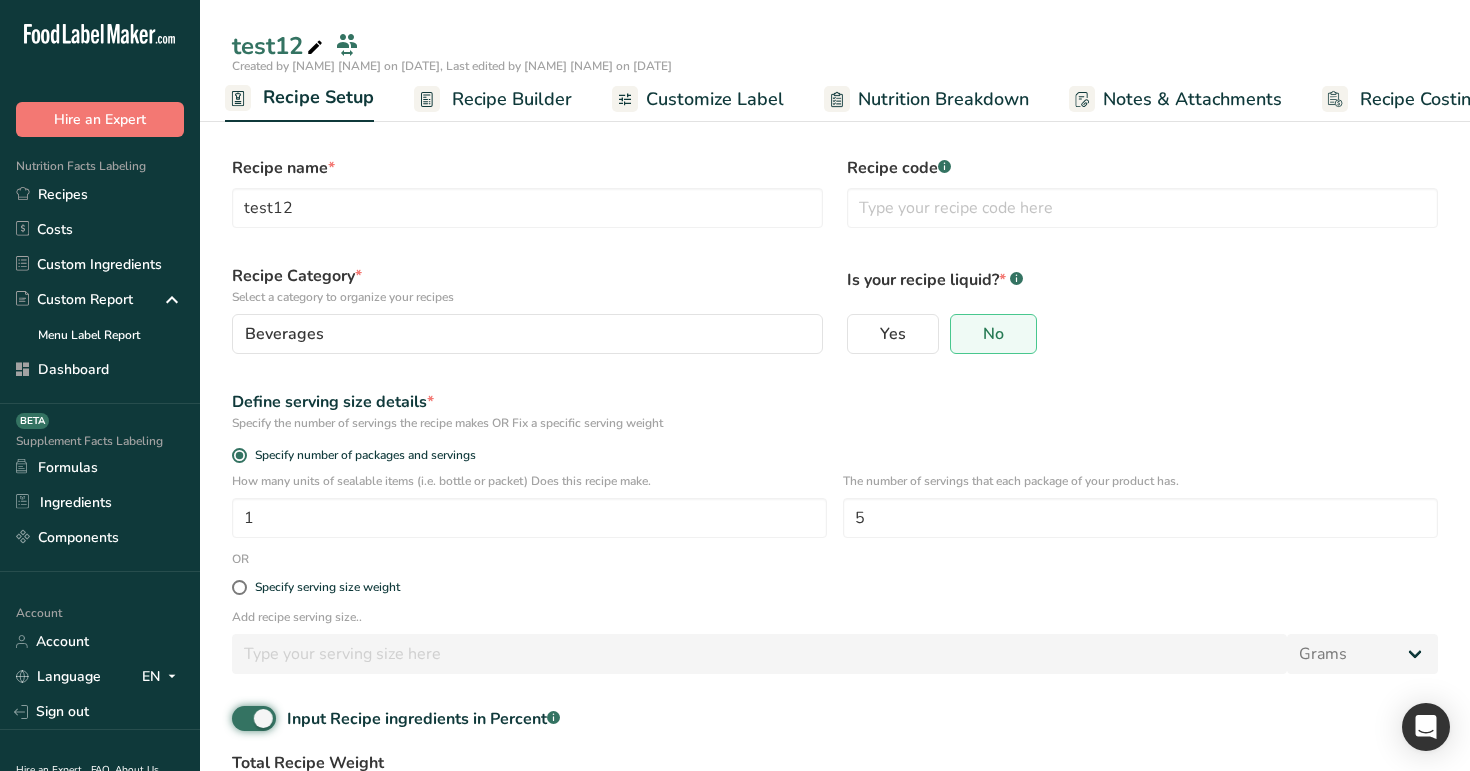 scroll, scrollTop: 168, scrollLeft: 0, axis: vertical 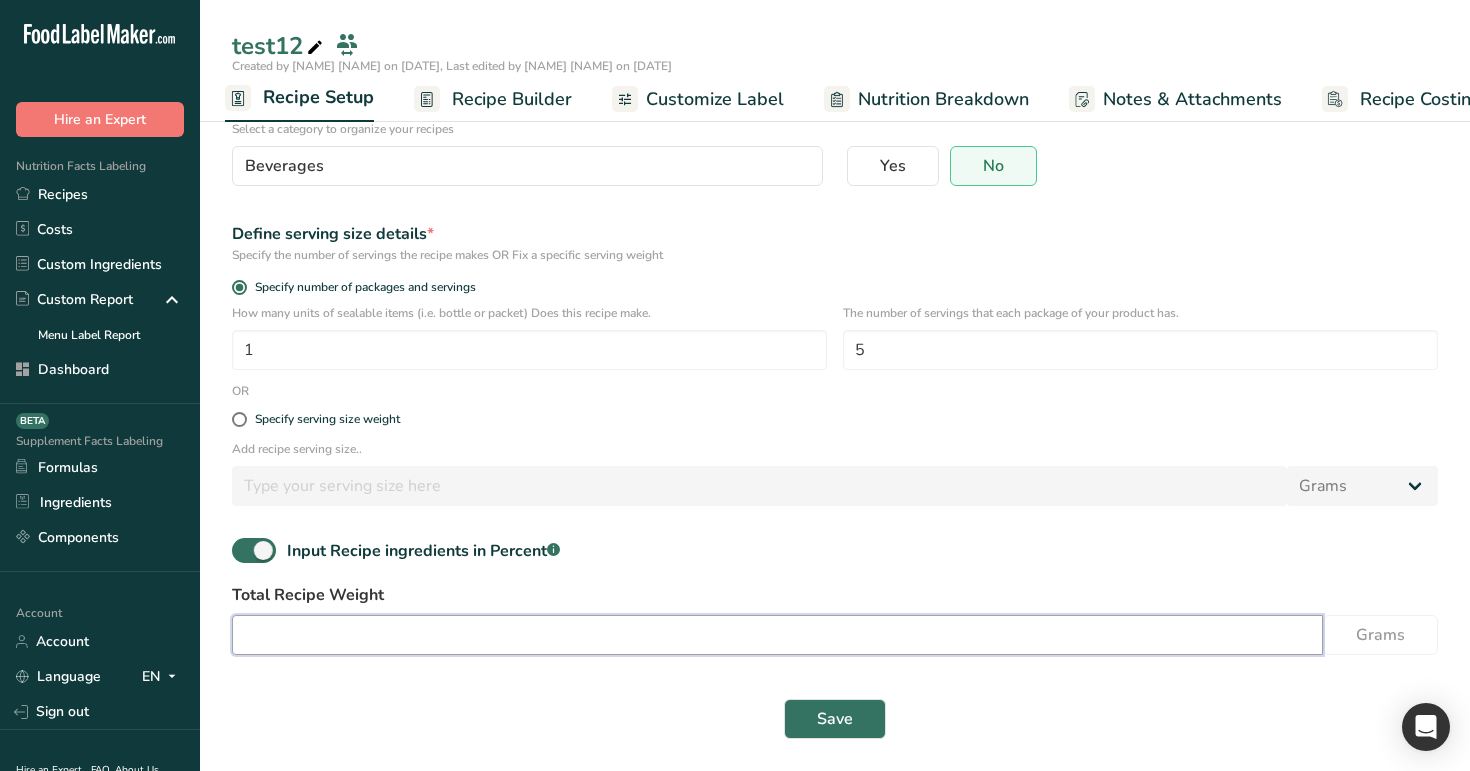 click at bounding box center (777, 635) 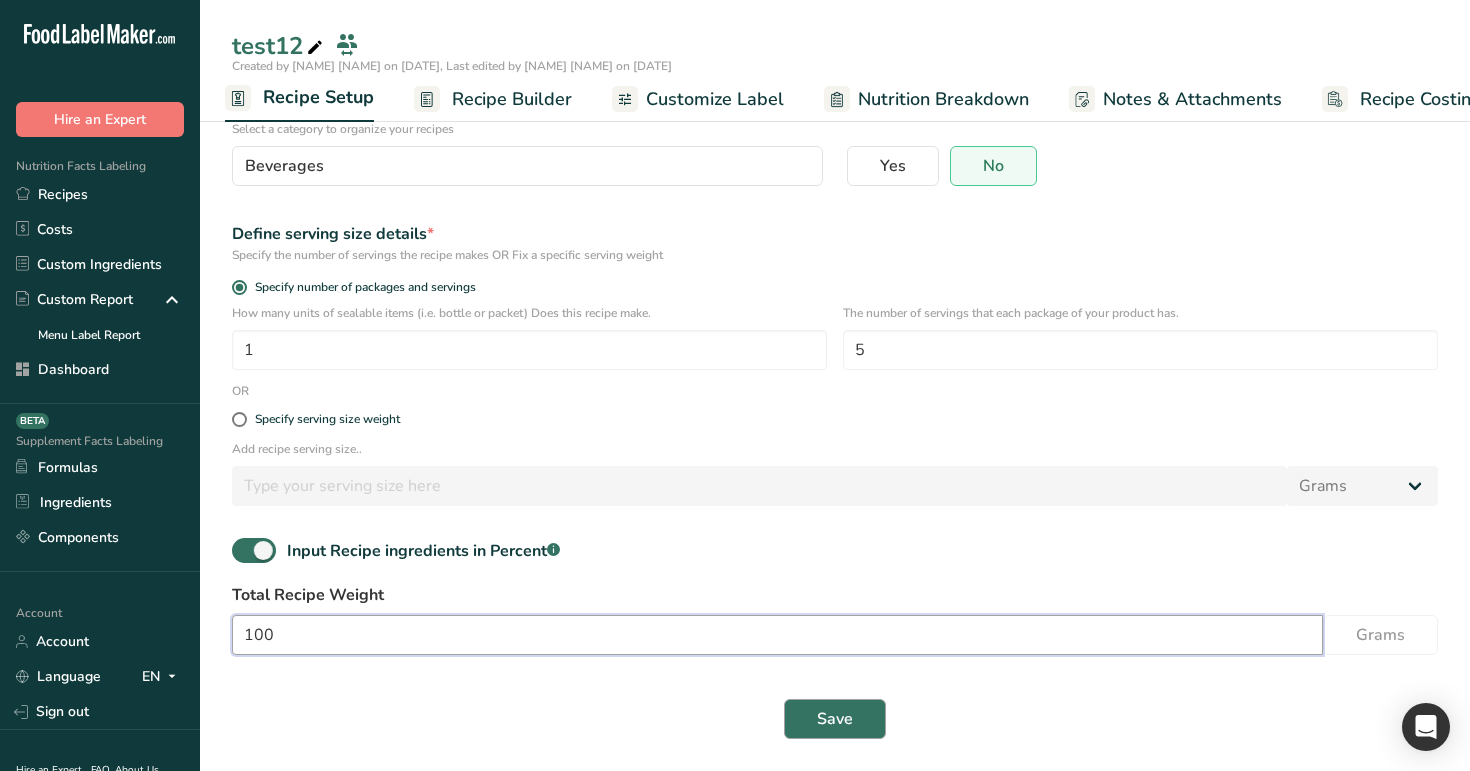 type on "100" 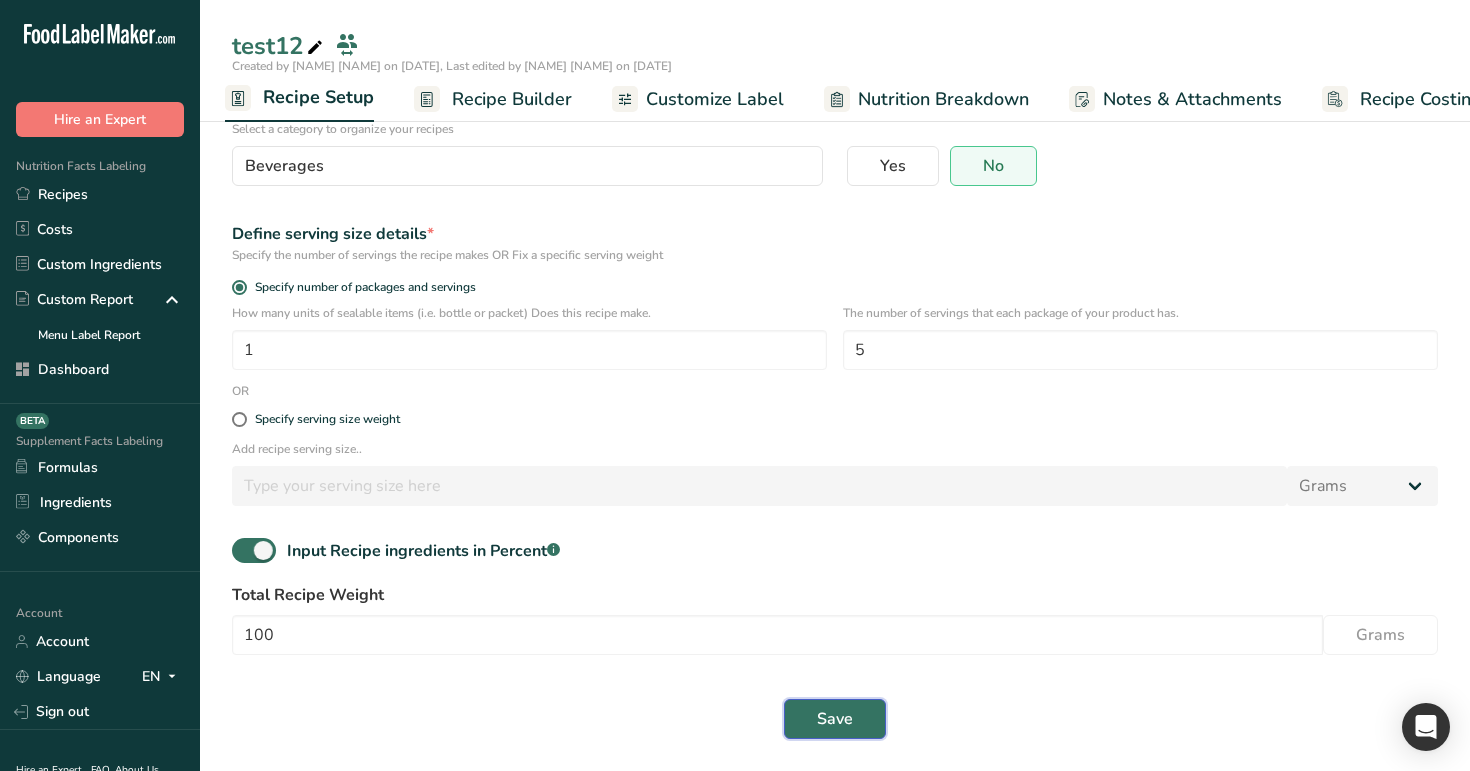 click on "Save" at bounding box center (835, 719) 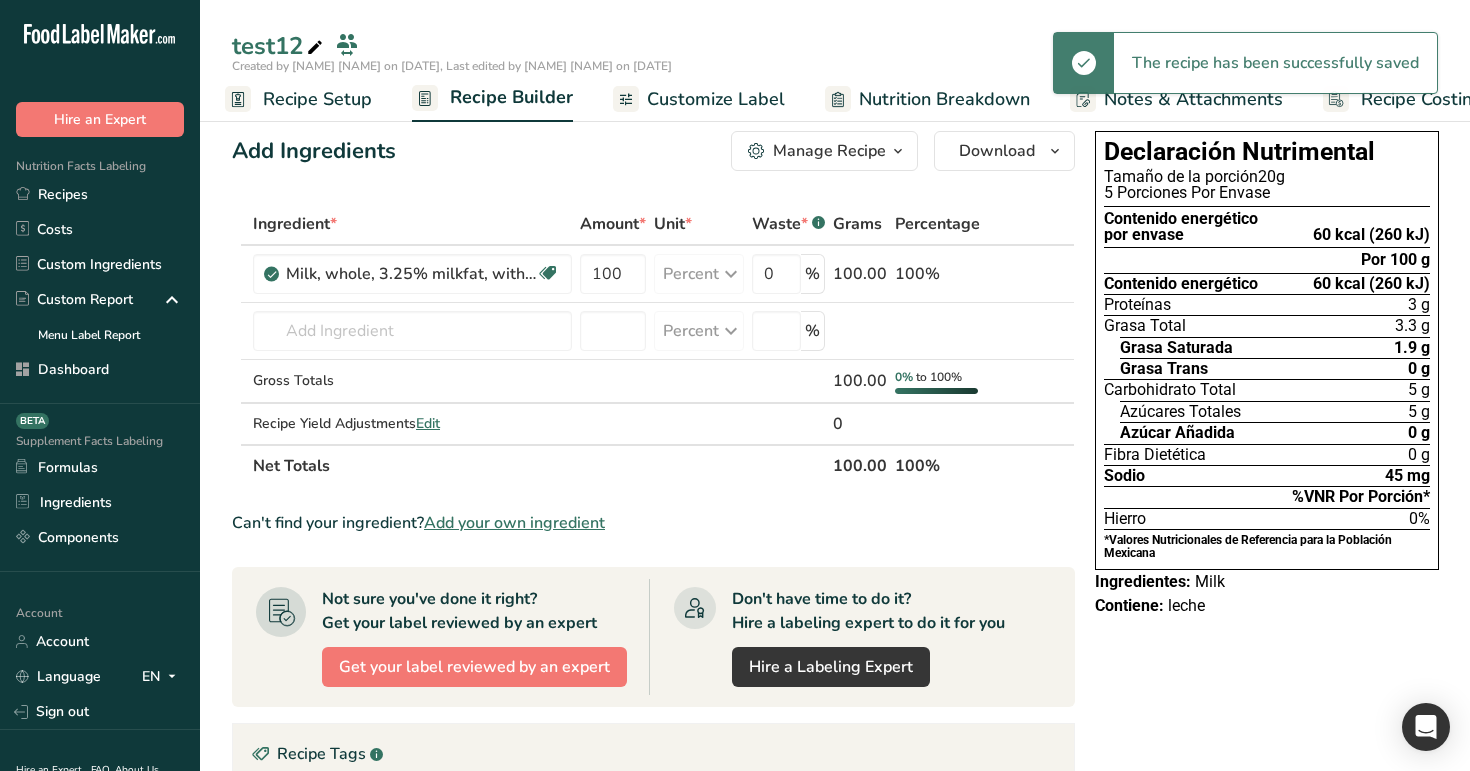 scroll, scrollTop: 0, scrollLeft: 0, axis: both 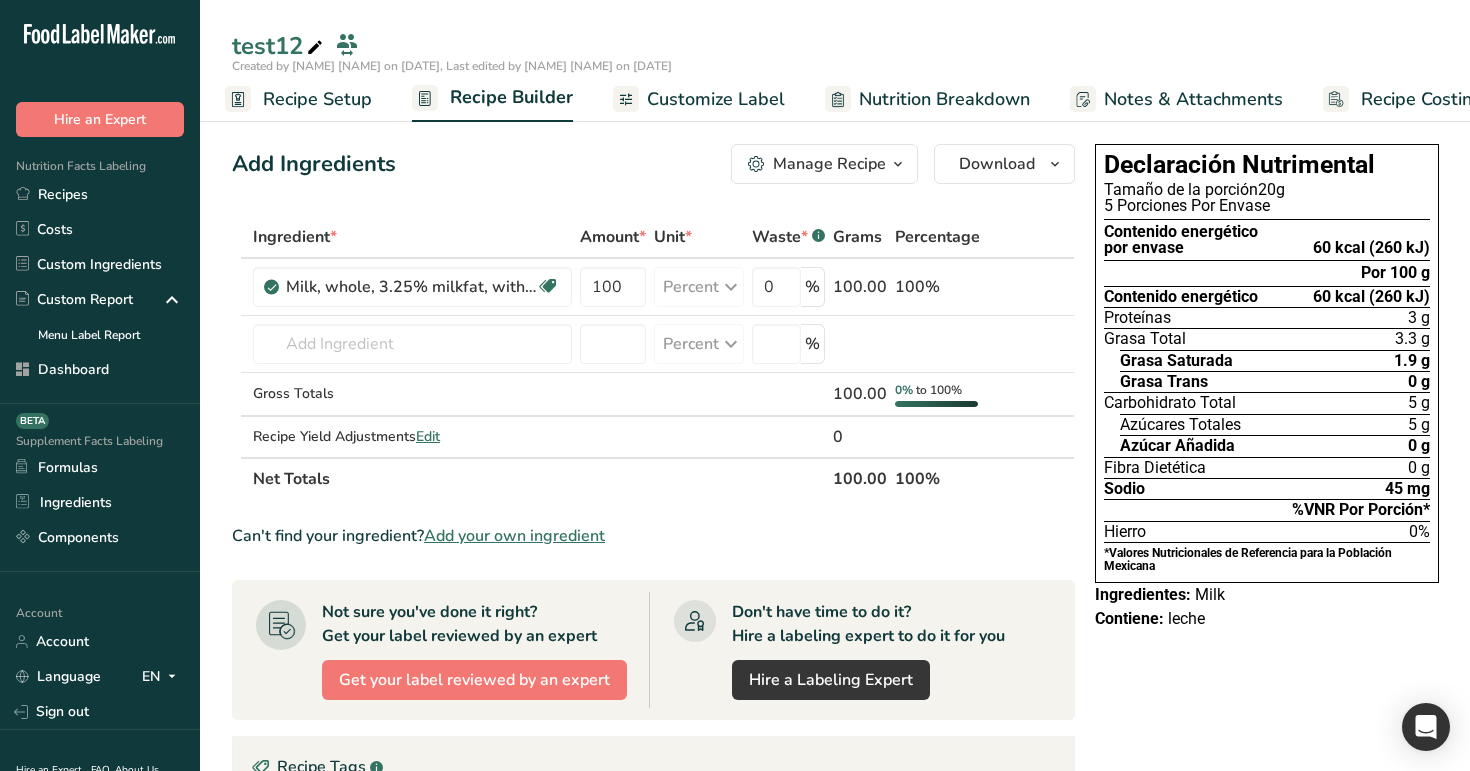 click on "Recipe Setup" at bounding box center (298, 99) 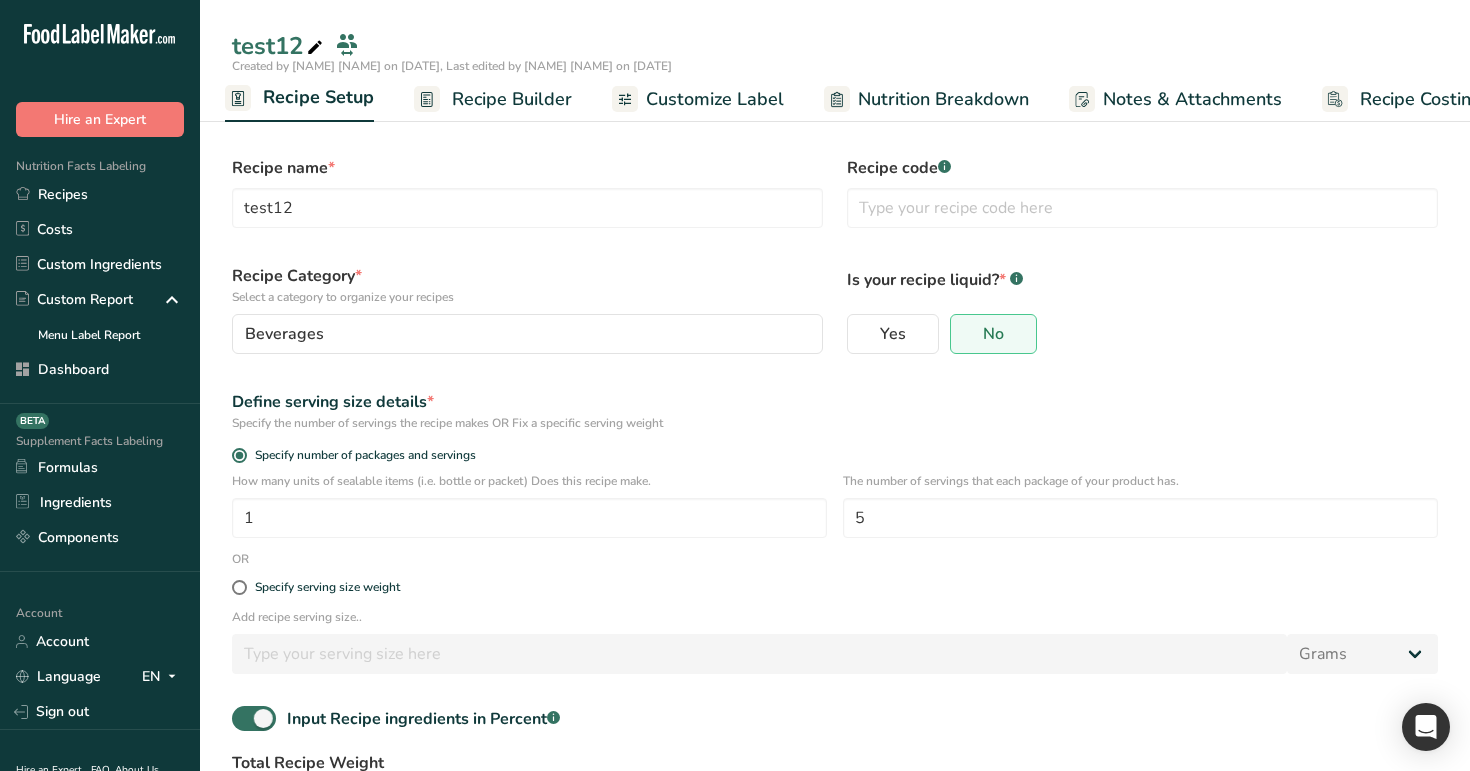 click on "Recipe Builder" at bounding box center (512, 99) 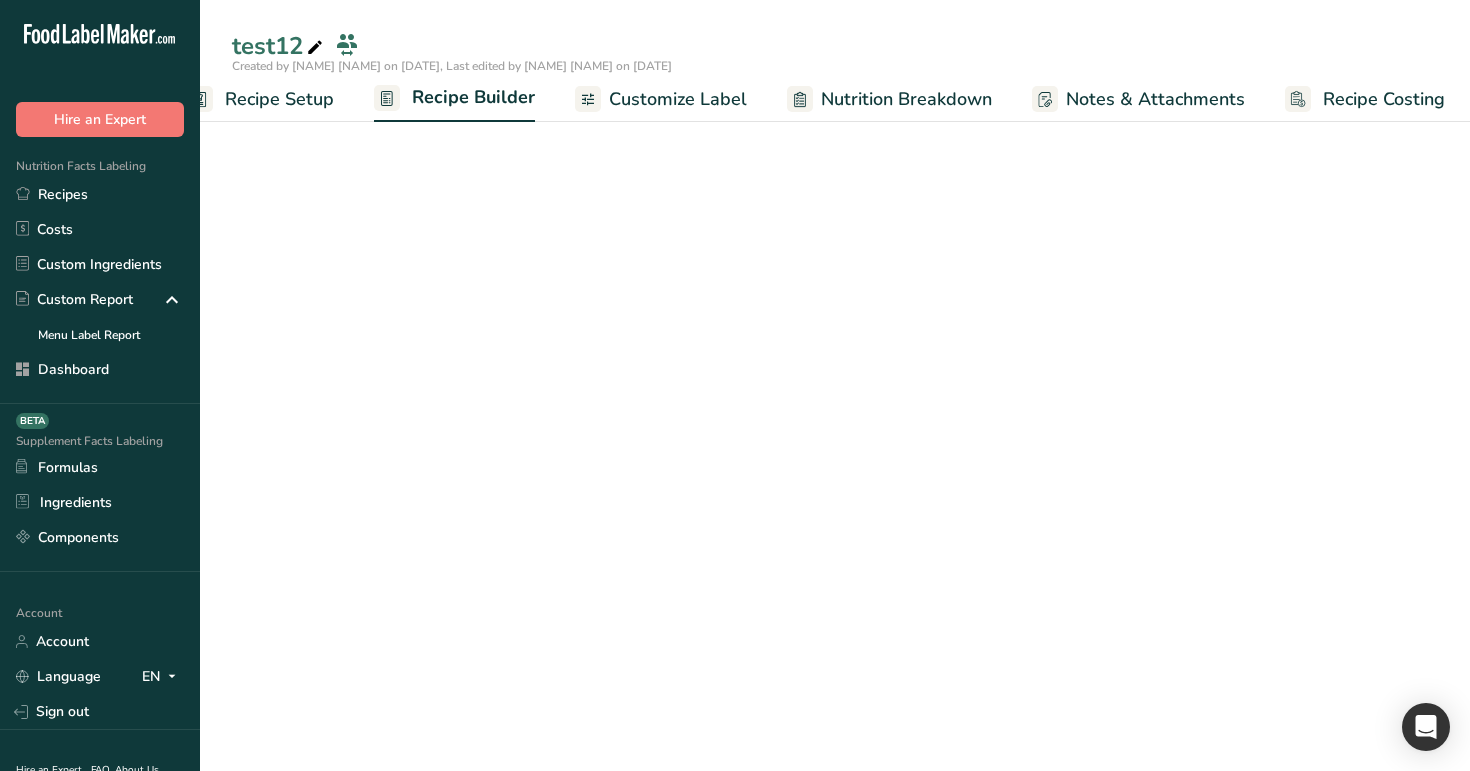 scroll, scrollTop: 0, scrollLeft: 51, axis: horizontal 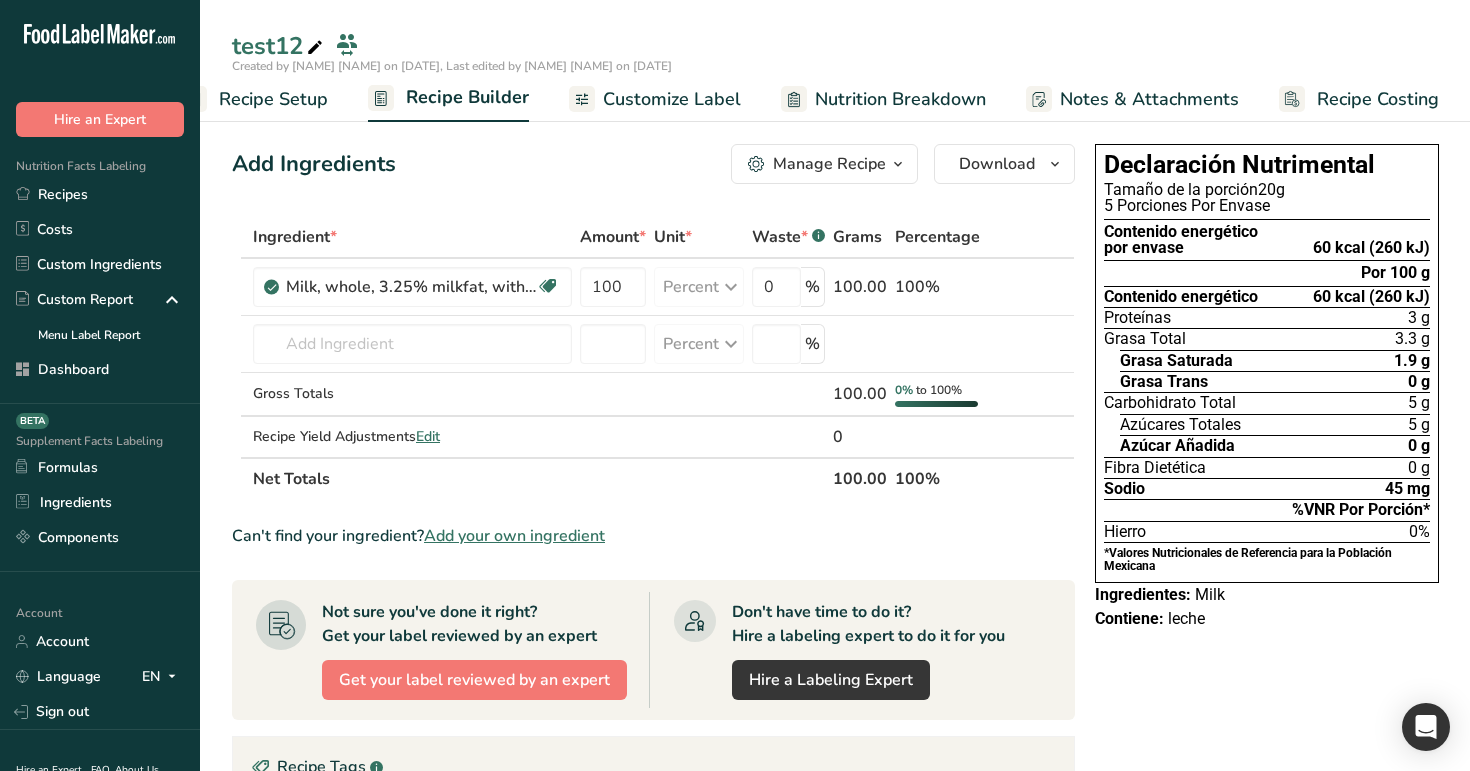 click on "Recipe Setup" at bounding box center (273, 99) 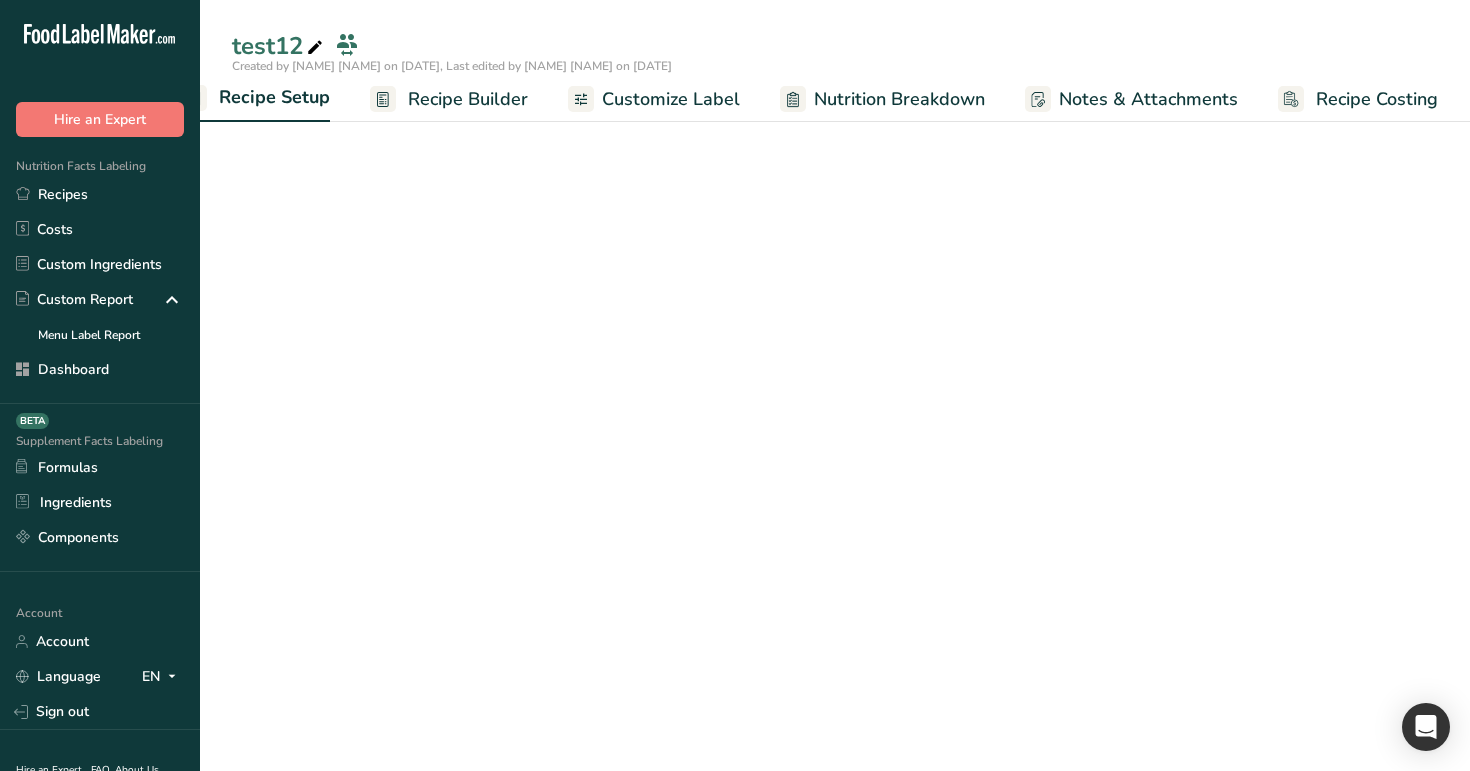 scroll, scrollTop: 0, scrollLeft: 7, axis: horizontal 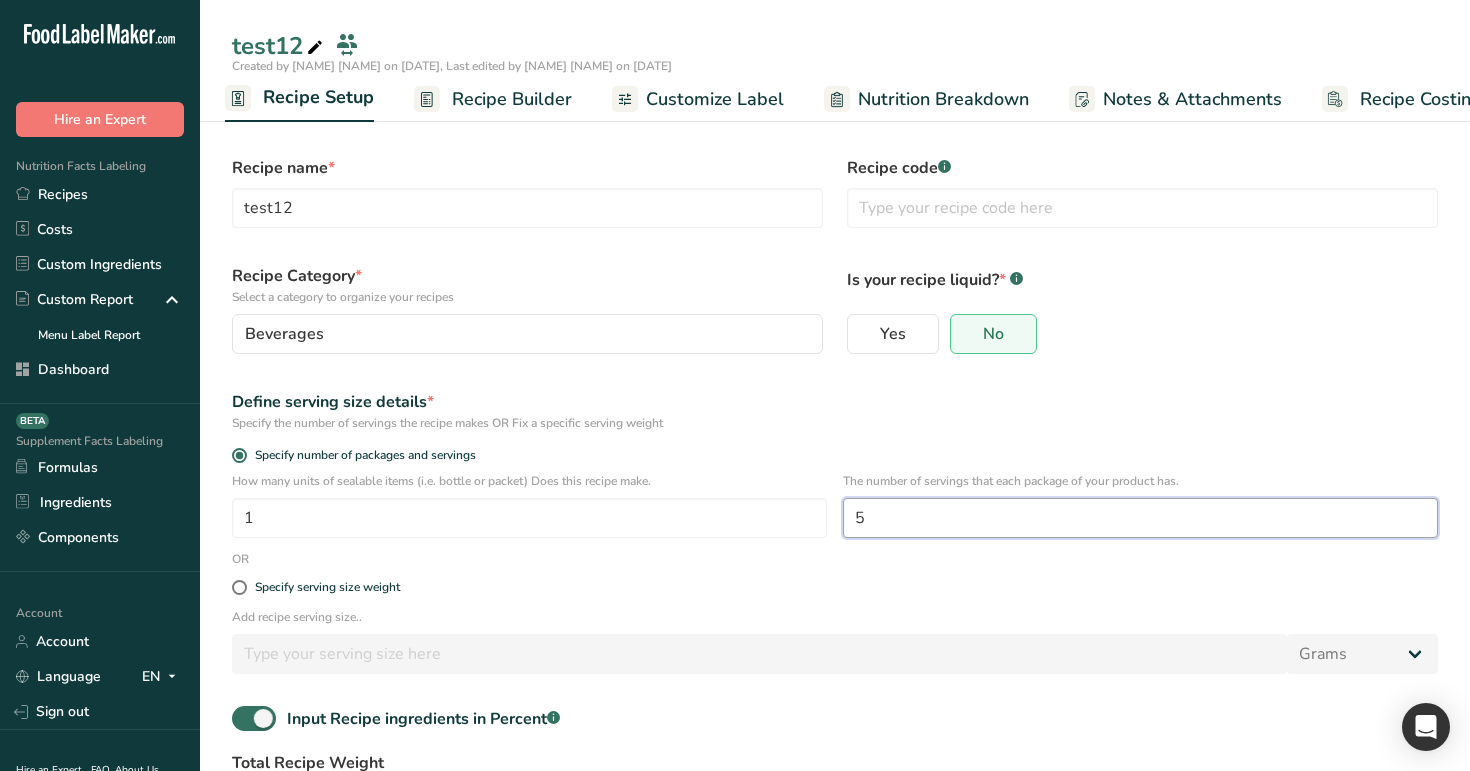 click on "5" at bounding box center (1140, 518) 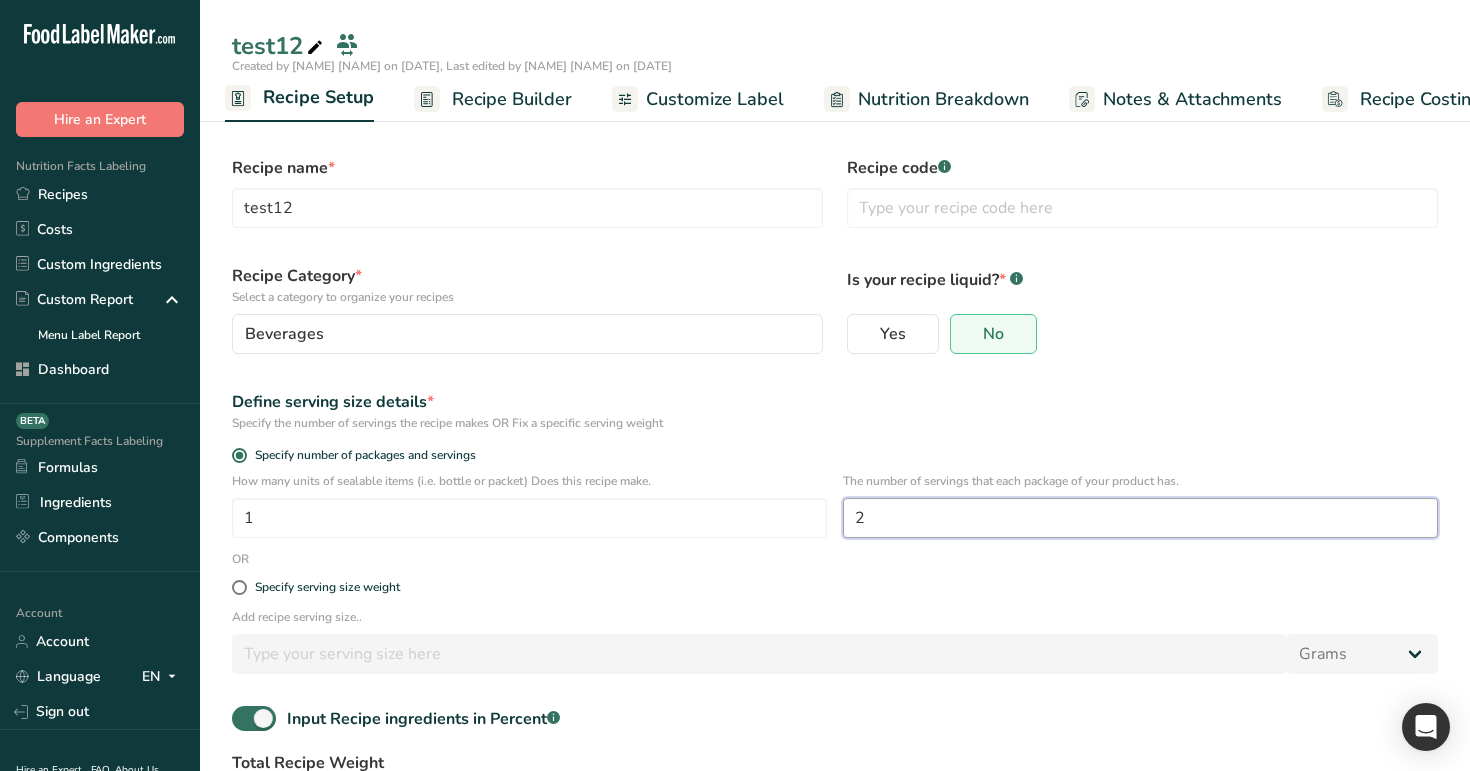 scroll, scrollTop: 168, scrollLeft: 0, axis: vertical 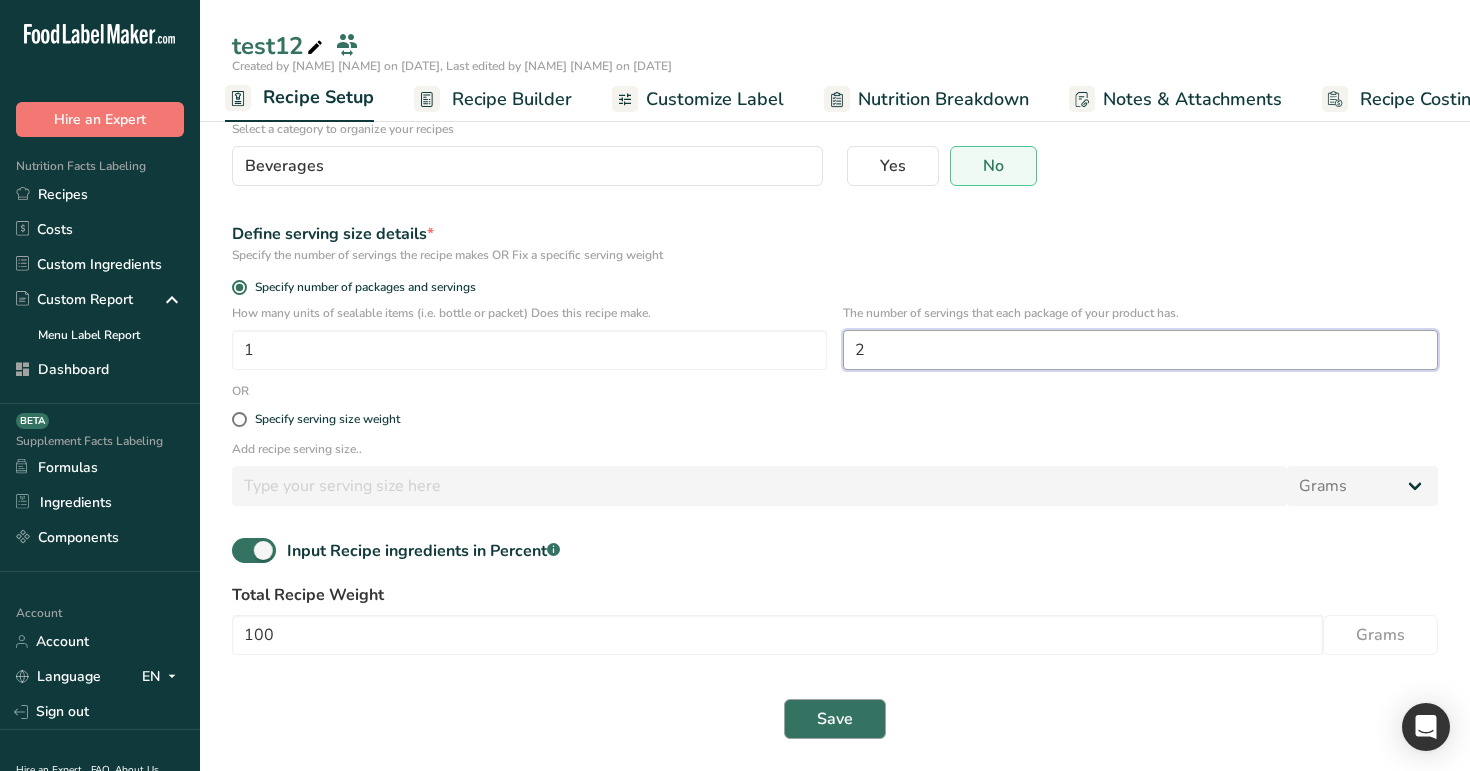 type on "2" 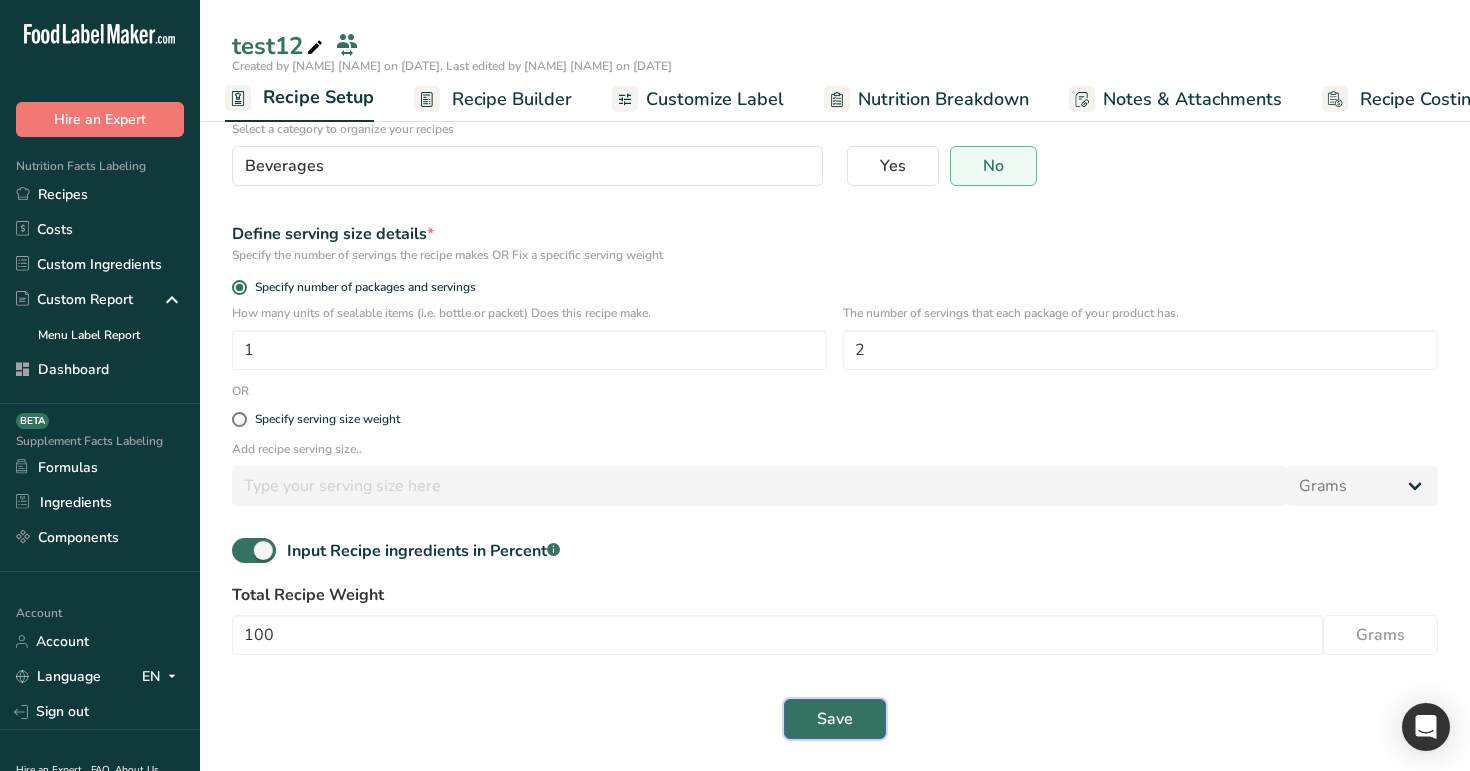 click on "Save" at bounding box center [835, 719] 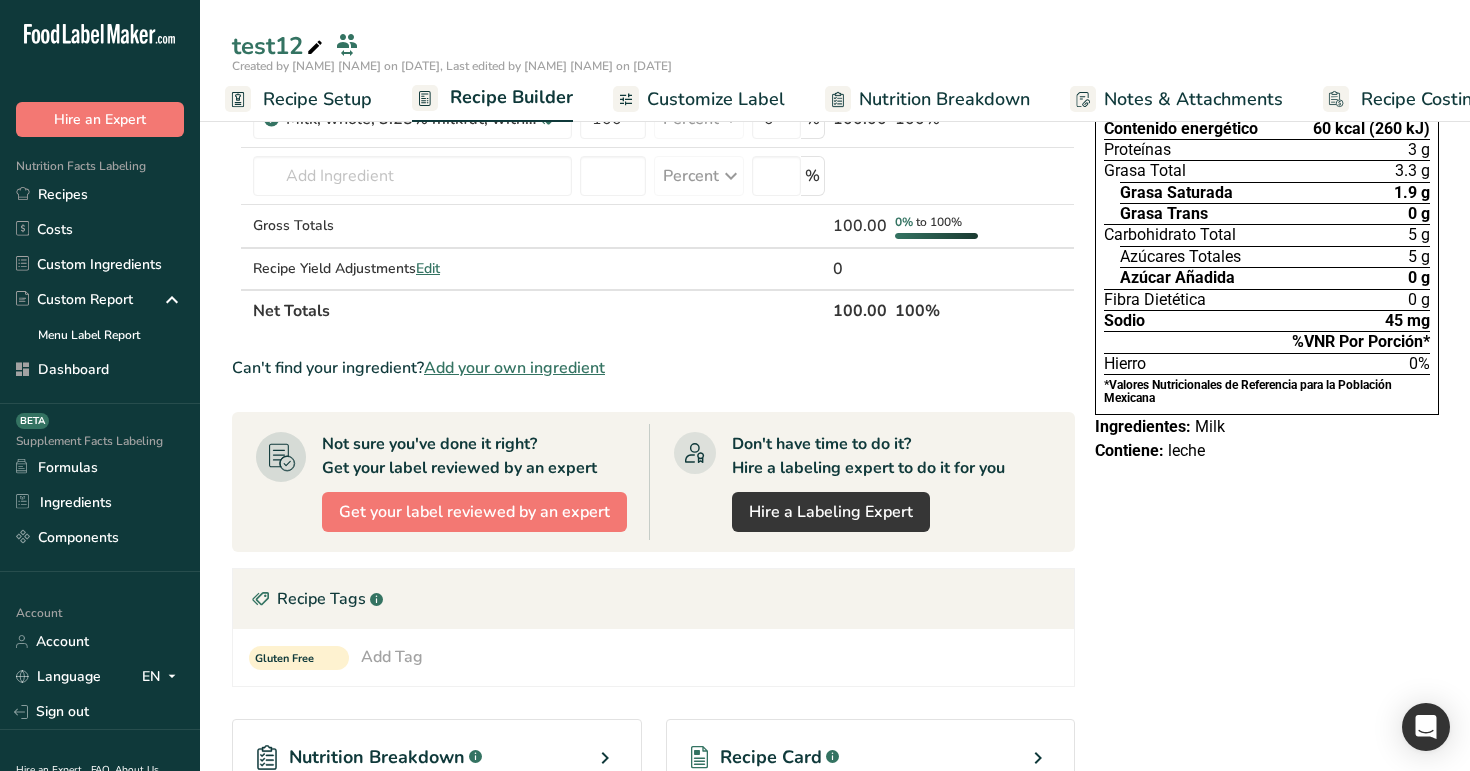 scroll, scrollTop: 0, scrollLeft: 0, axis: both 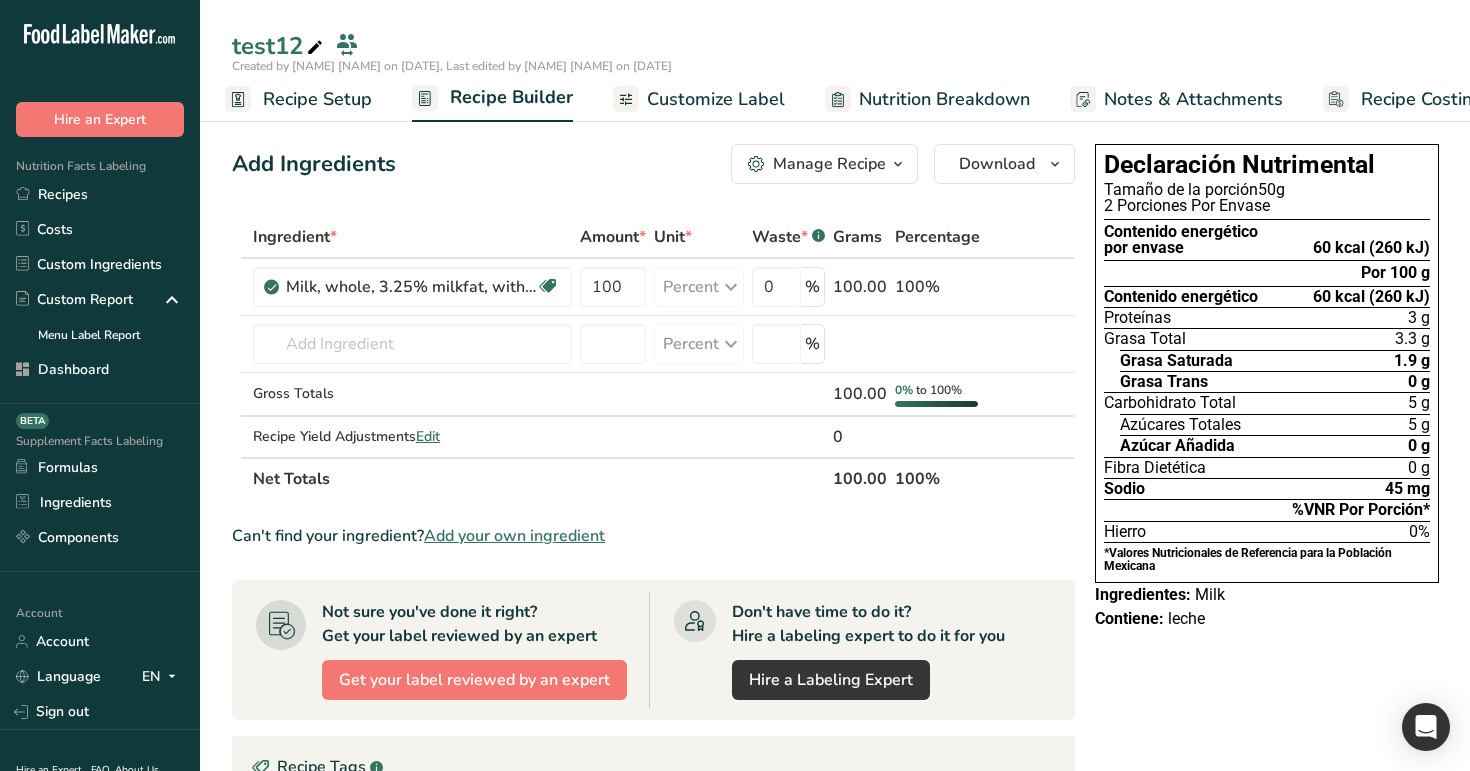 click on "Recipe Setup" at bounding box center [317, 99] 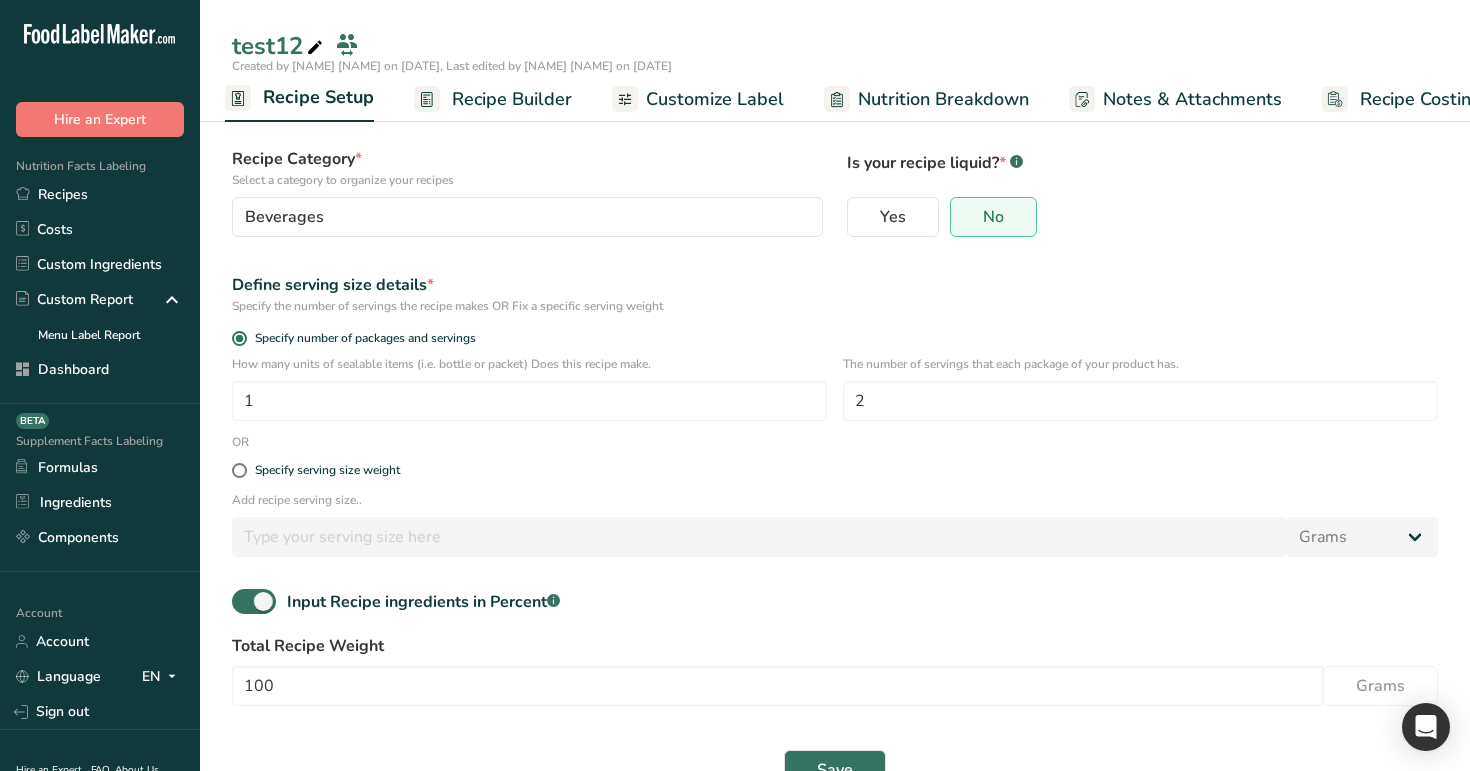 scroll, scrollTop: 168, scrollLeft: 0, axis: vertical 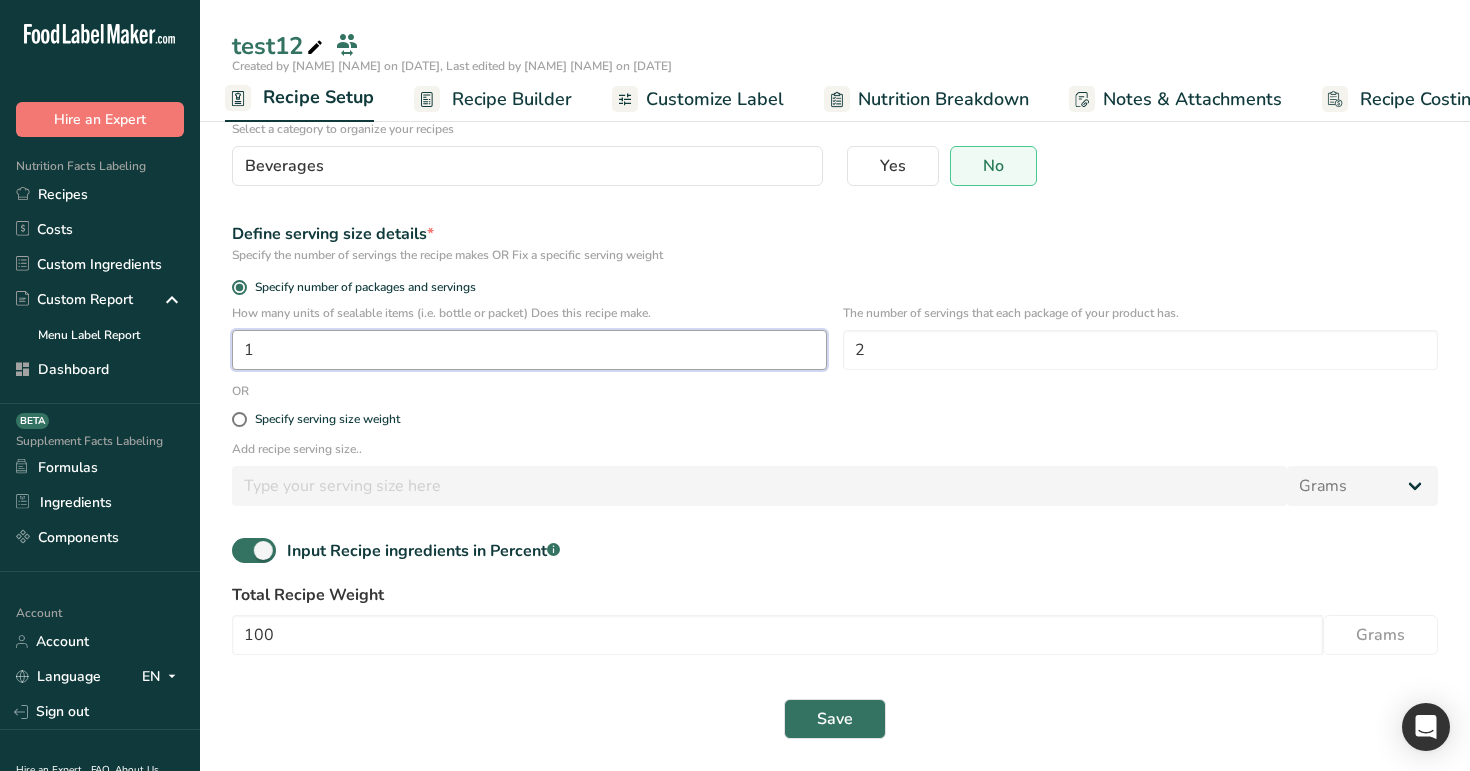 click on "1" at bounding box center (529, 350) 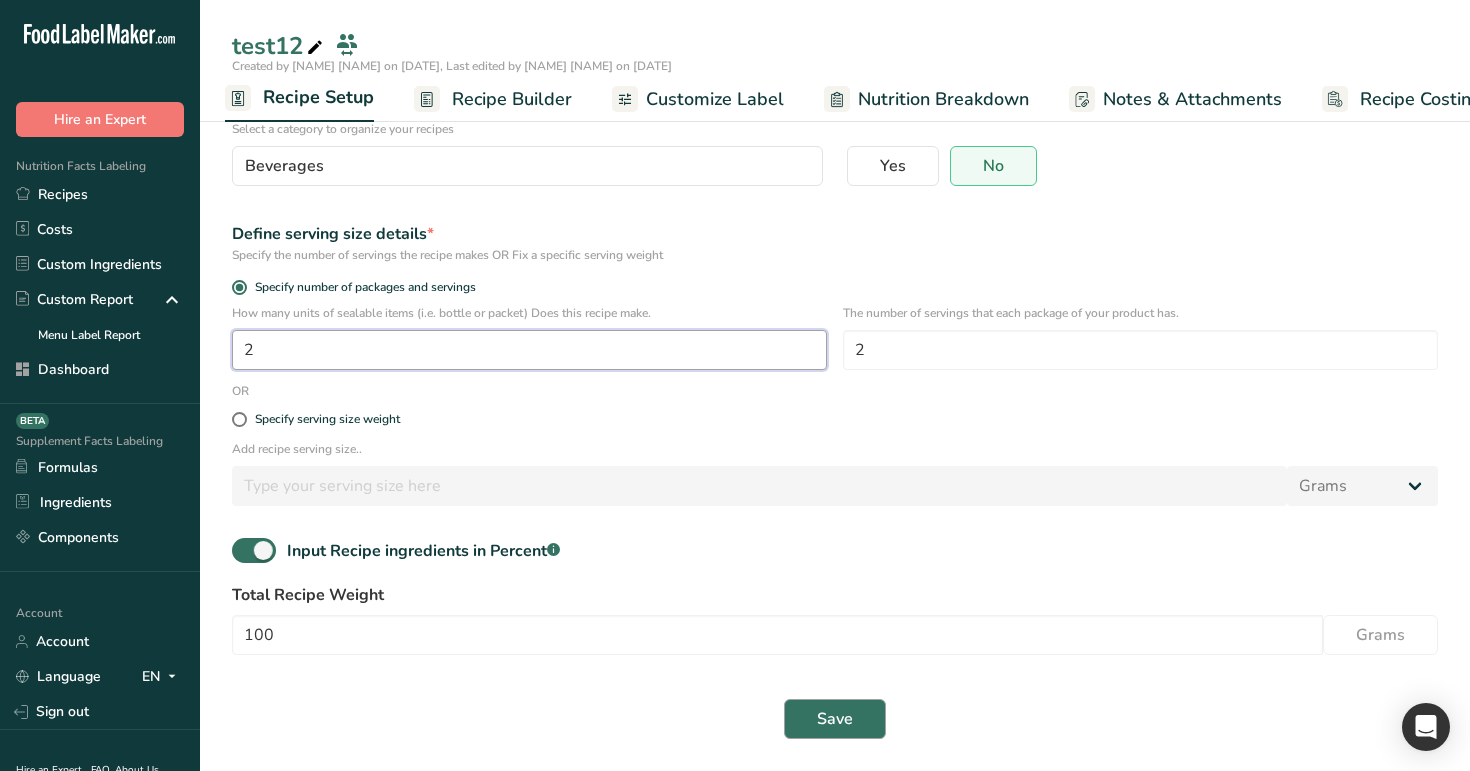 type on "2" 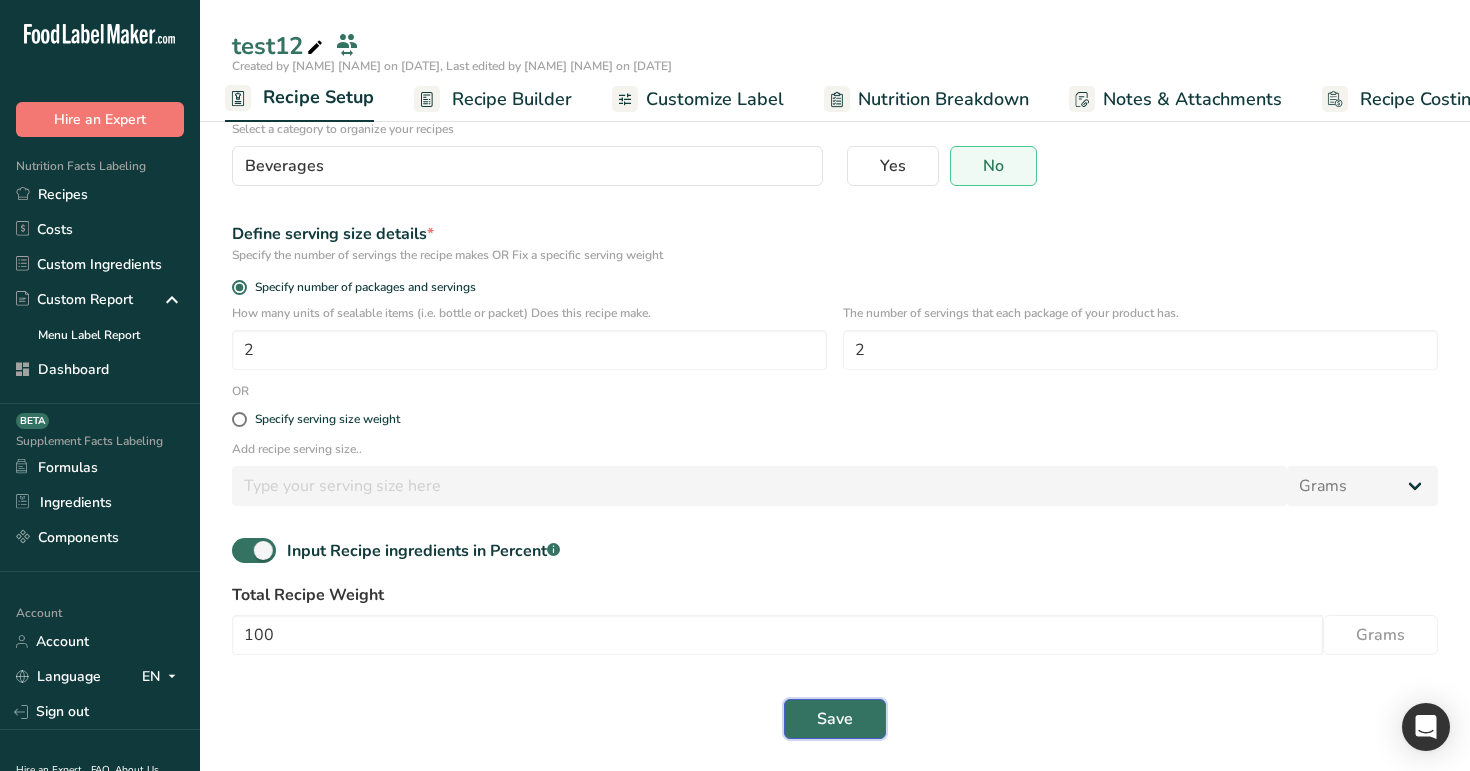click on "Save" at bounding box center [835, 719] 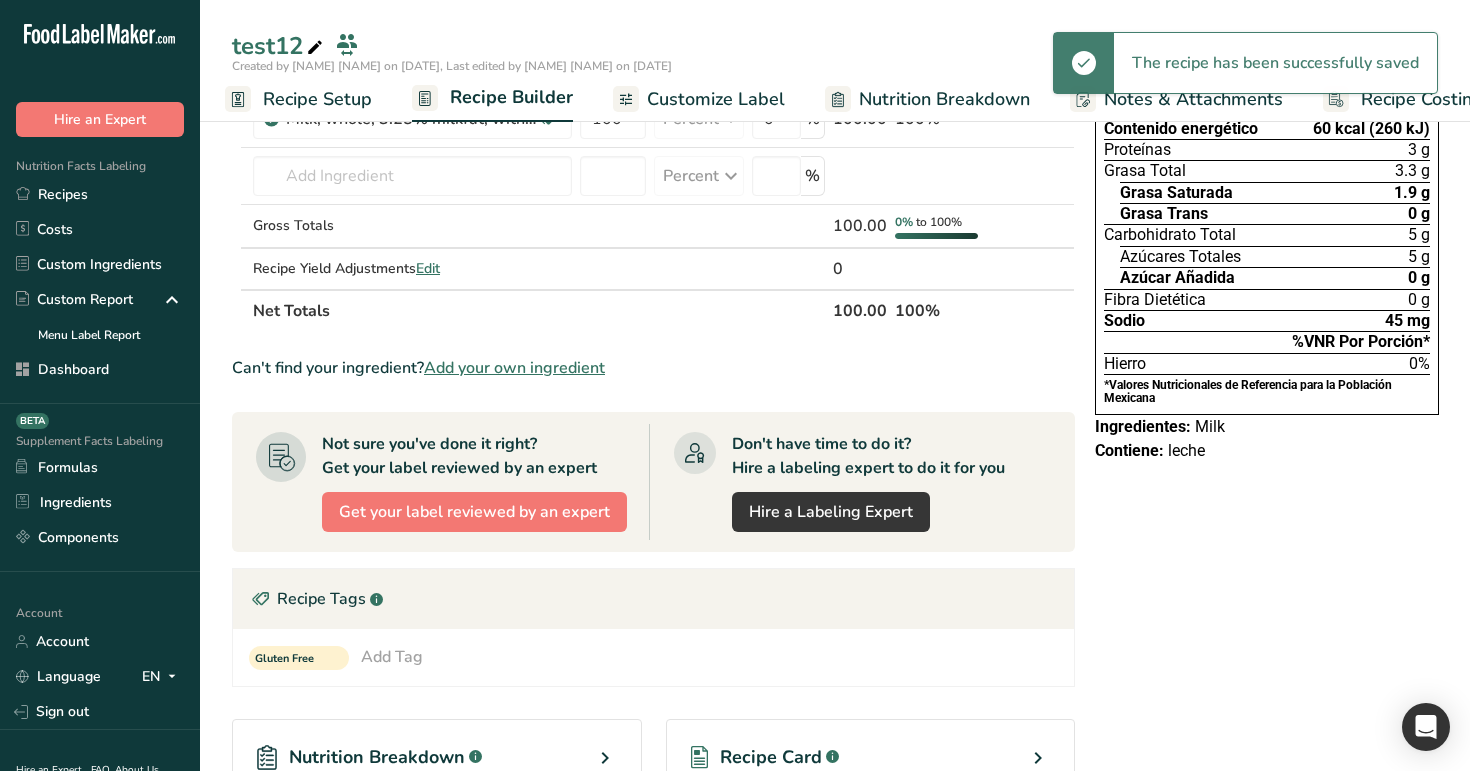 scroll, scrollTop: 0, scrollLeft: 0, axis: both 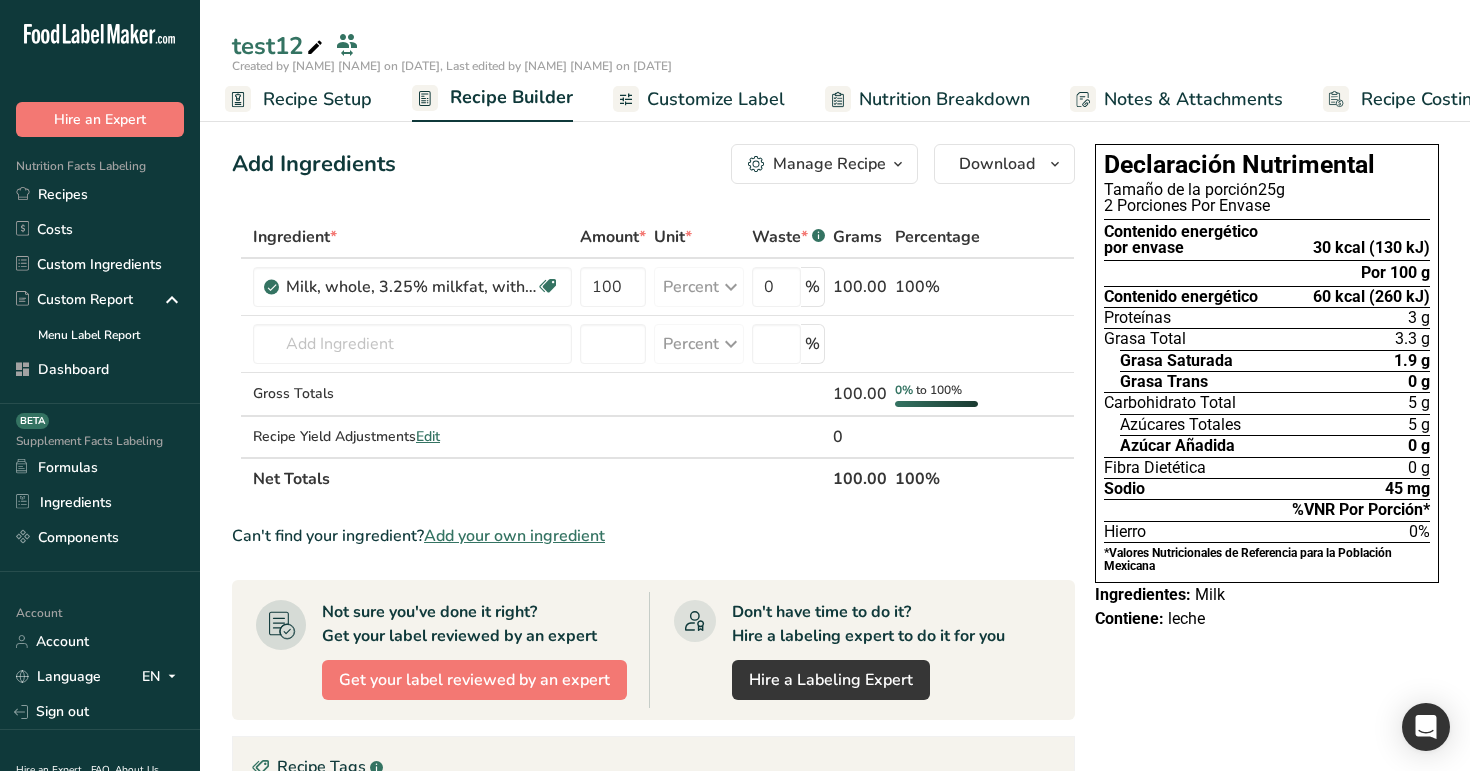 click on "Recipe Setup" at bounding box center [317, 99] 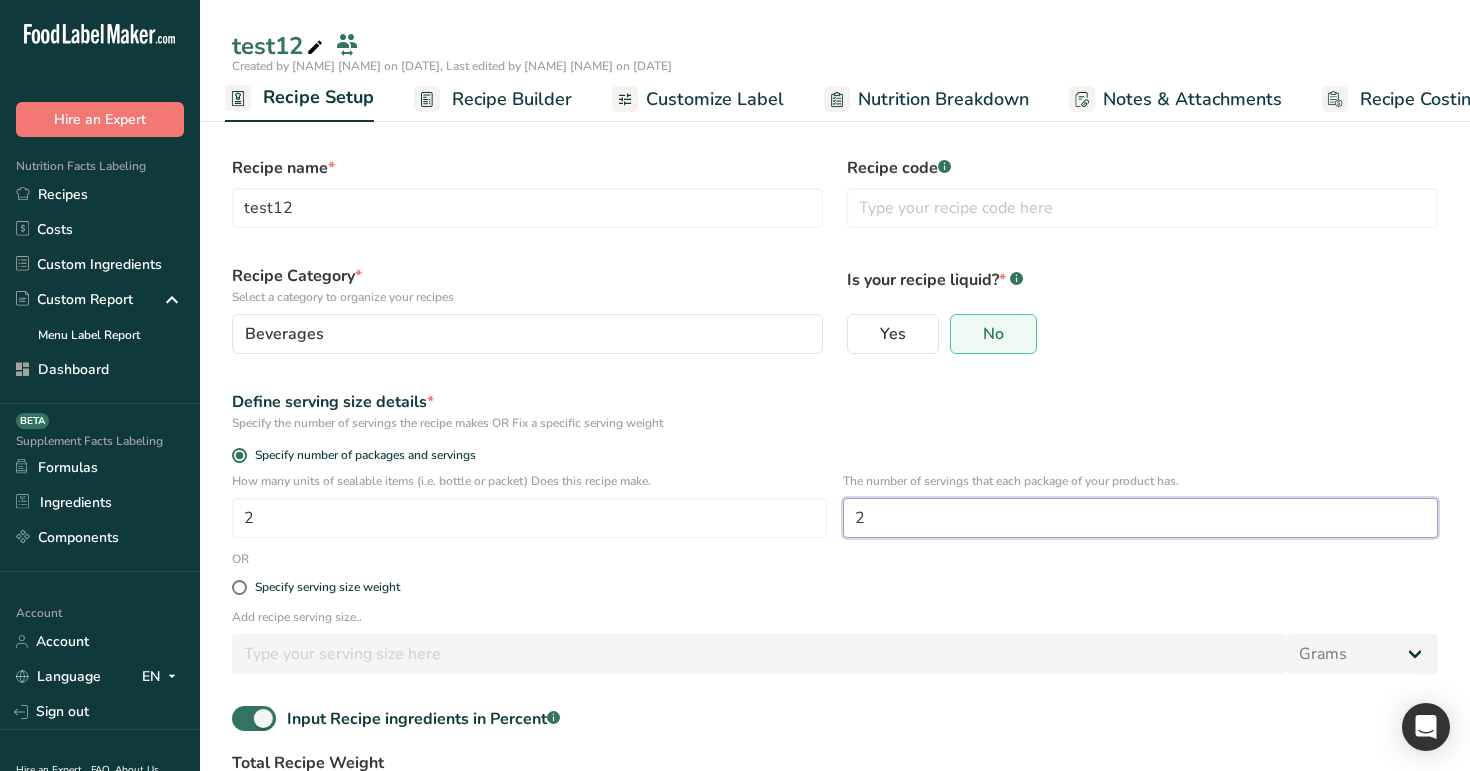 click on "2" at bounding box center [1140, 518] 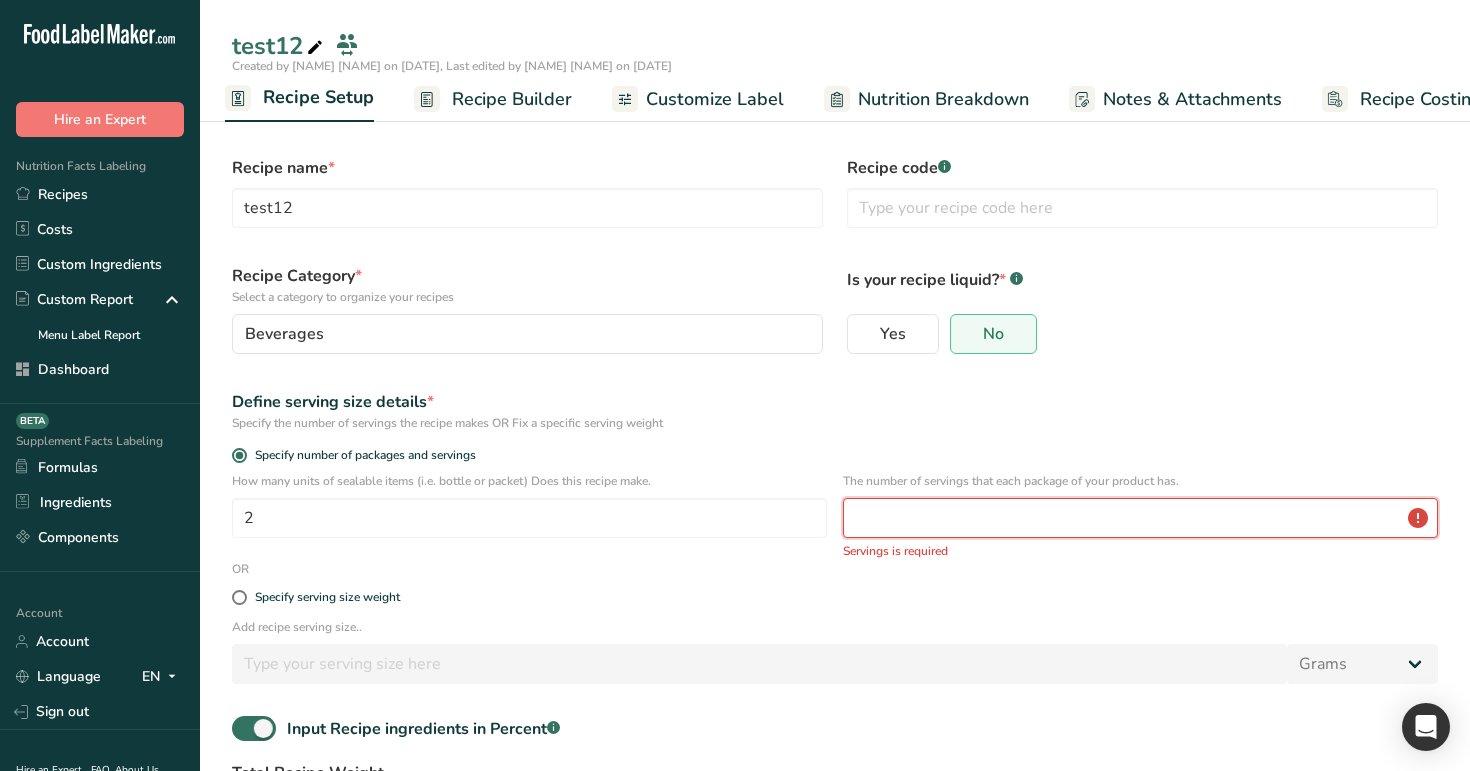 type on "2" 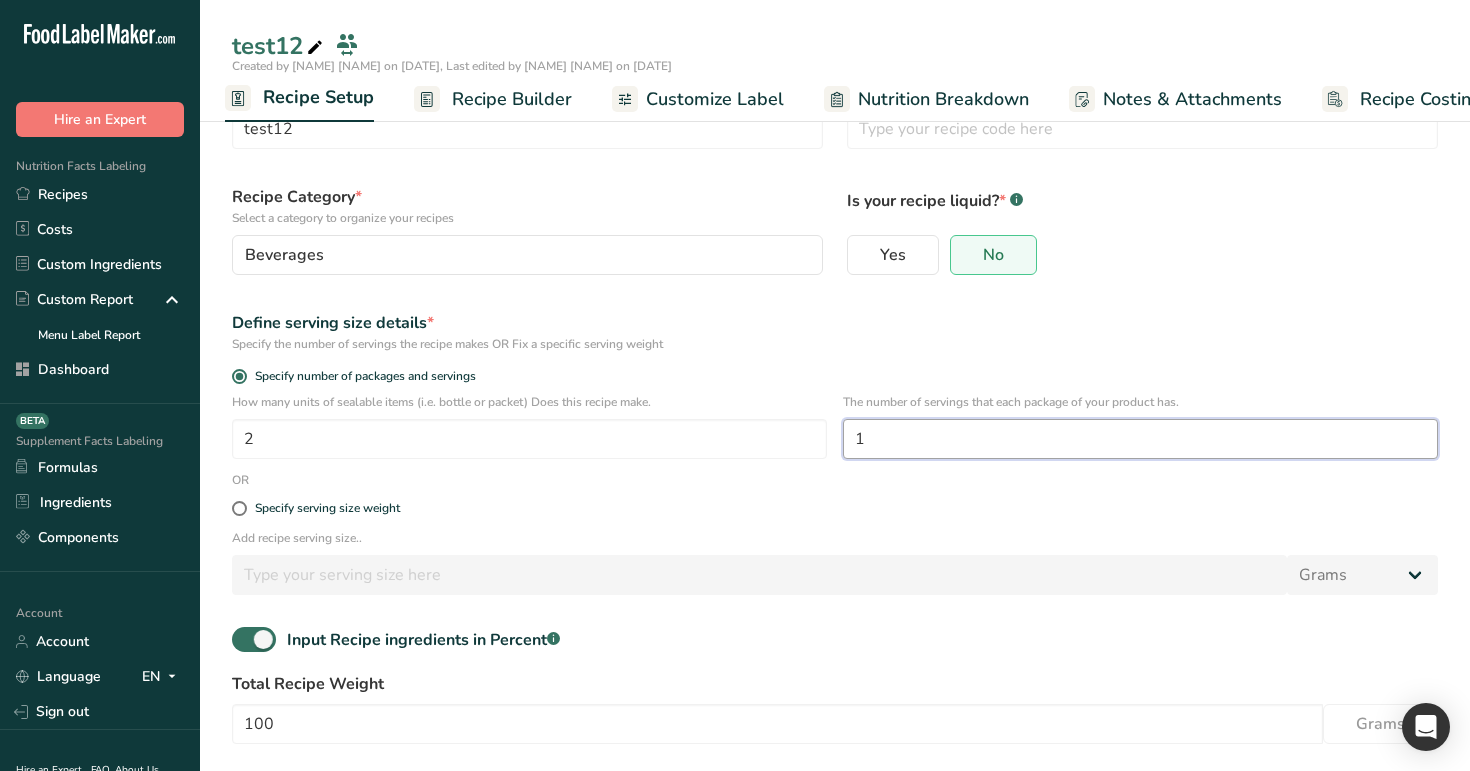 scroll, scrollTop: 168, scrollLeft: 0, axis: vertical 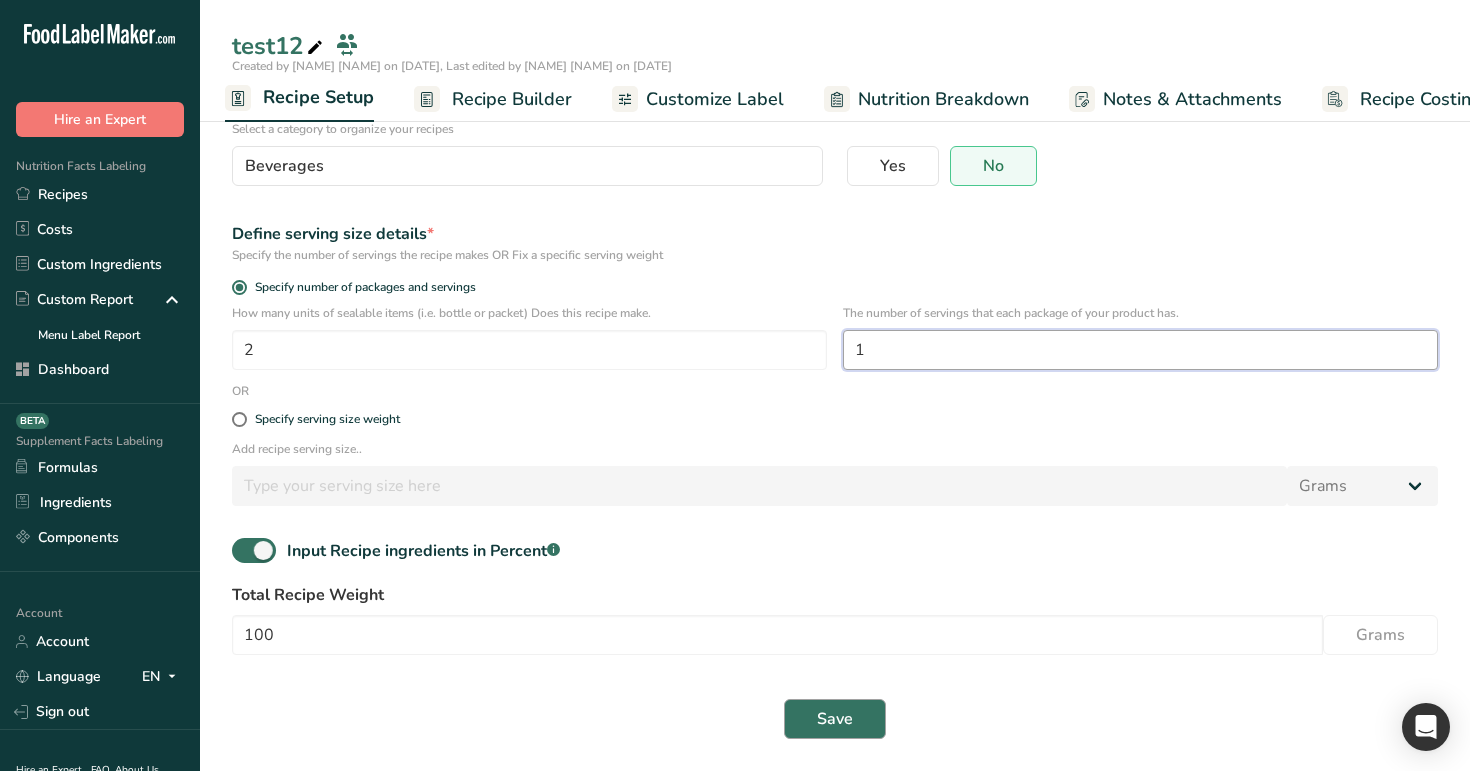 type on "1" 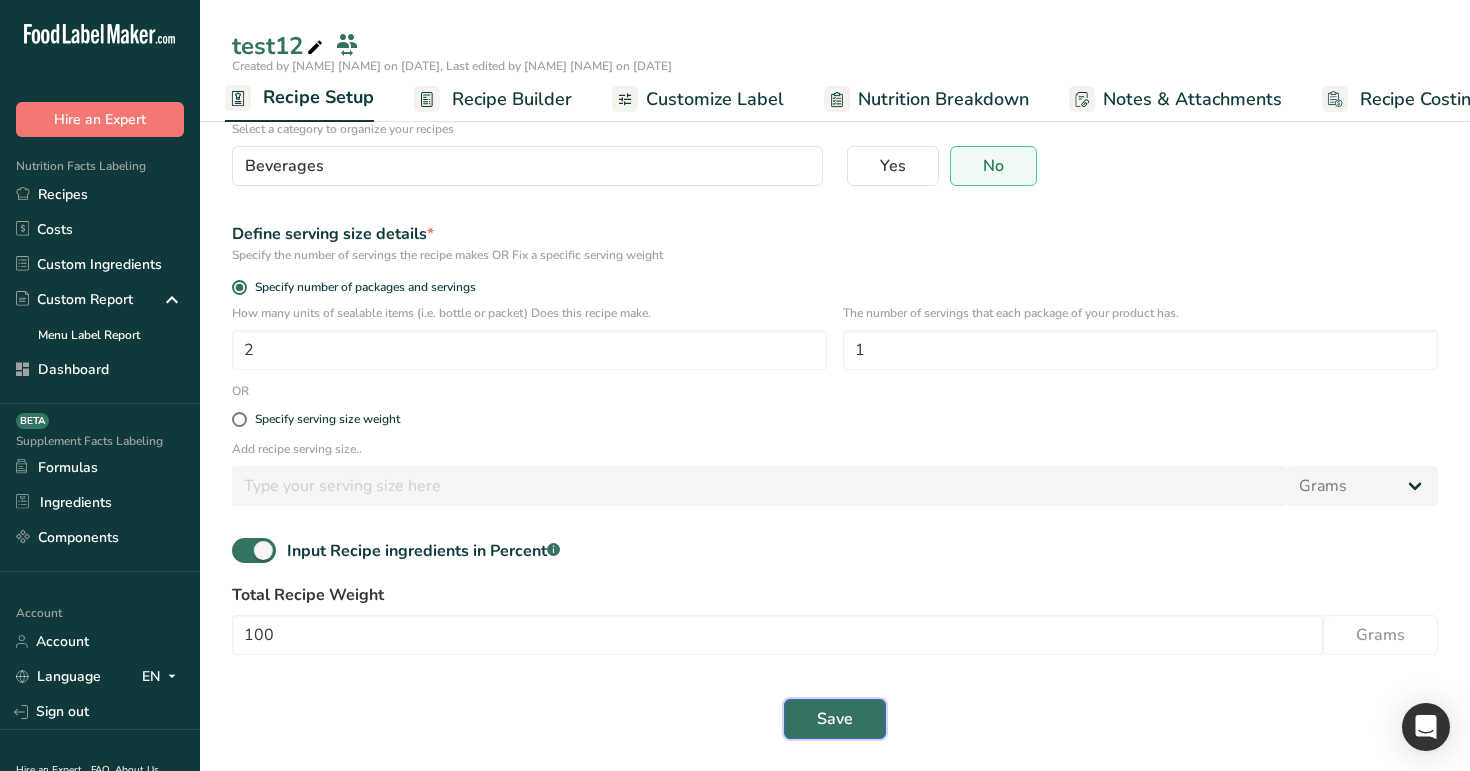 click on "Save" at bounding box center [835, 719] 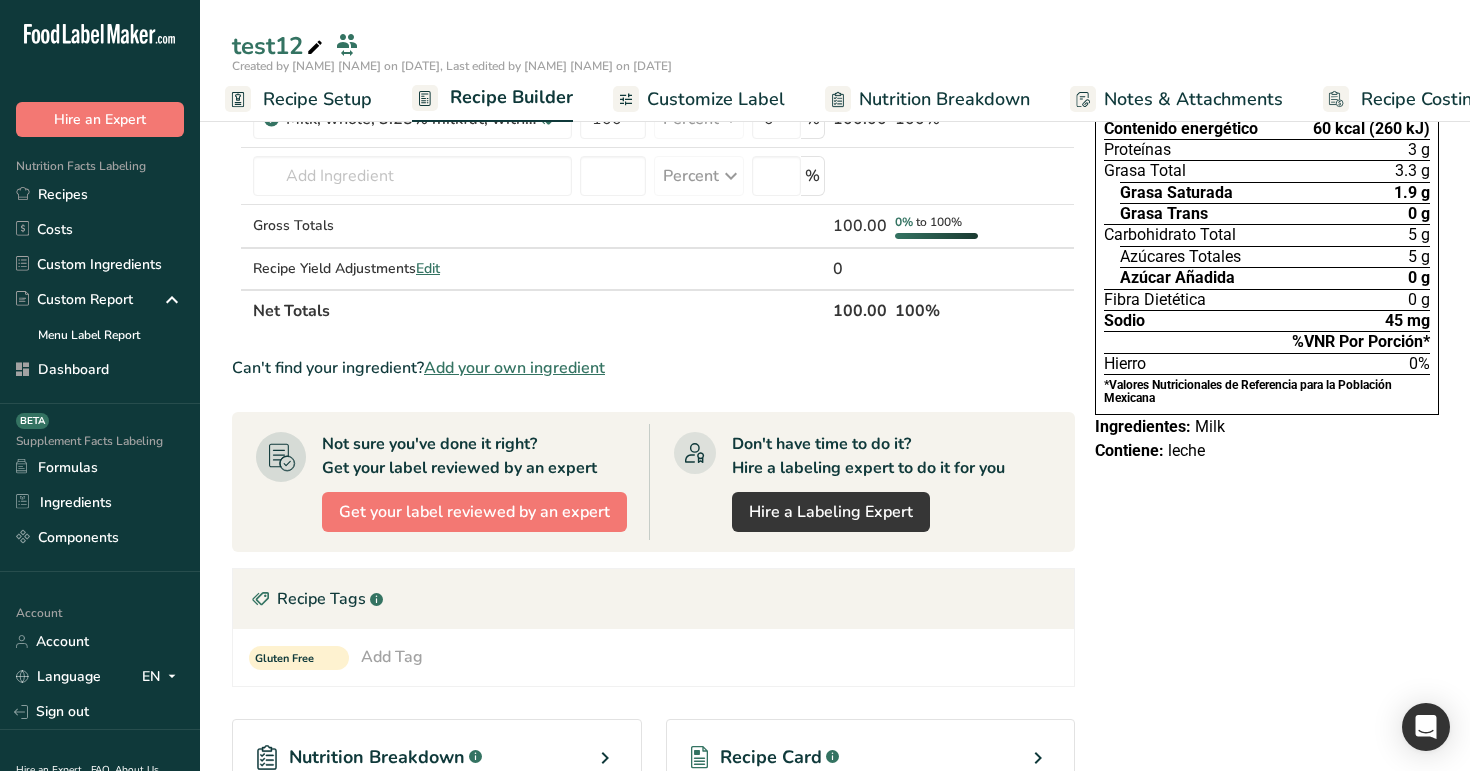 scroll, scrollTop: 0, scrollLeft: 0, axis: both 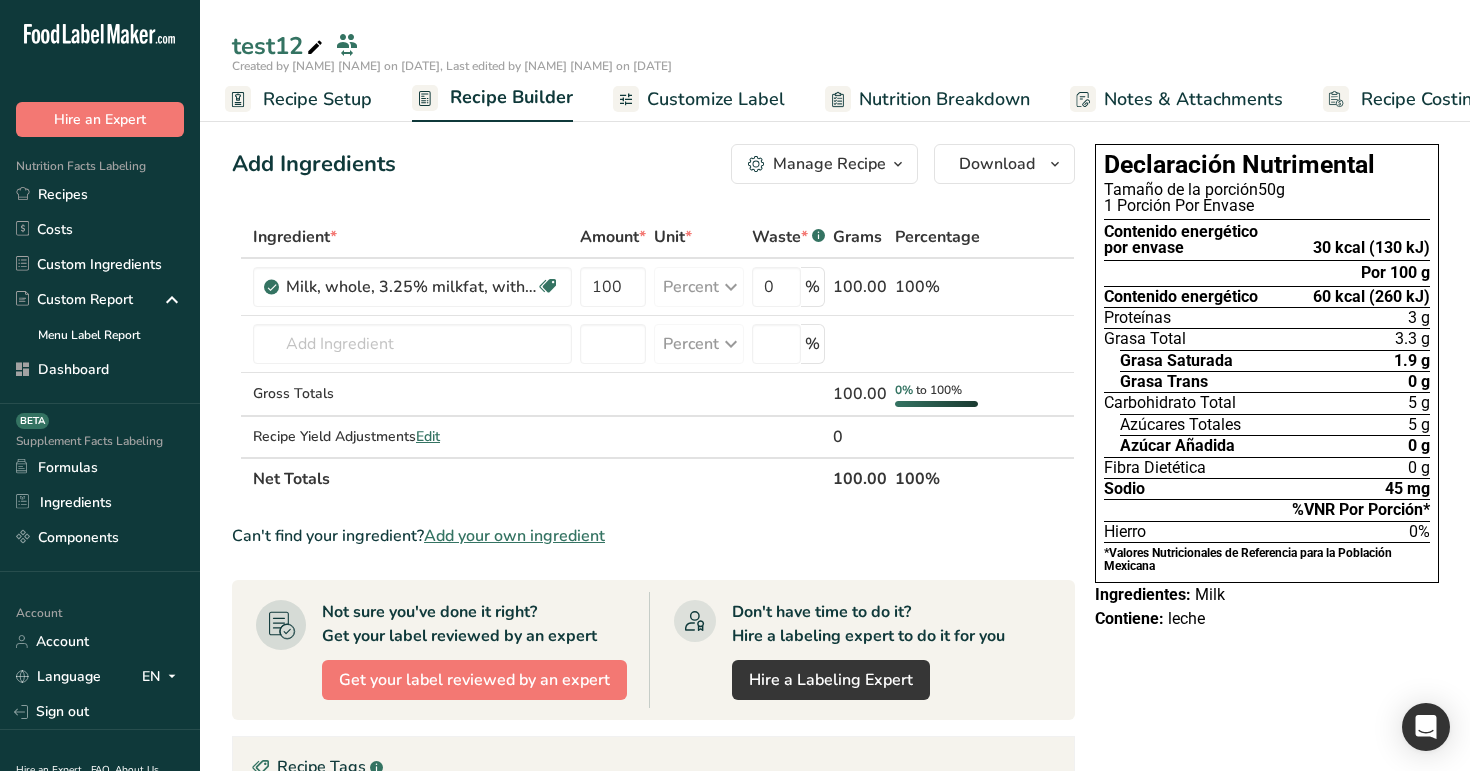 click on "Recipe Setup" at bounding box center [317, 99] 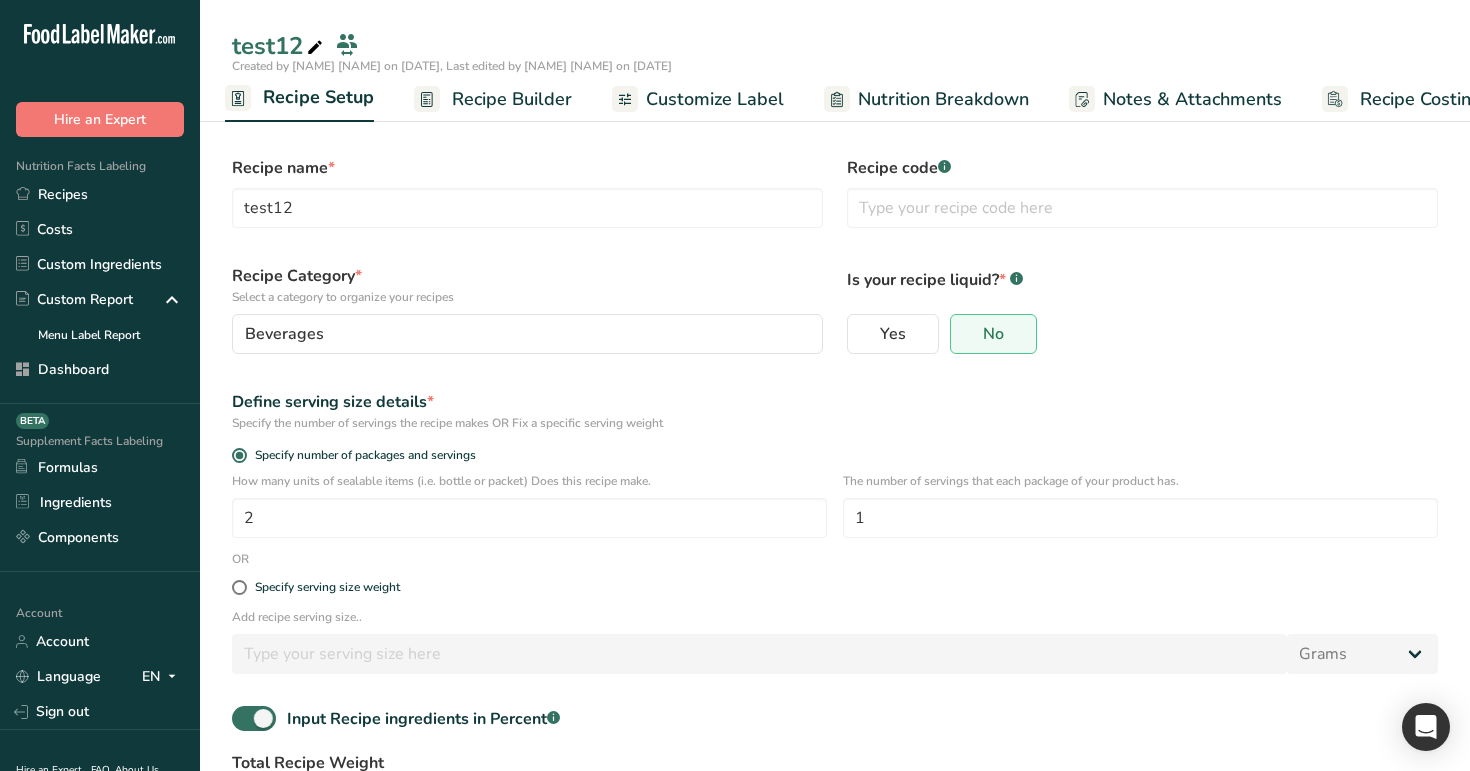 scroll, scrollTop: 168, scrollLeft: 0, axis: vertical 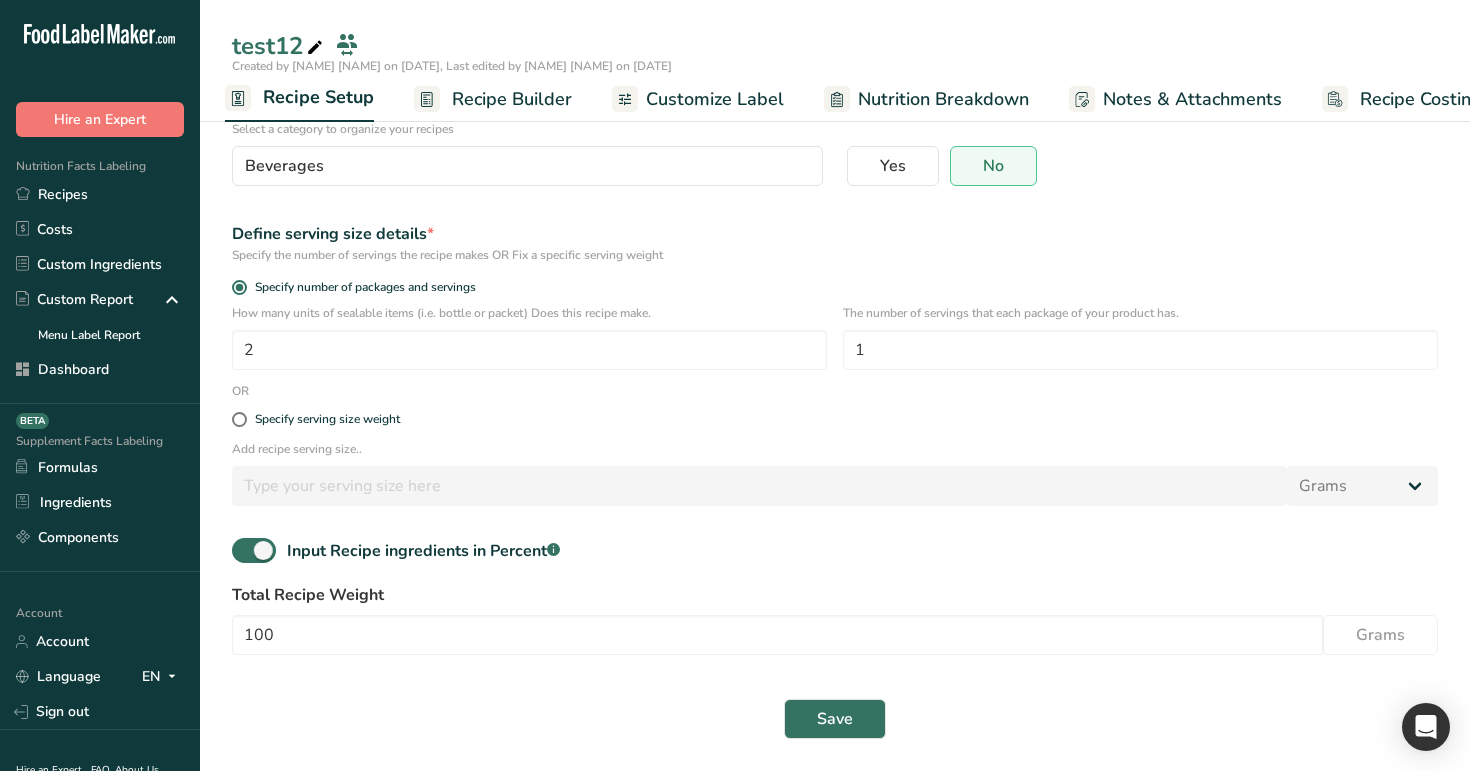 click on "Specify serving size weight" at bounding box center (835, 420) 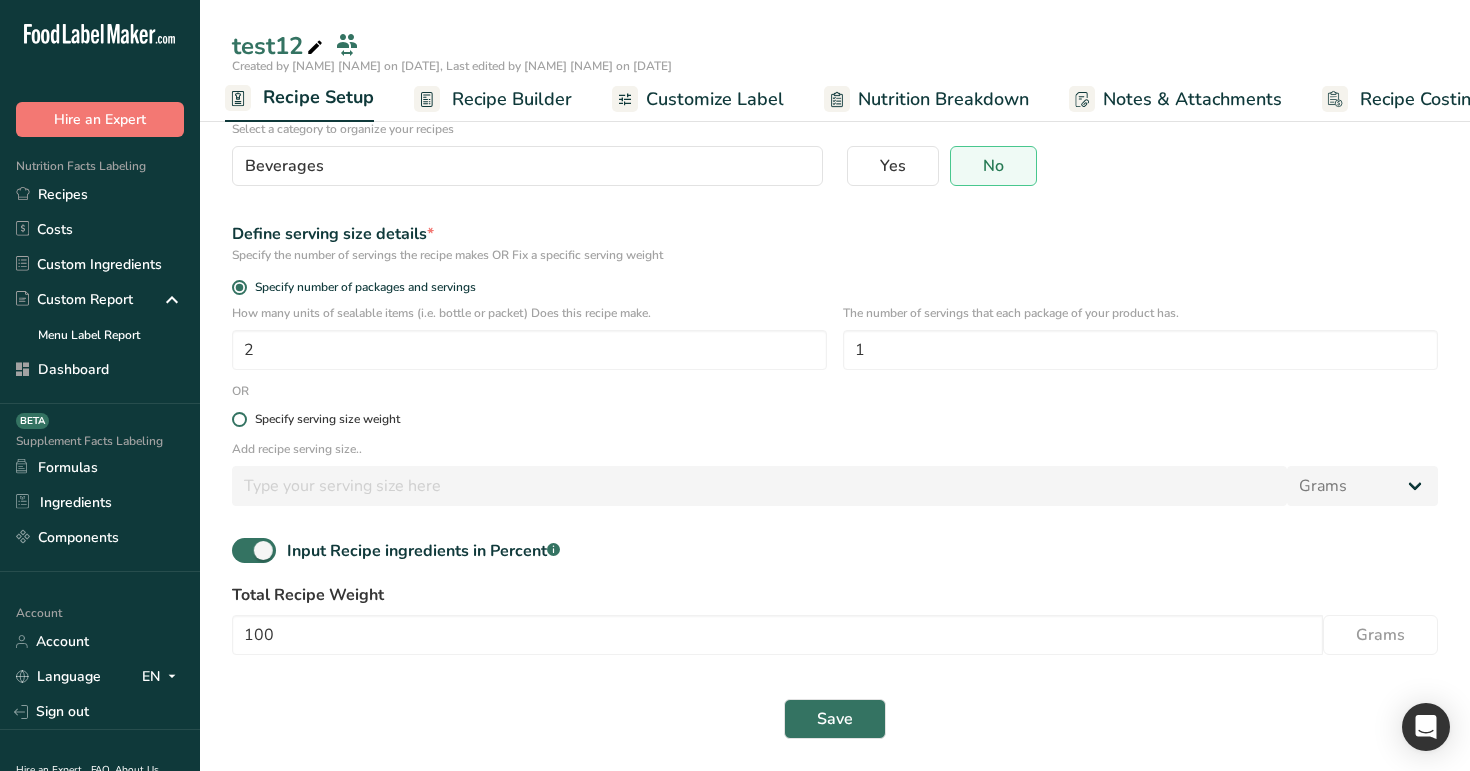 click at bounding box center [239, 419] 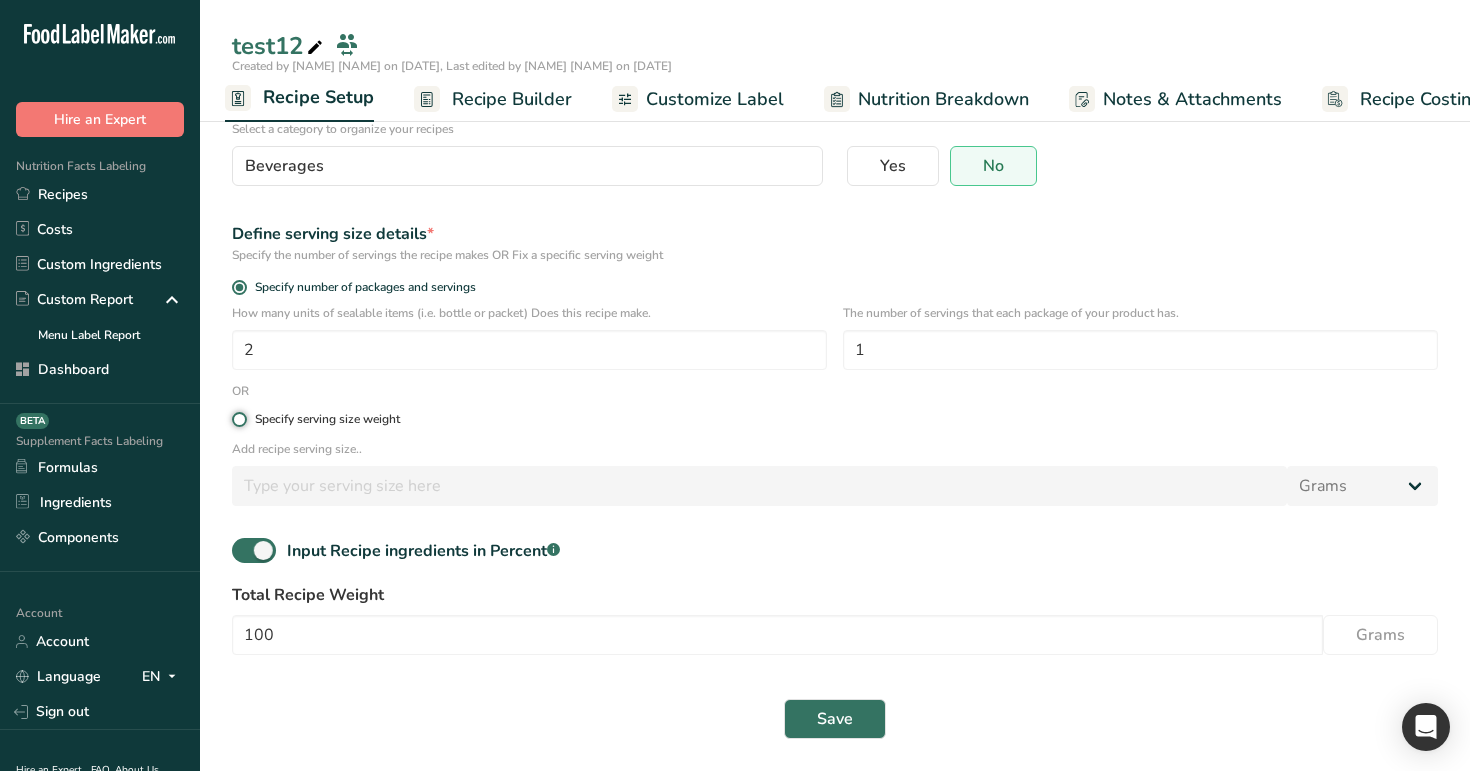 click on "Specify serving size weight" at bounding box center (238, 419) 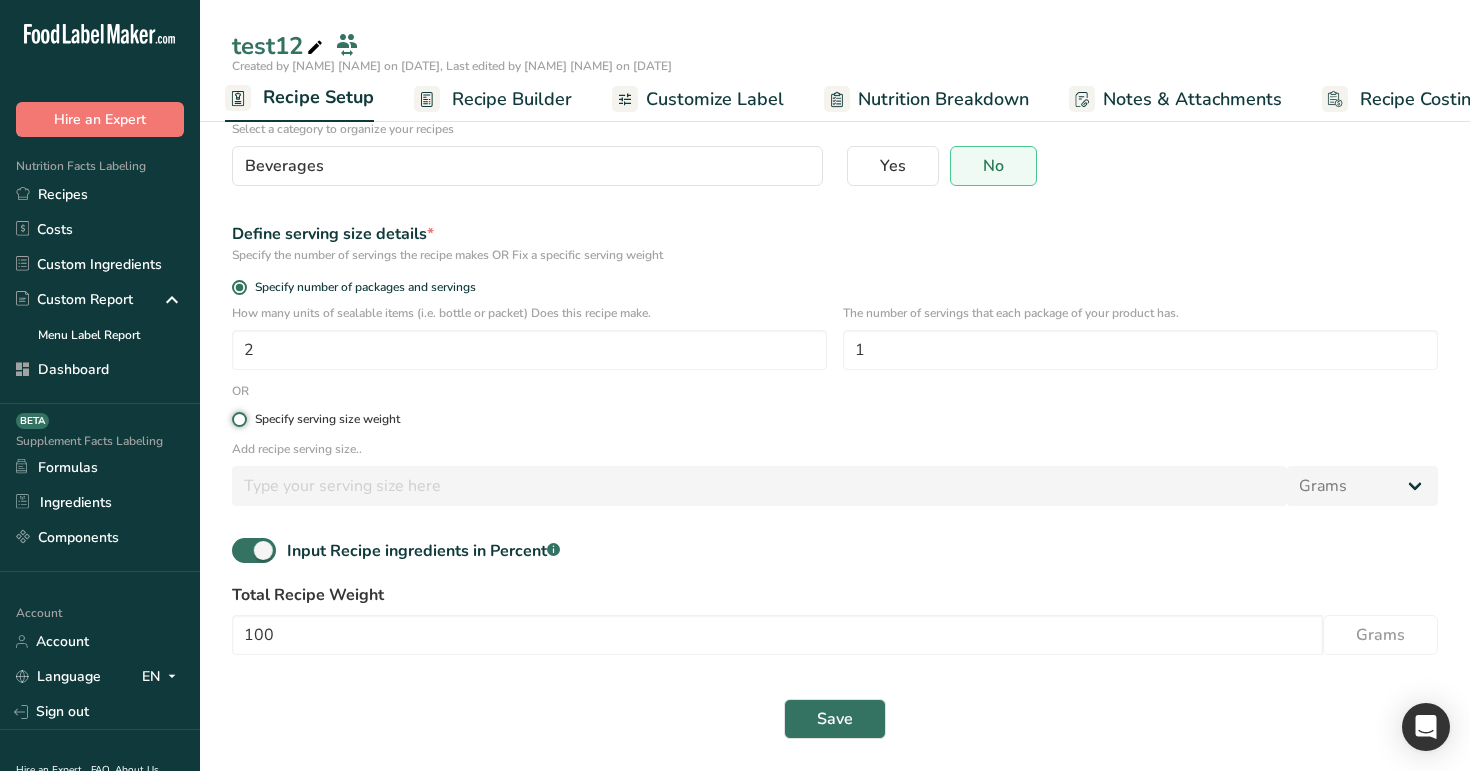 radio on "true" 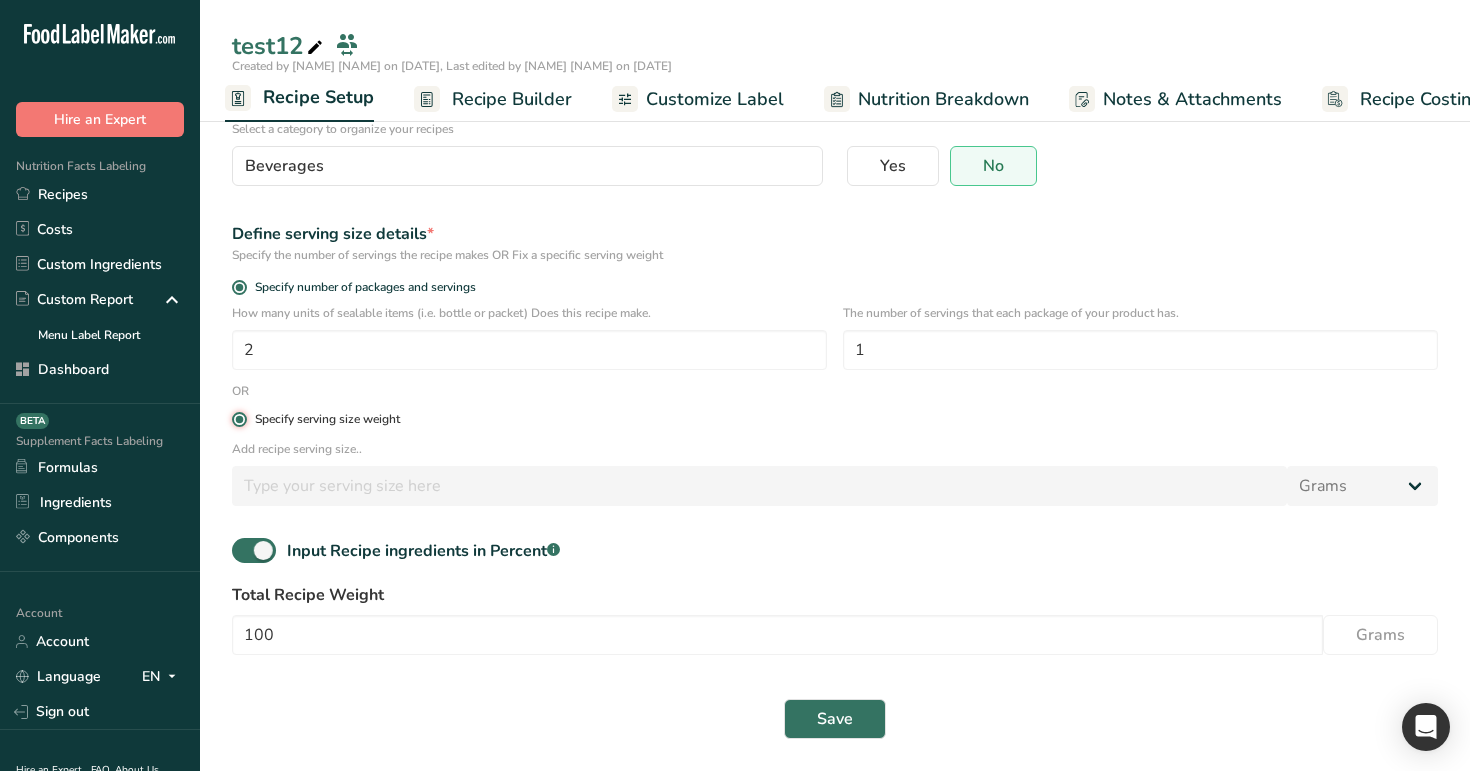 radio on "false" 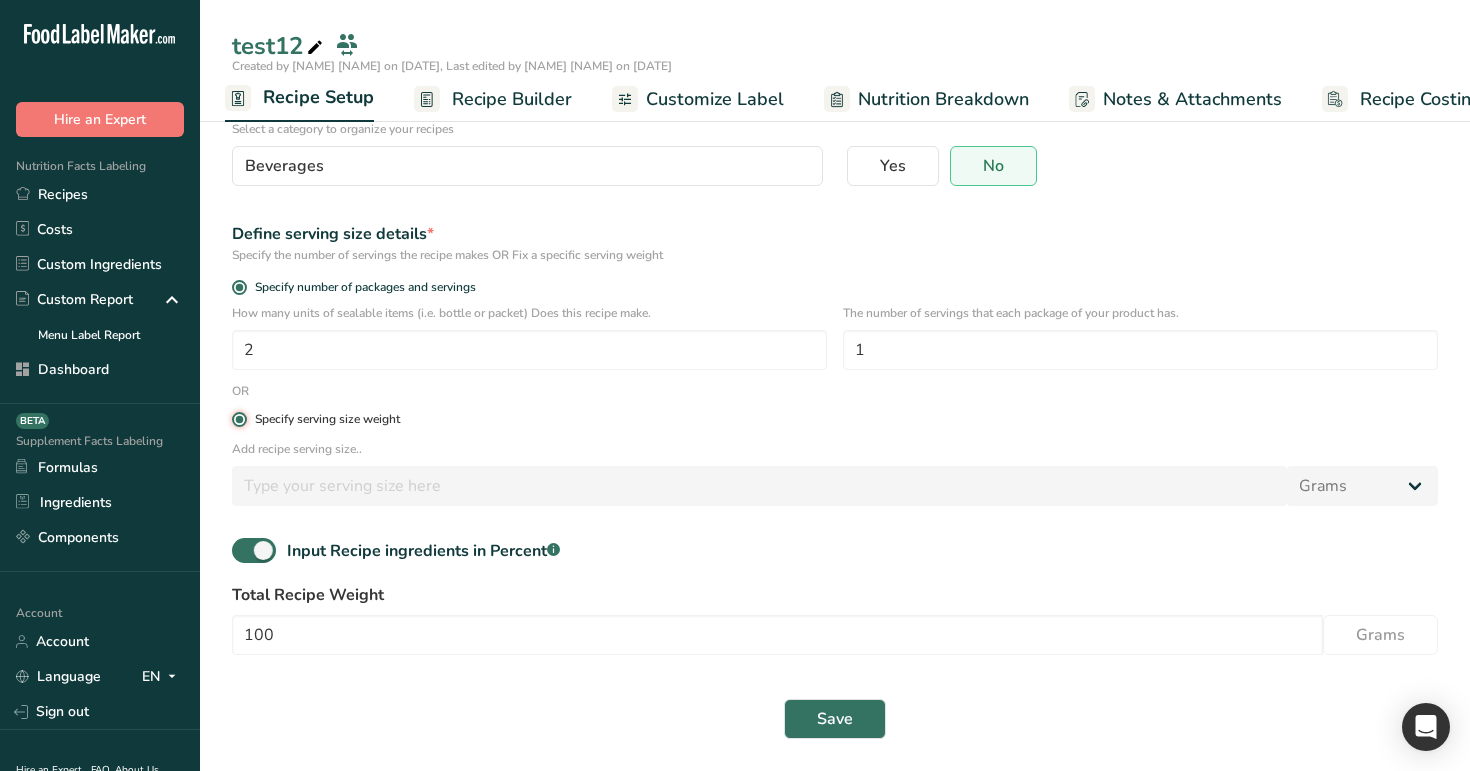 type 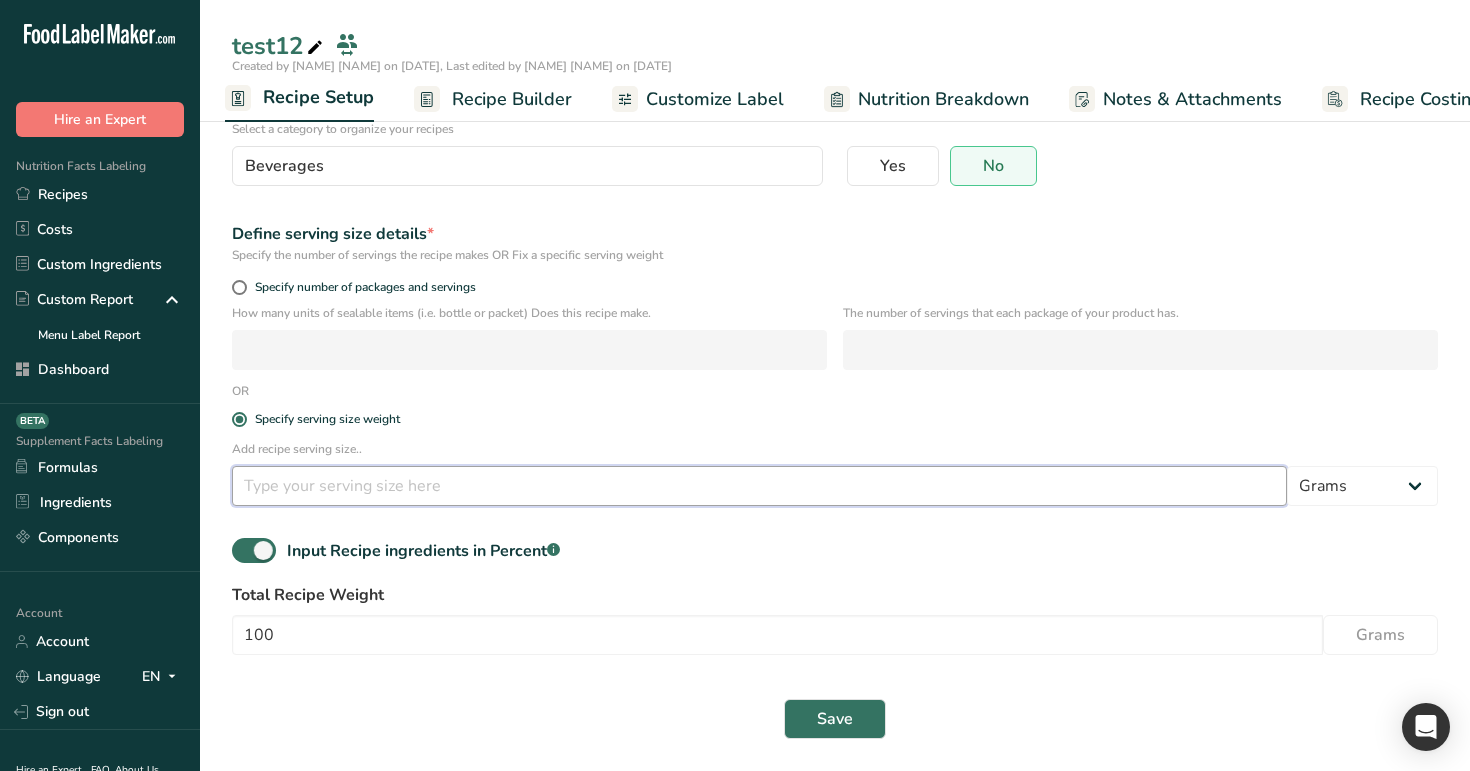 click at bounding box center [759, 486] 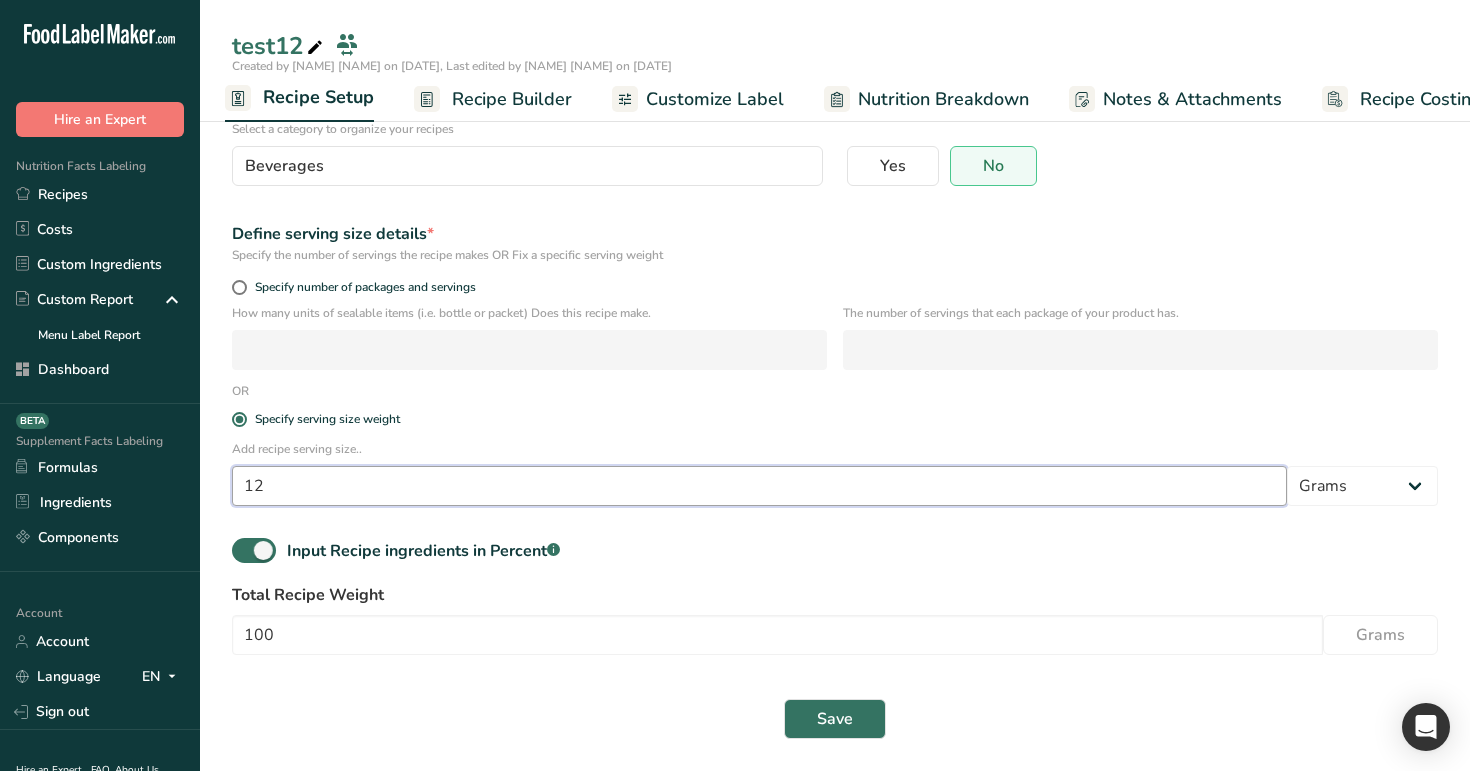 type on "1" 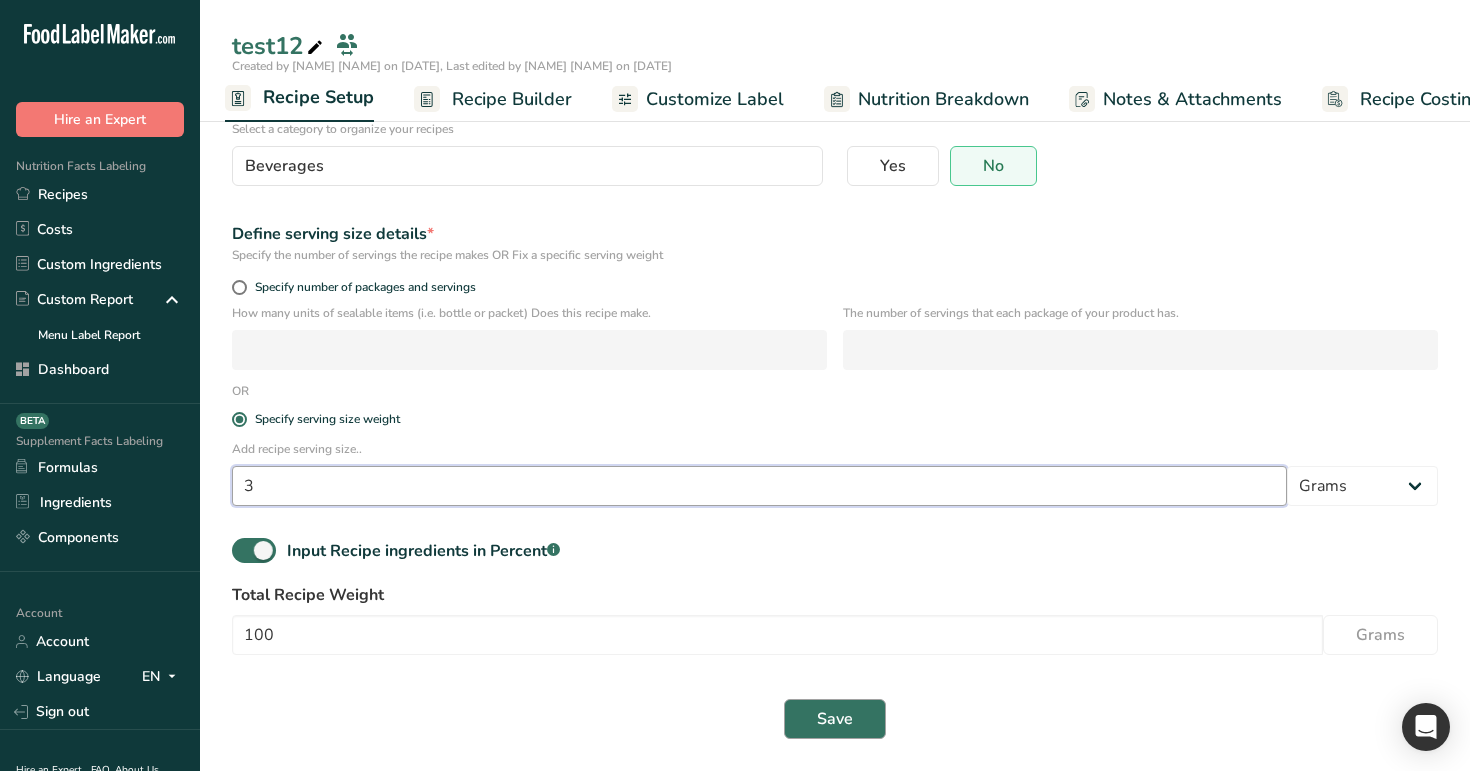 type on "3" 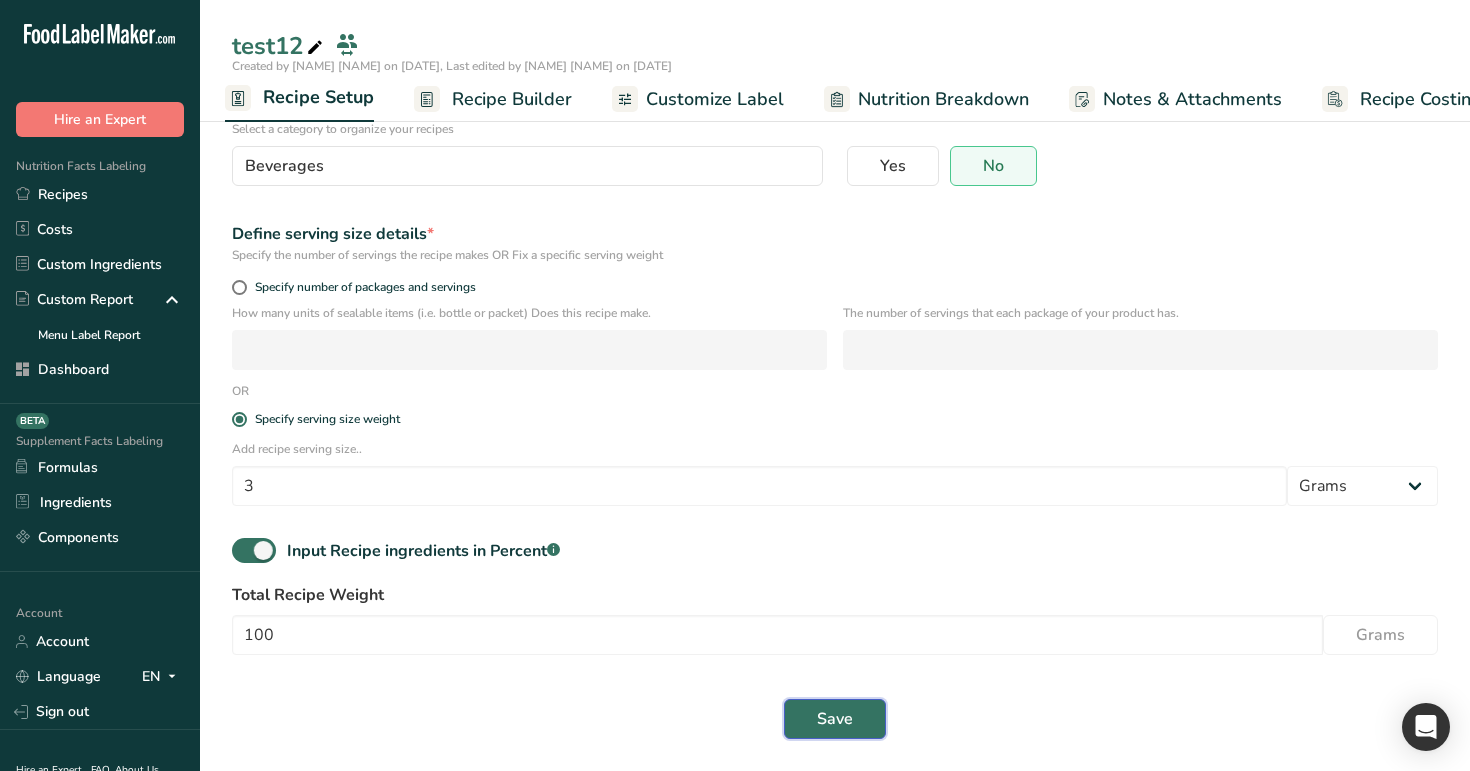 click on "Save" at bounding box center [835, 719] 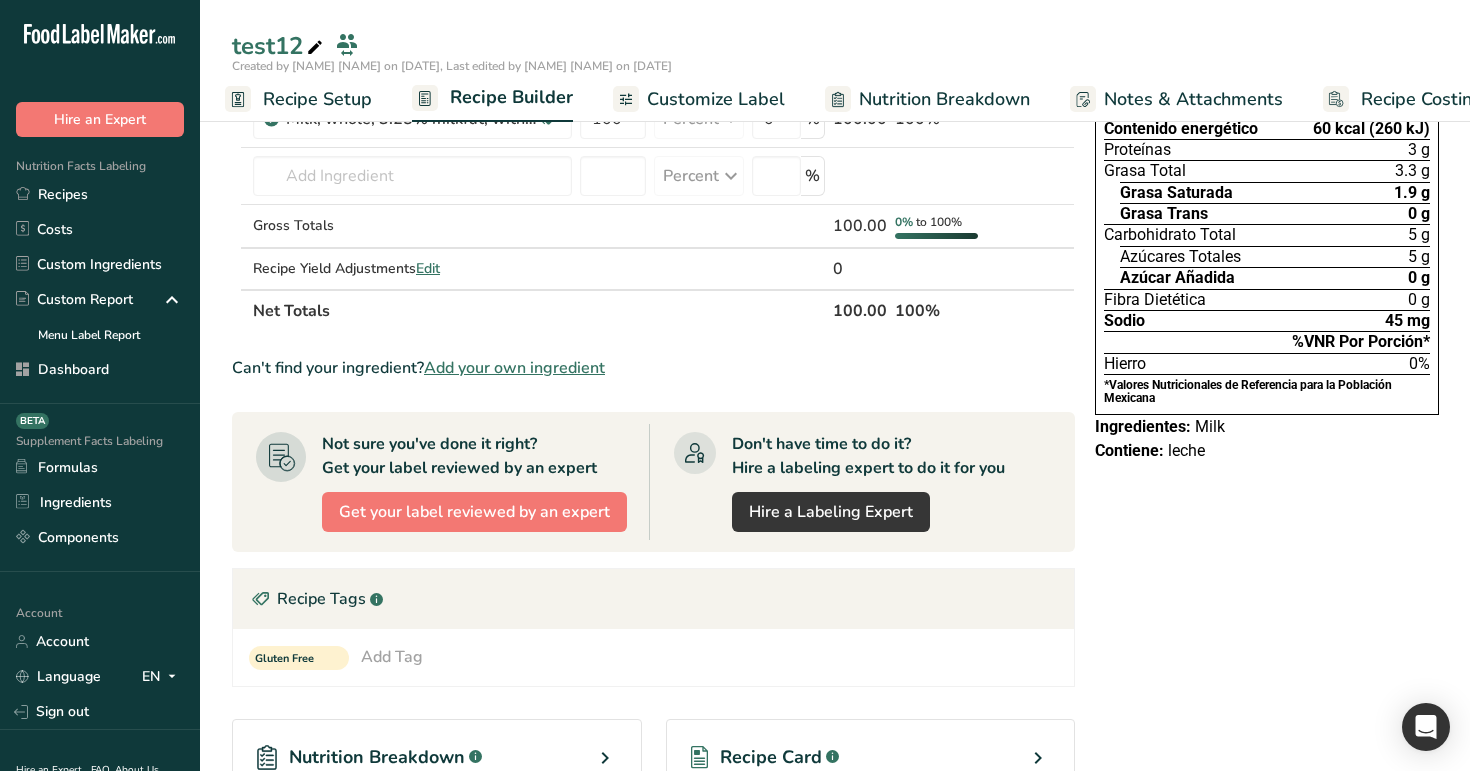 scroll, scrollTop: 0, scrollLeft: 0, axis: both 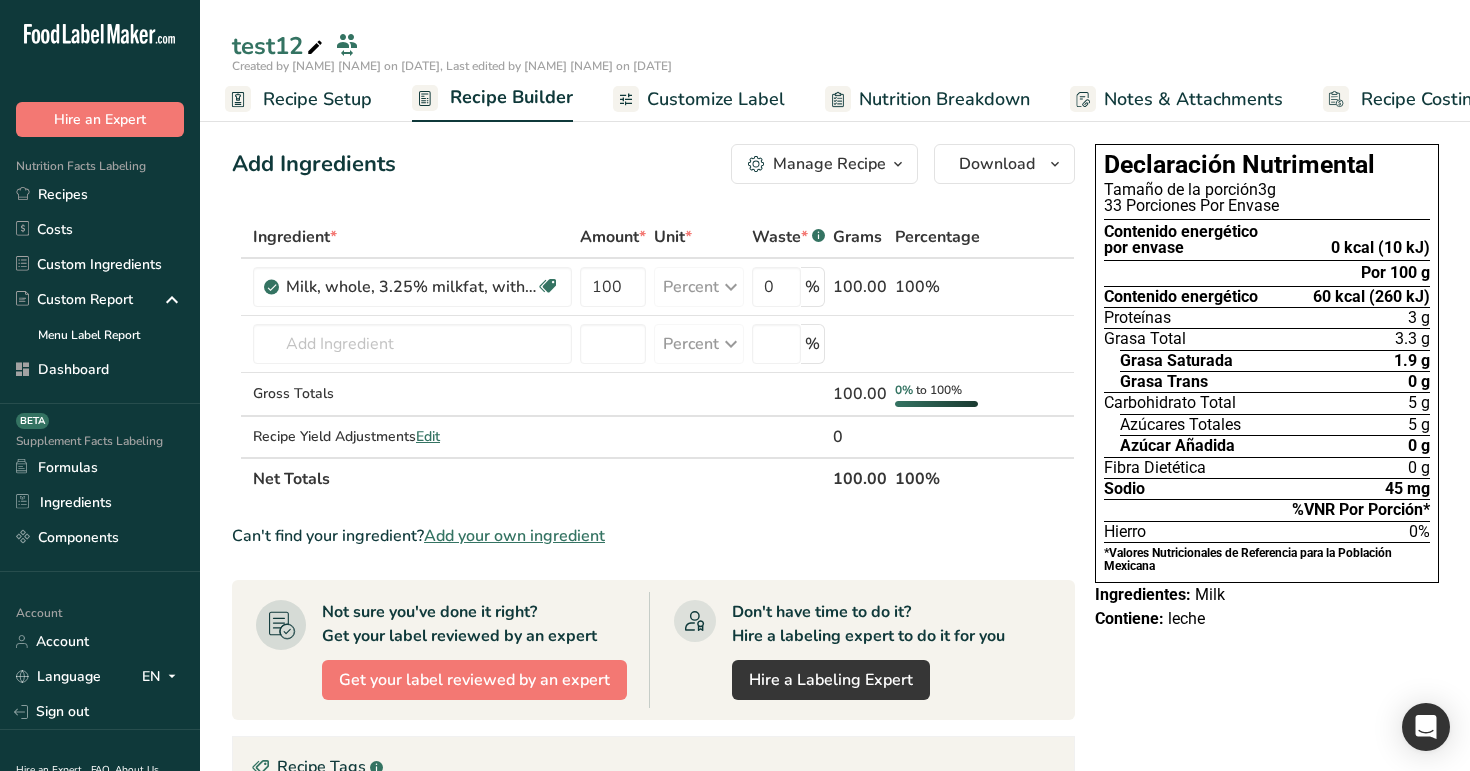 click on "Recipe Setup" at bounding box center [317, 99] 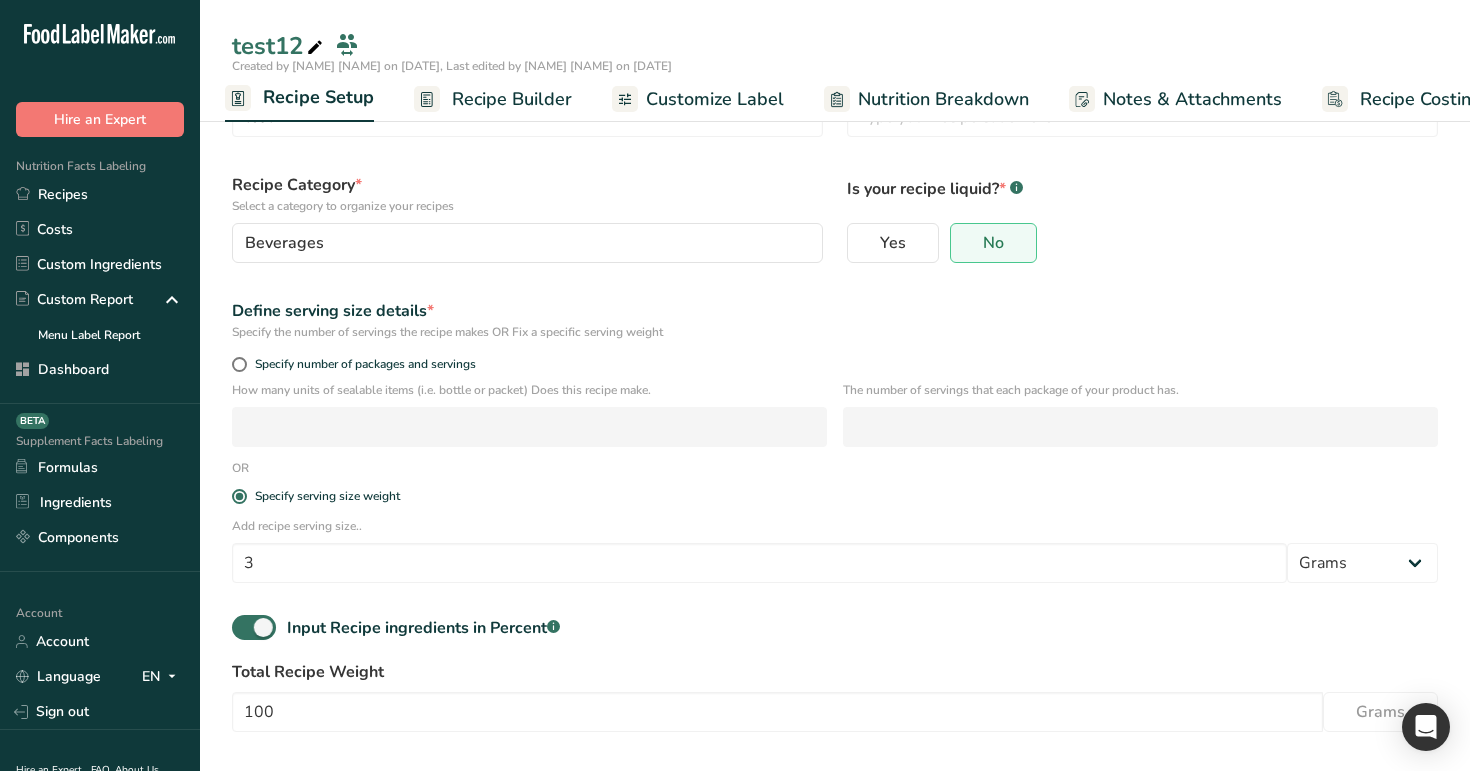 scroll, scrollTop: 125, scrollLeft: 0, axis: vertical 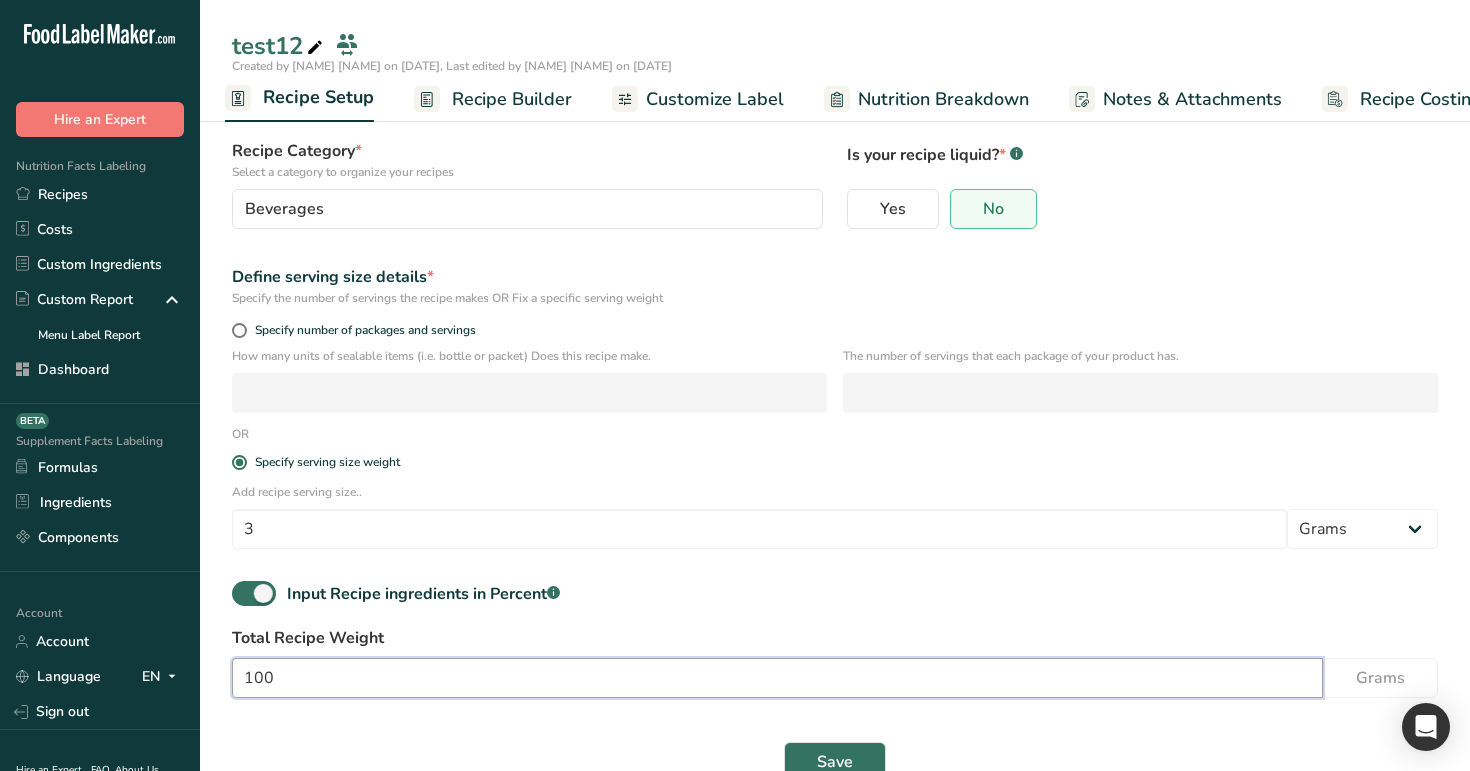 click on "100" at bounding box center [777, 678] 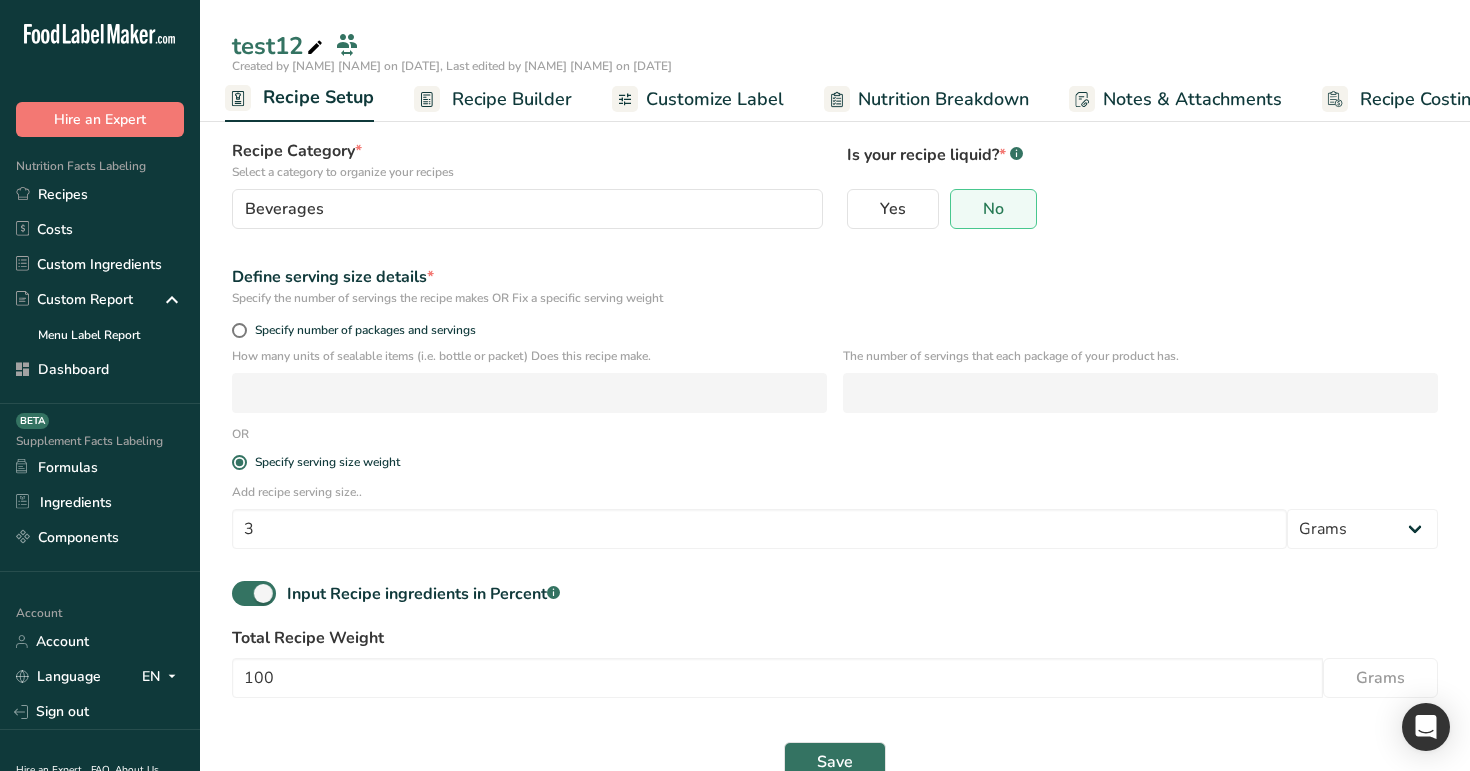 click on "How many units of sealable items (i.e. bottle or packet) Does this recipe make." at bounding box center [529, 356] 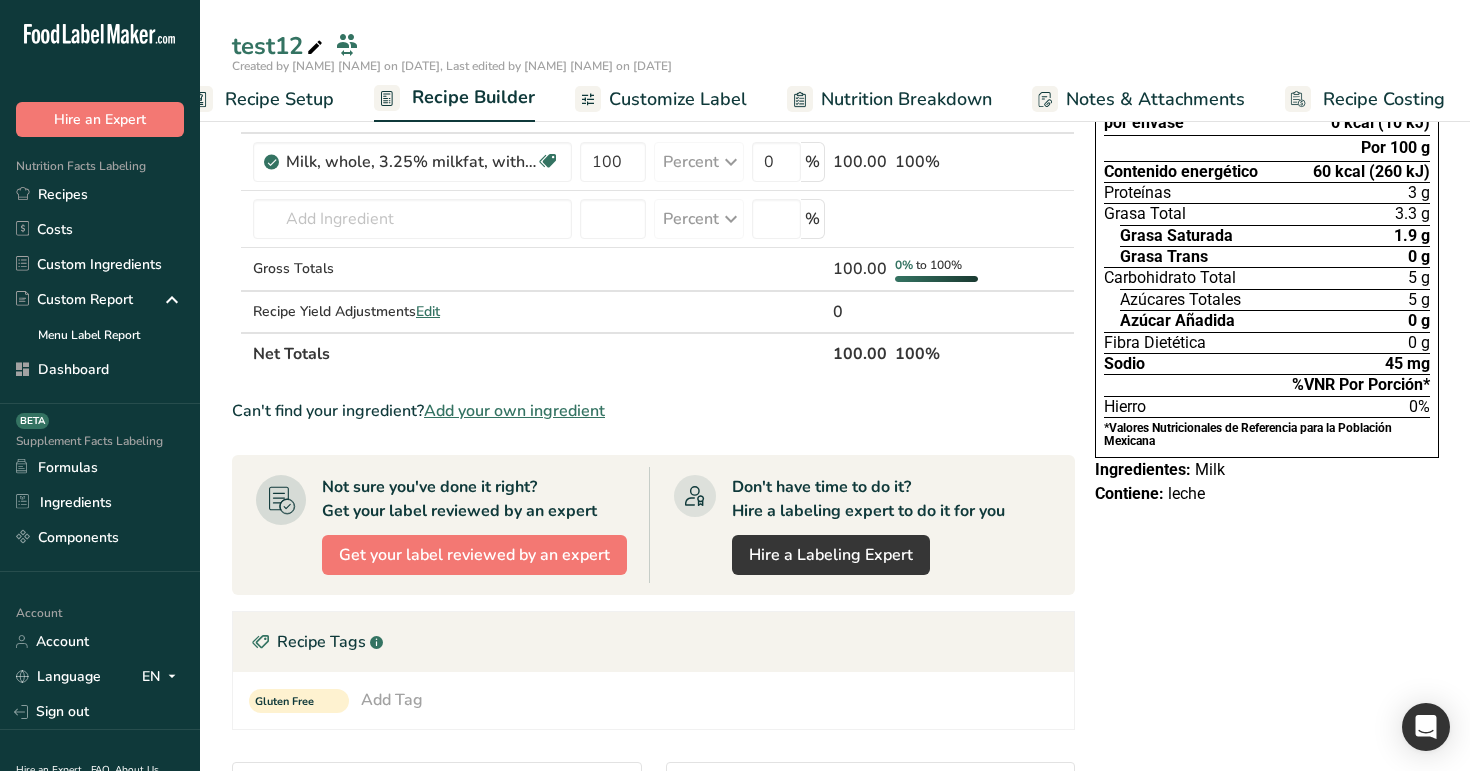 scroll, scrollTop: 0, scrollLeft: 51, axis: horizontal 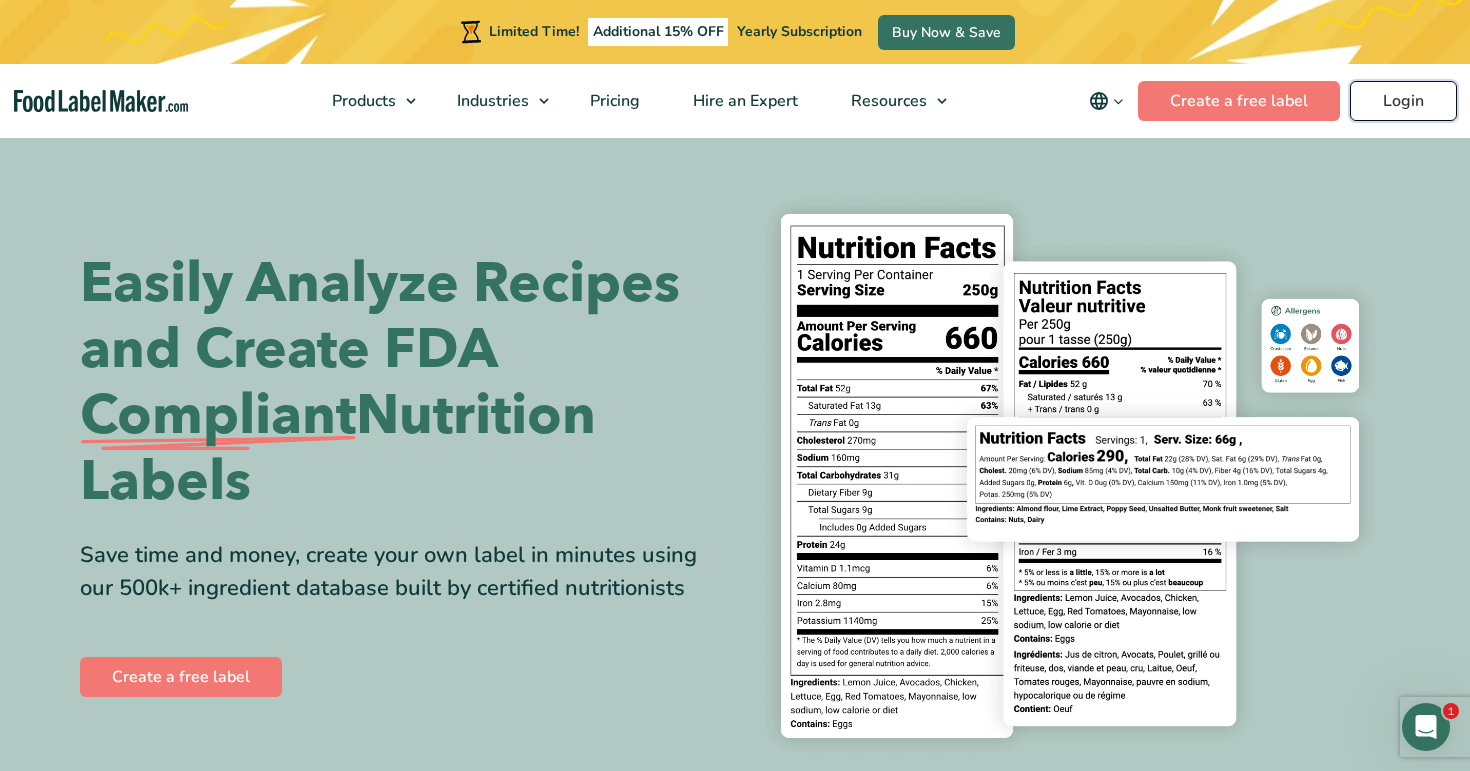 click on "Login" at bounding box center [1403, 101] 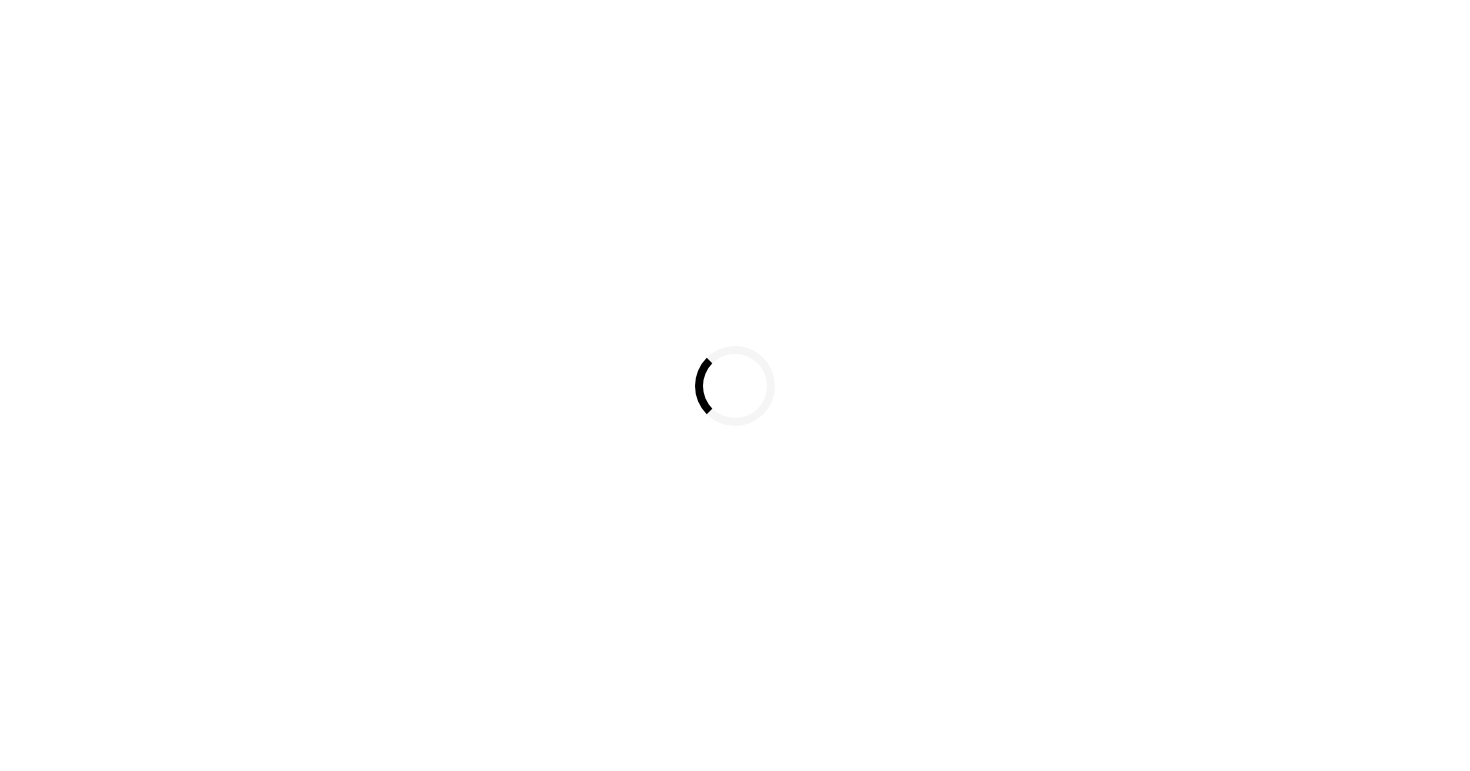scroll, scrollTop: 0, scrollLeft: 0, axis: both 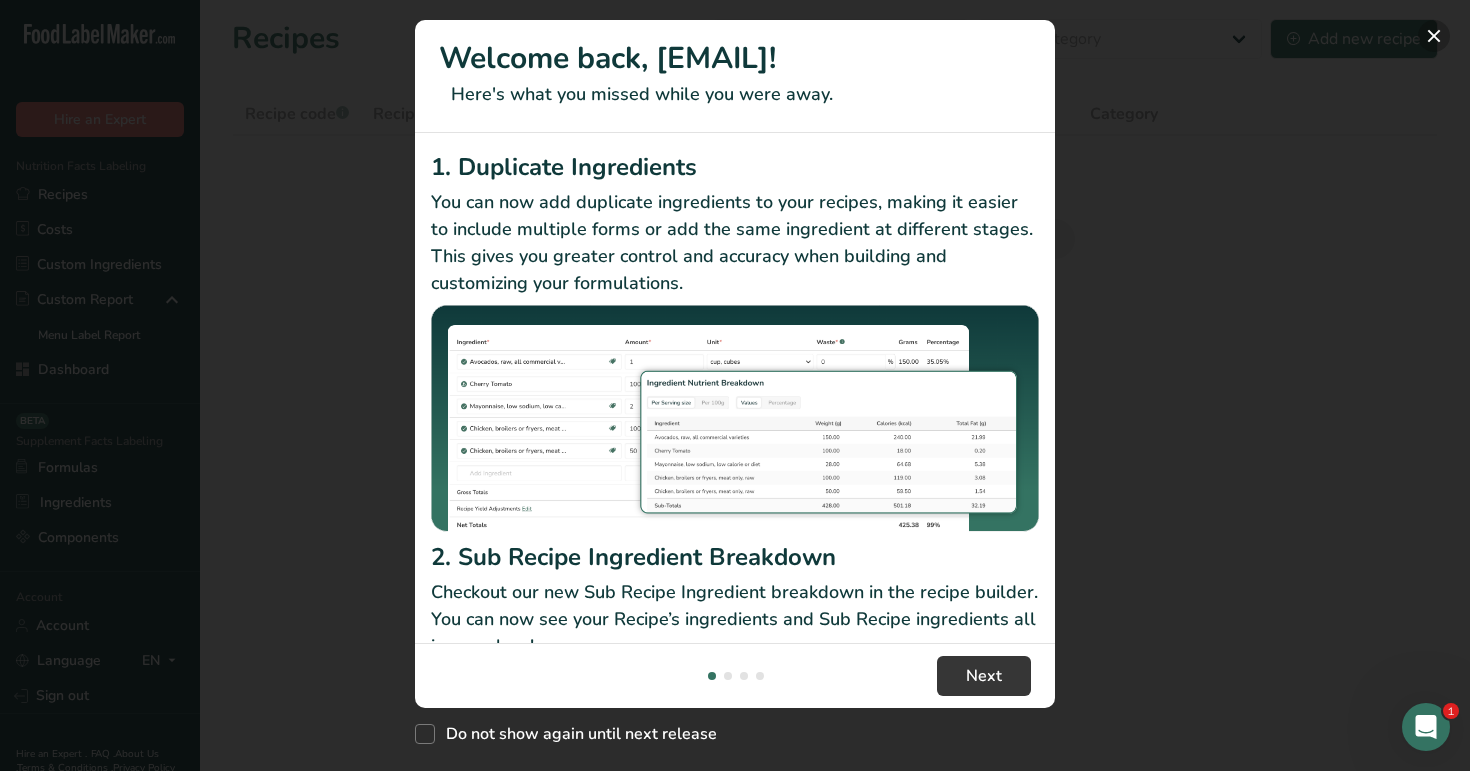 click at bounding box center (1434, 36) 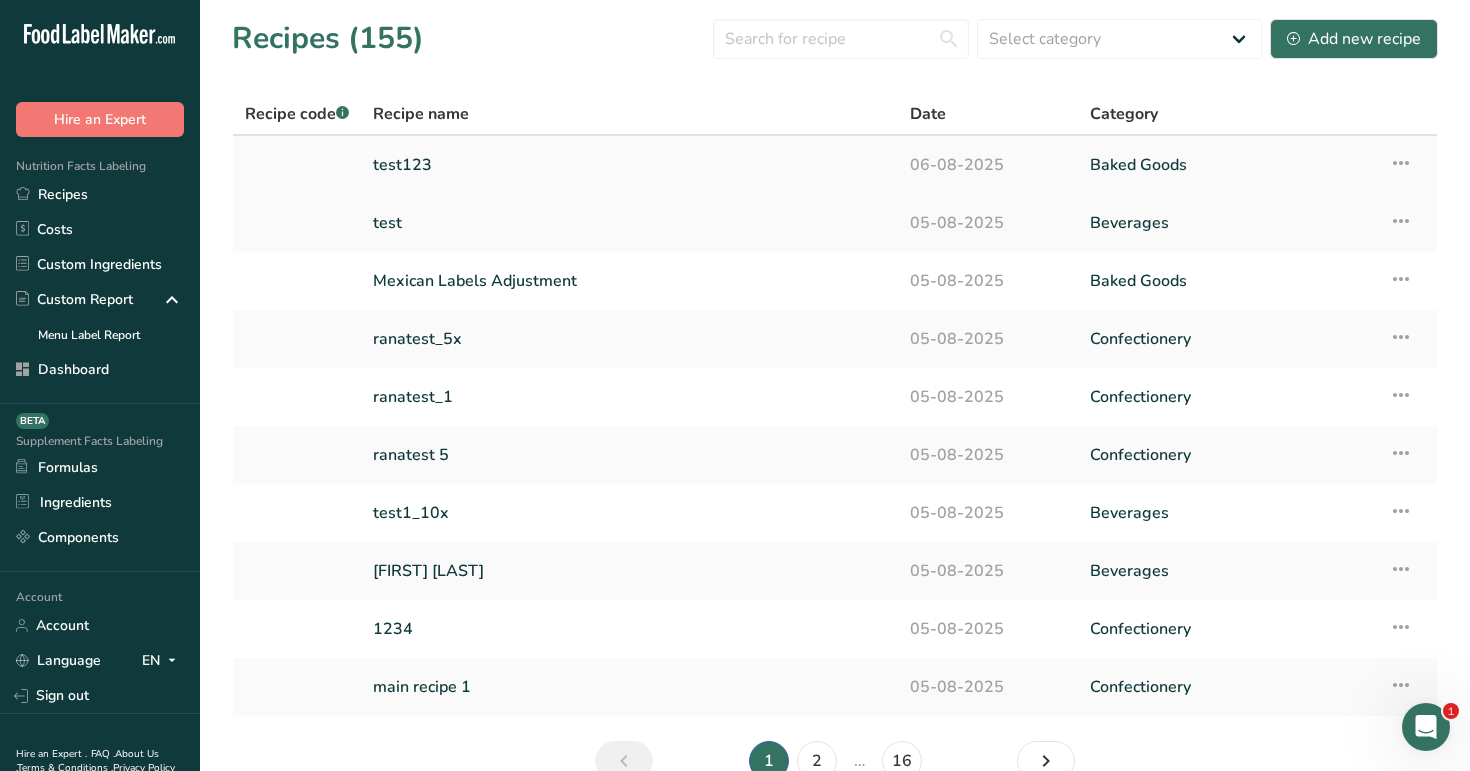 click on "test123" at bounding box center [629, 165] 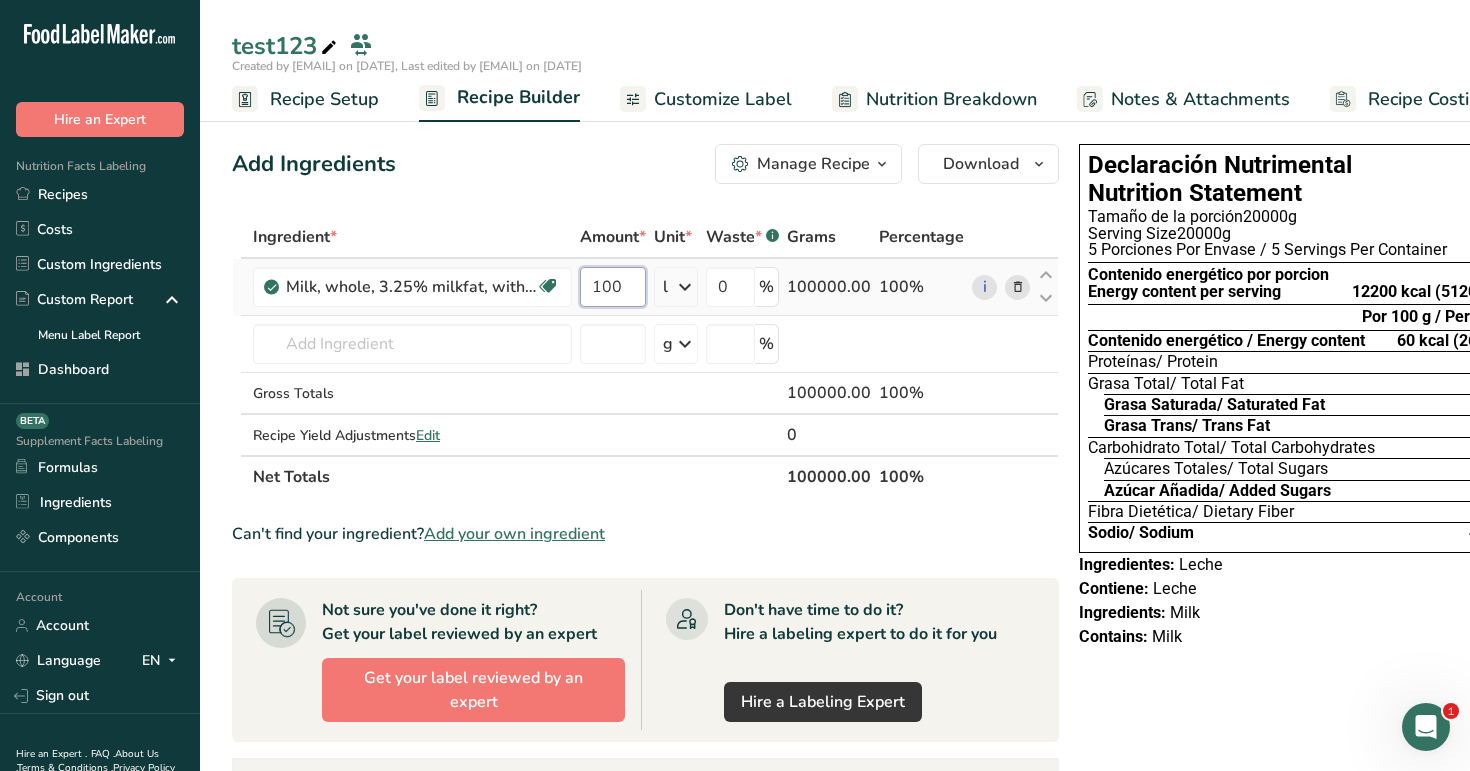 click on "100" at bounding box center [613, 287] 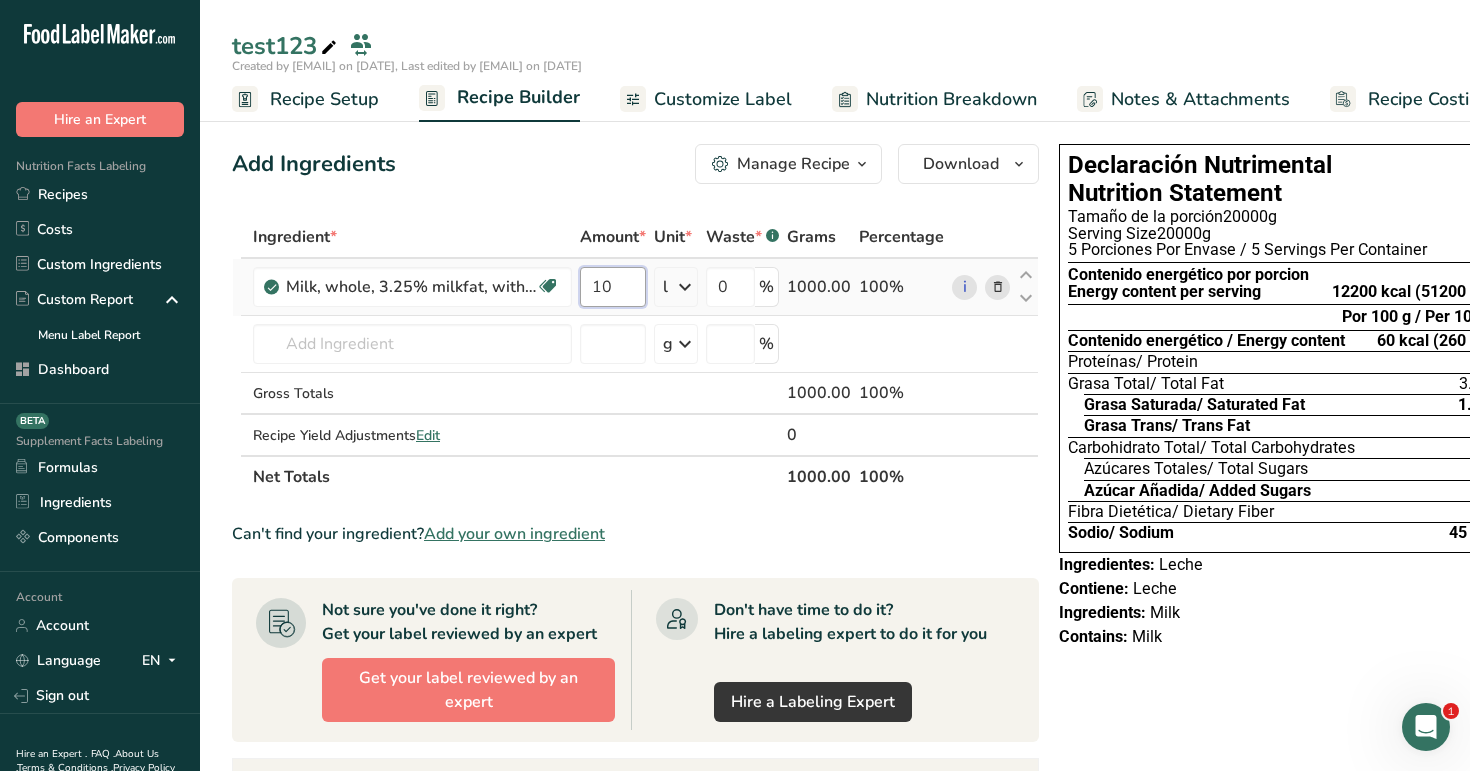 type on "1" 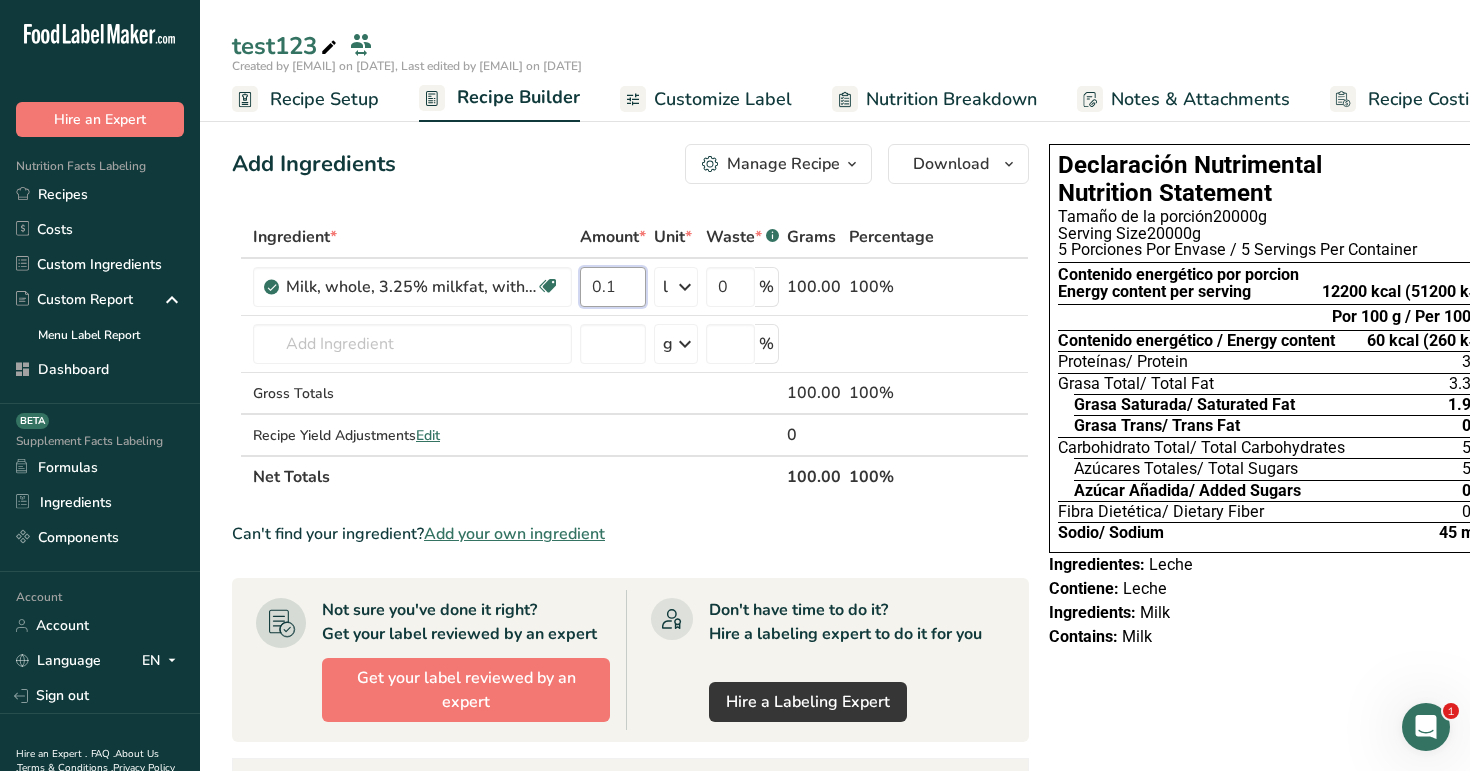 type on "0.1" 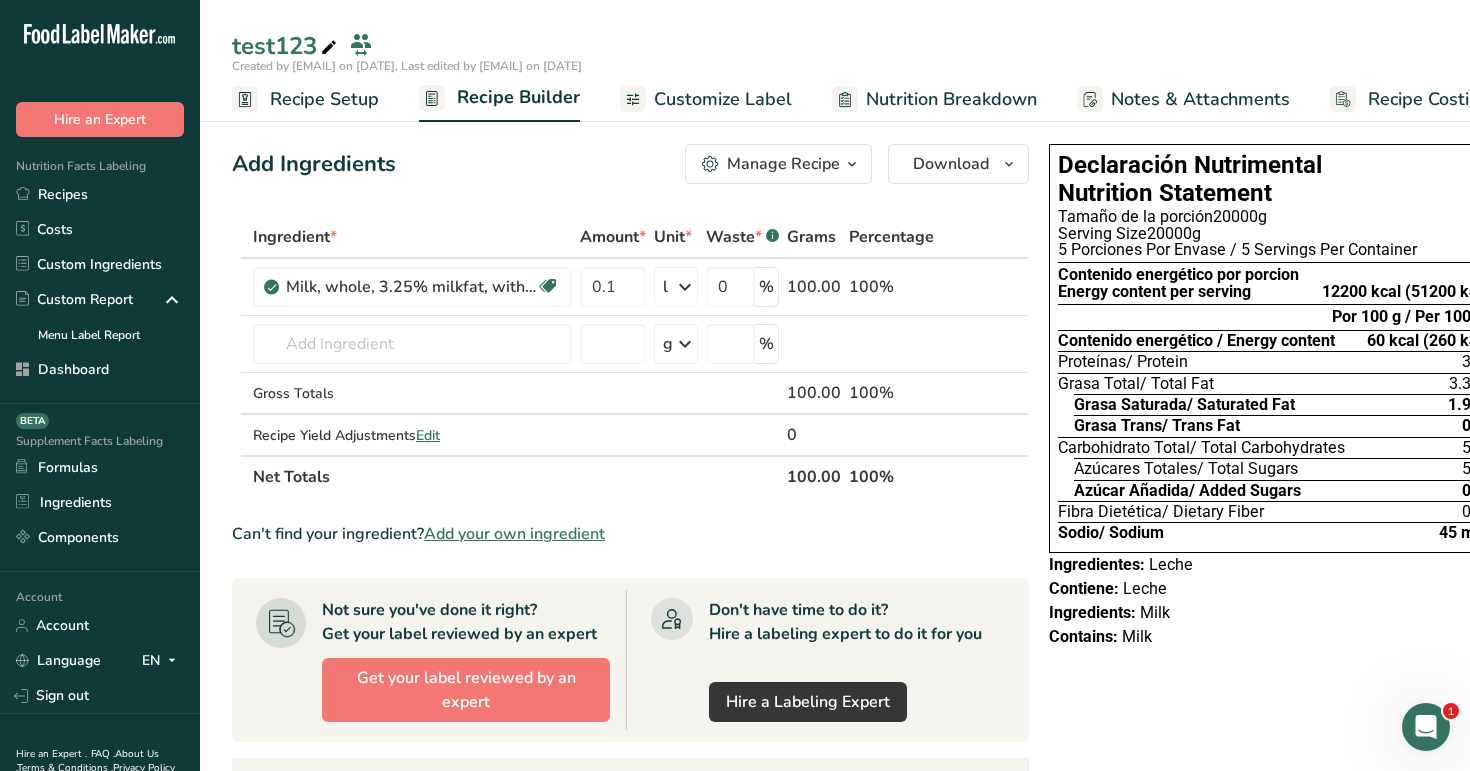 click on "Add Ingredients
Manage Recipe         Delete Recipe           Duplicate Recipe             Scale Recipe             Save as Sub-Recipe   .a-a{fill:#347362;}.b-a{fill:#fff;}                               Nutrition Breakdown                 Recipe Card
NEW
Amino Acids Pattern Report           Activity History
Download
Choose your preferred label style
Standard FDA label
Standard FDA label
The most common format for nutrition facts labels in compliance with the FDA's typeface, style and requirements
Tabular FDA label
A label format compliant with the FDA regulations presented in a tabular (horizontal) display.
Linear FDA label
A simple linear display for small sized packages.
Simplified FDA label" at bounding box center (630, 164) 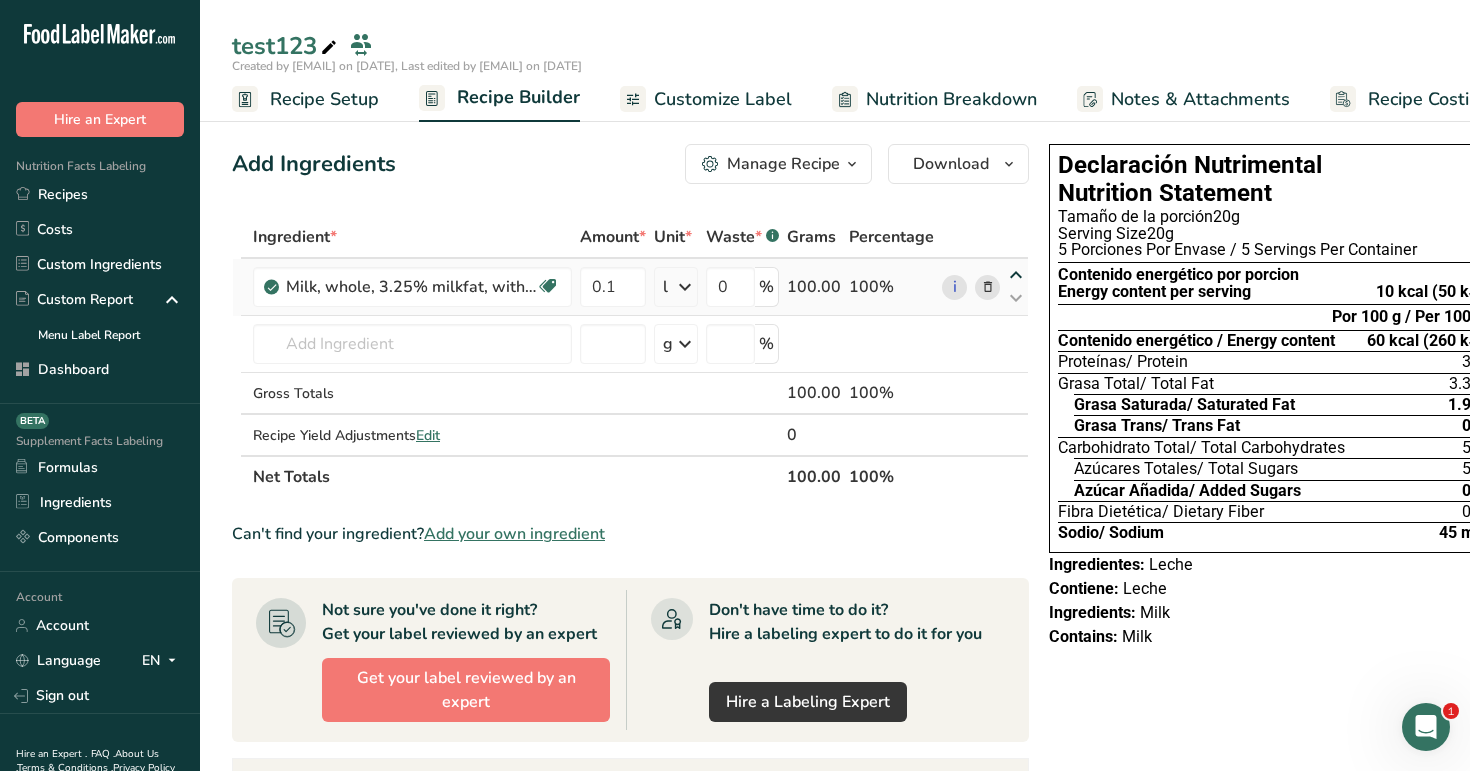 scroll, scrollTop: 0, scrollLeft: 28, axis: horizontal 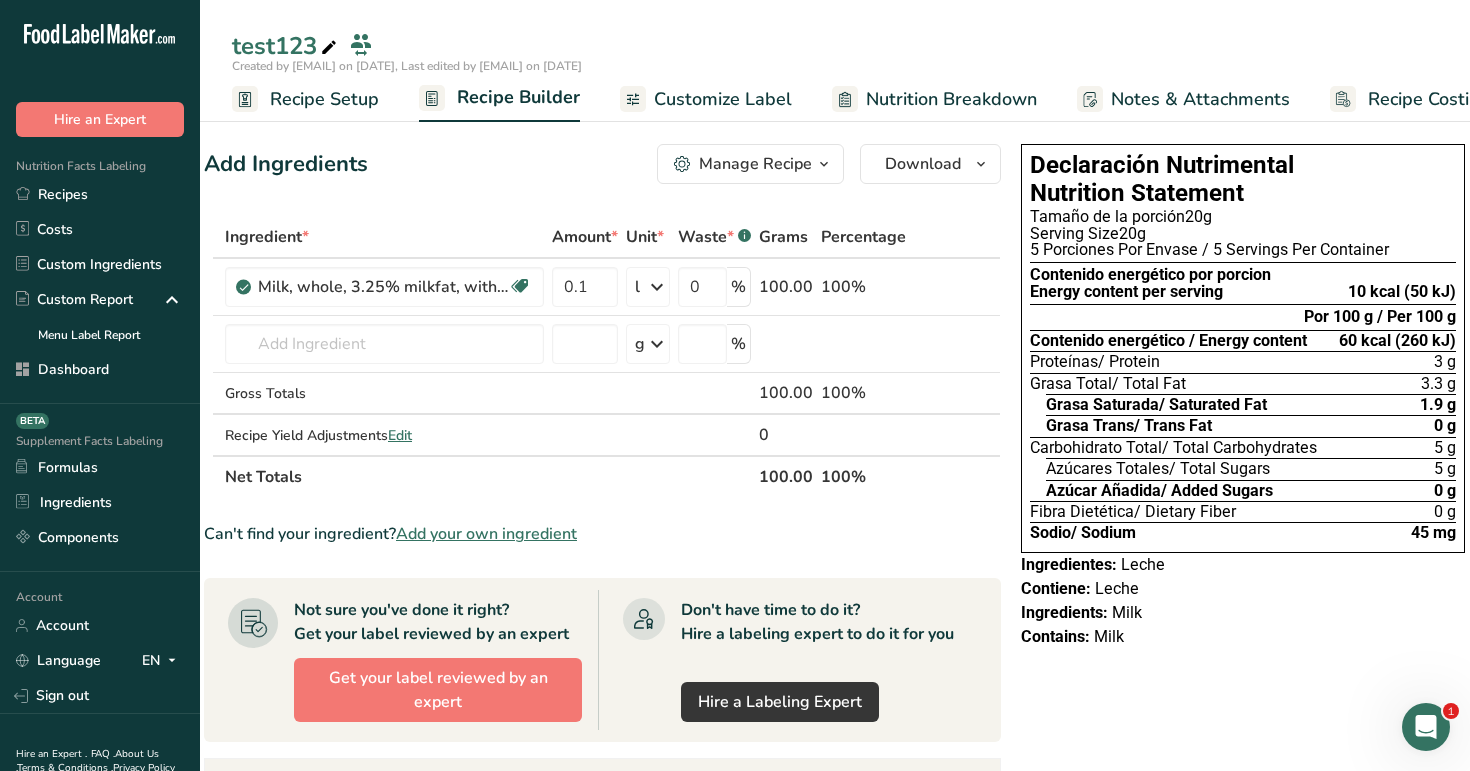 click on "Recipe Setup" at bounding box center [324, 99] 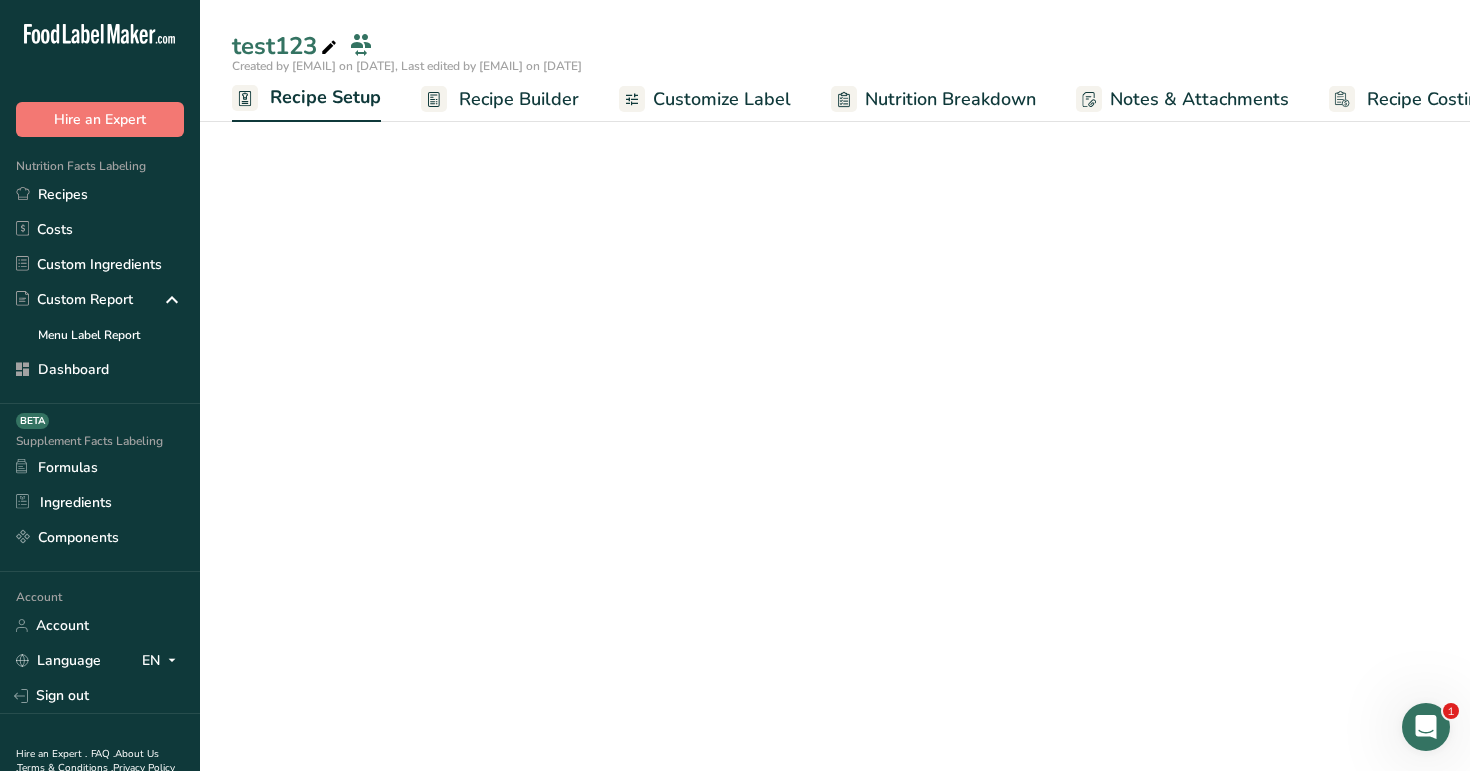 scroll, scrollTop: 0, scrollLeft: 7, axis: horizontal 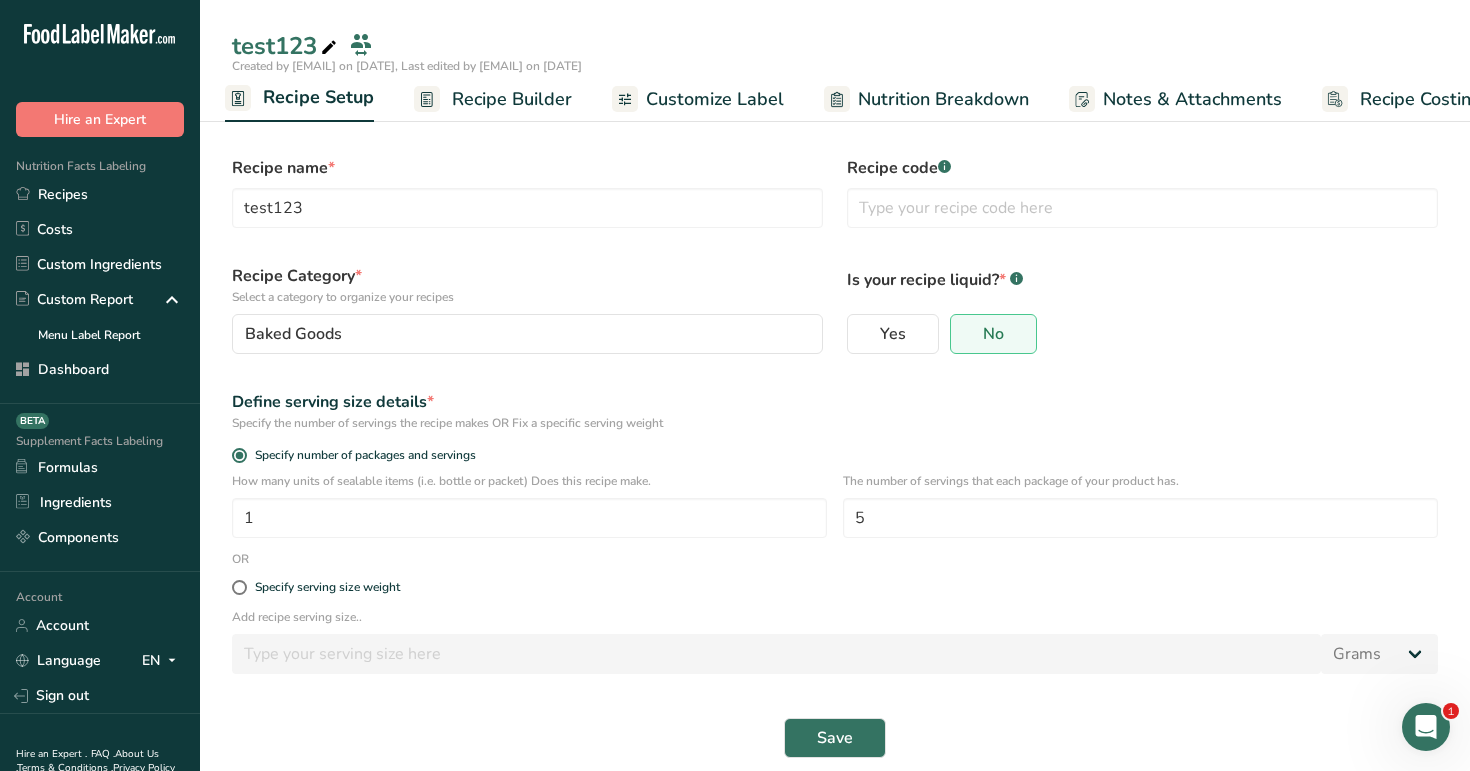 click on "Recipe Builder" at bounding box center [512, 99] 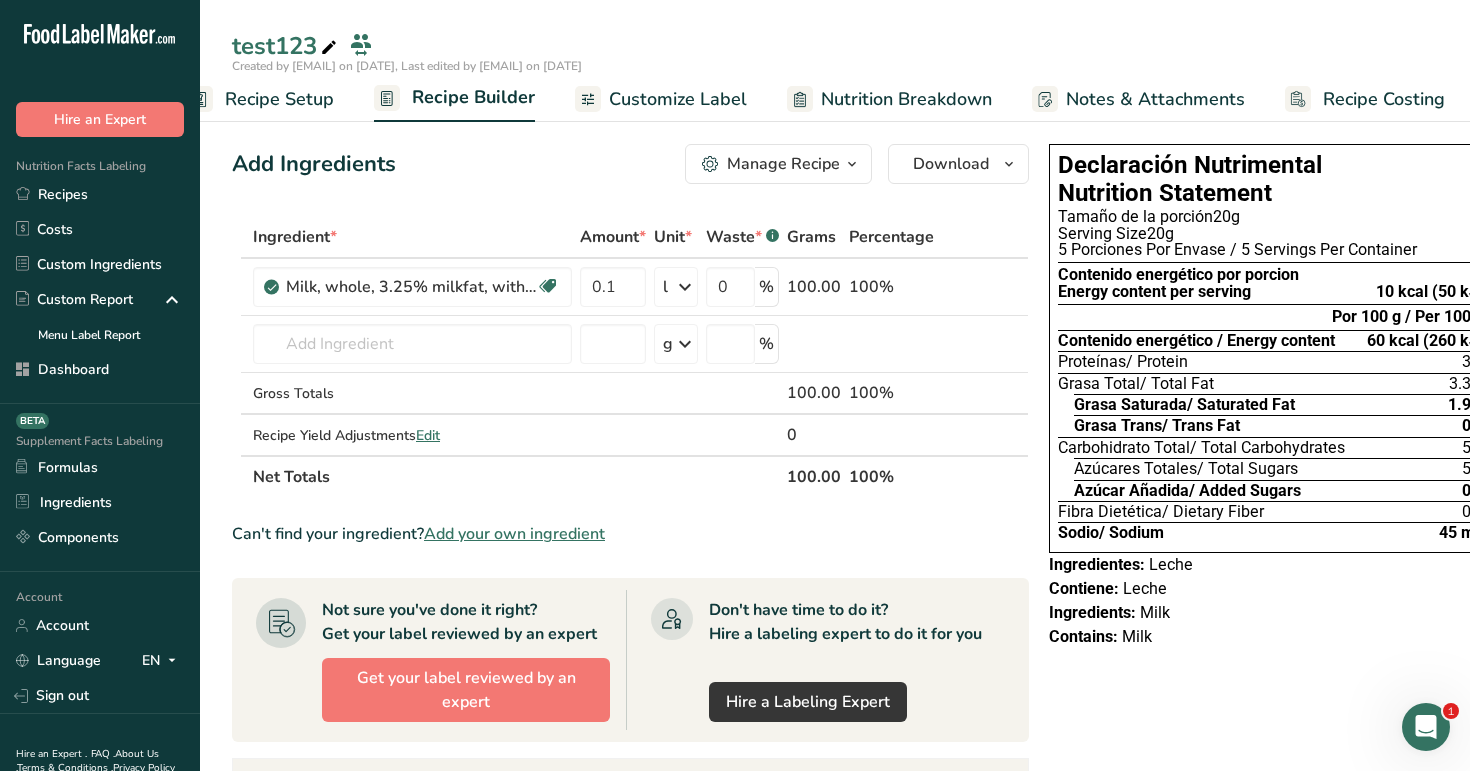 scroll, scrollTop: 0, scrollLeft: 51, axis: horizontal 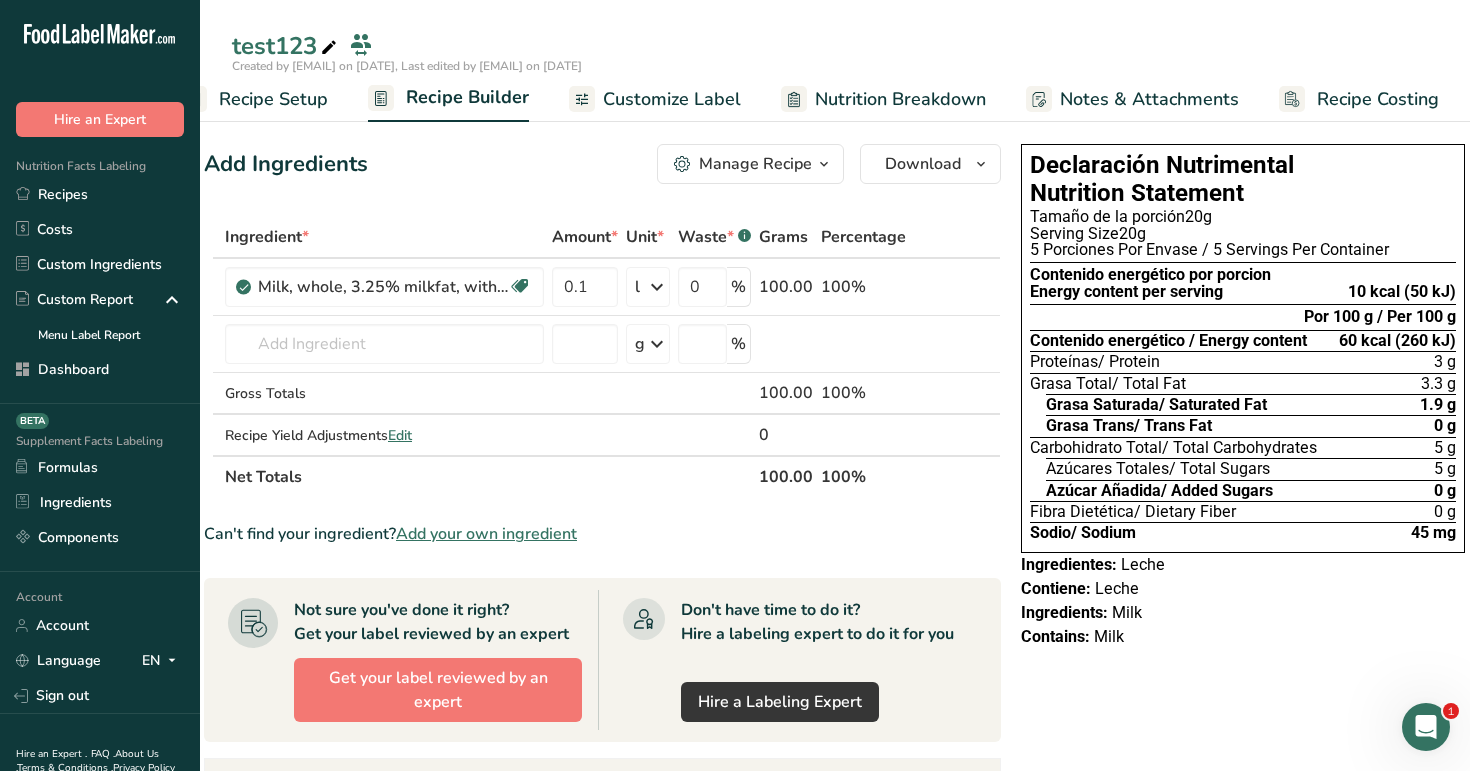 click on "Recipe Setup" at bounding box center [273, 99] 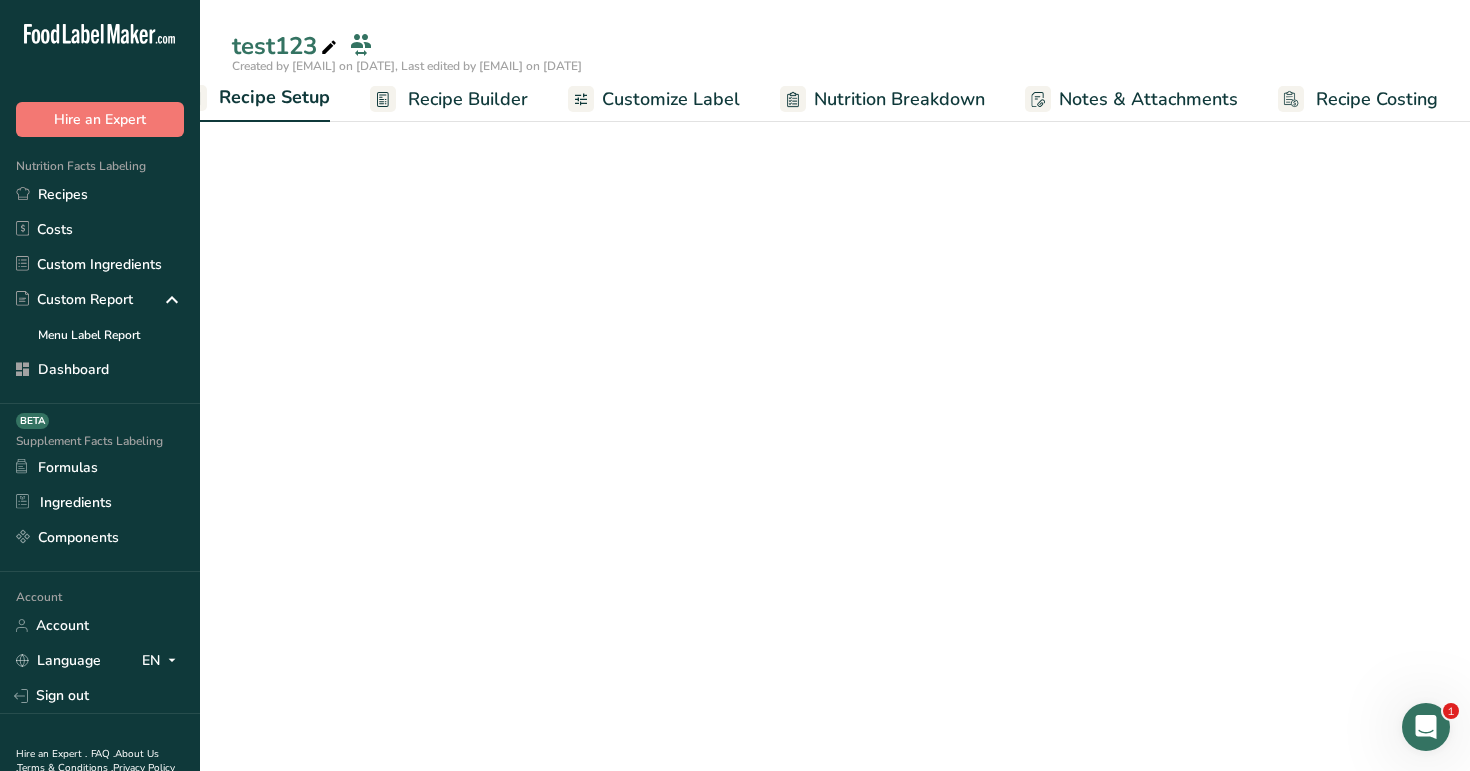 scroll, scrollTop: 0, scrollLeft: 7, axis: horizontal 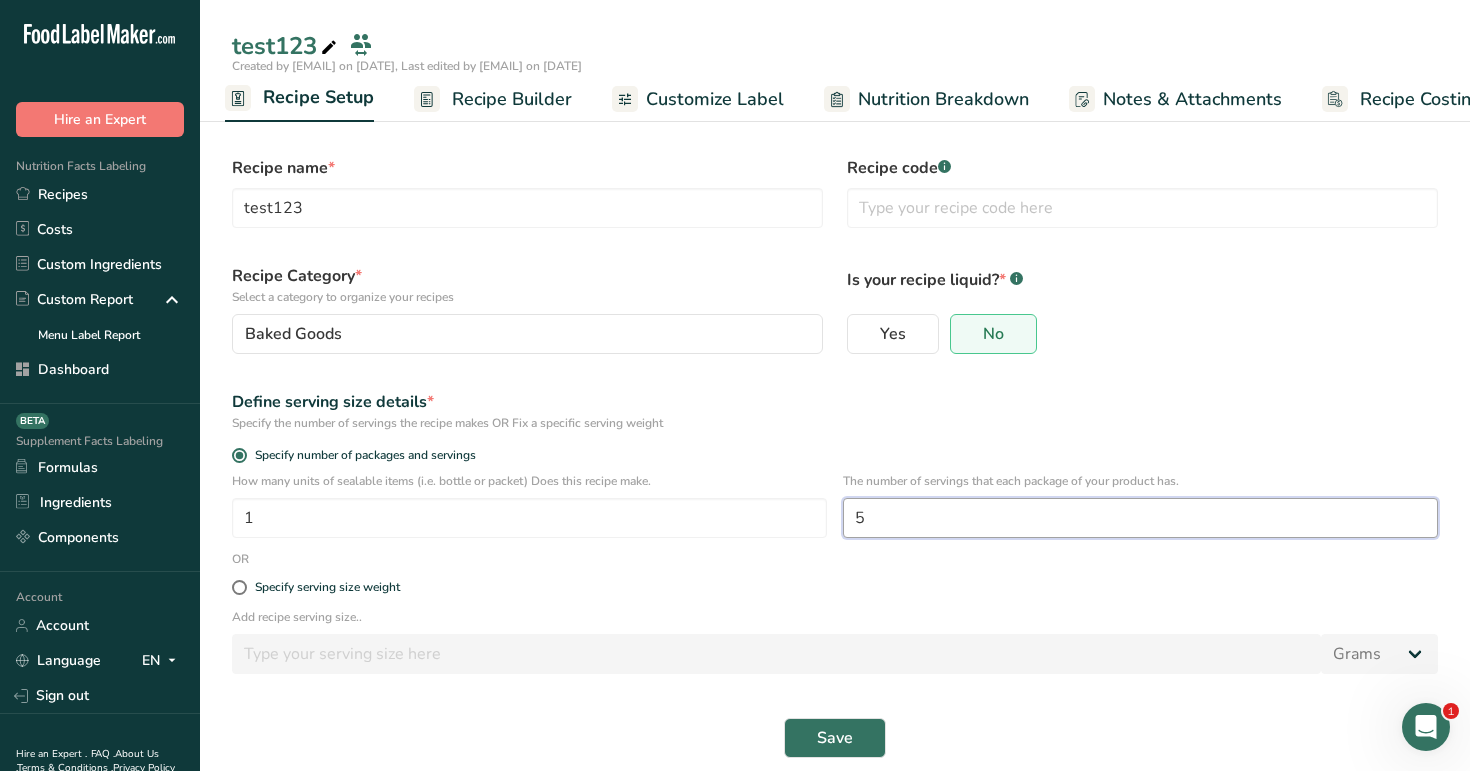 click on "5" at bounding box center [1140, 518] 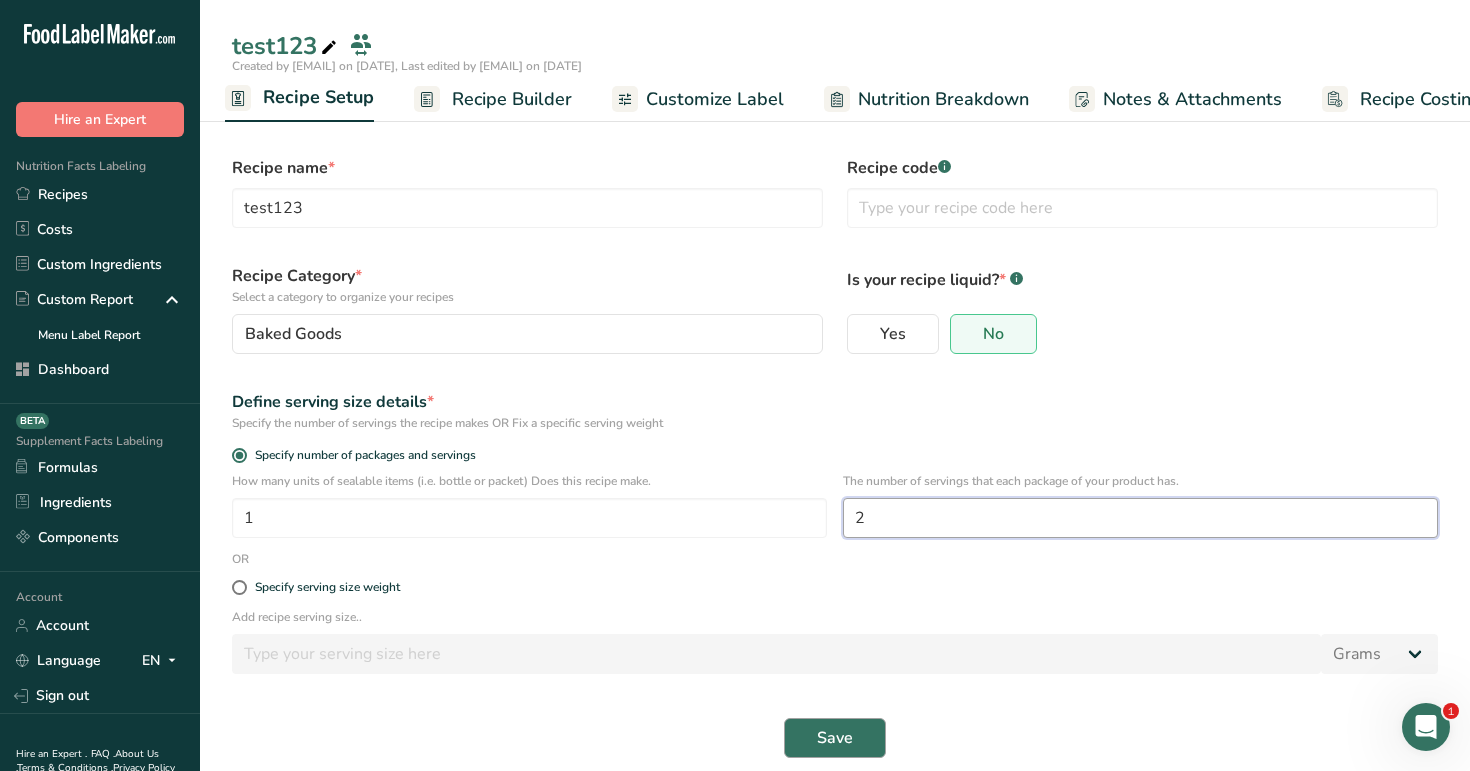 type on "2" 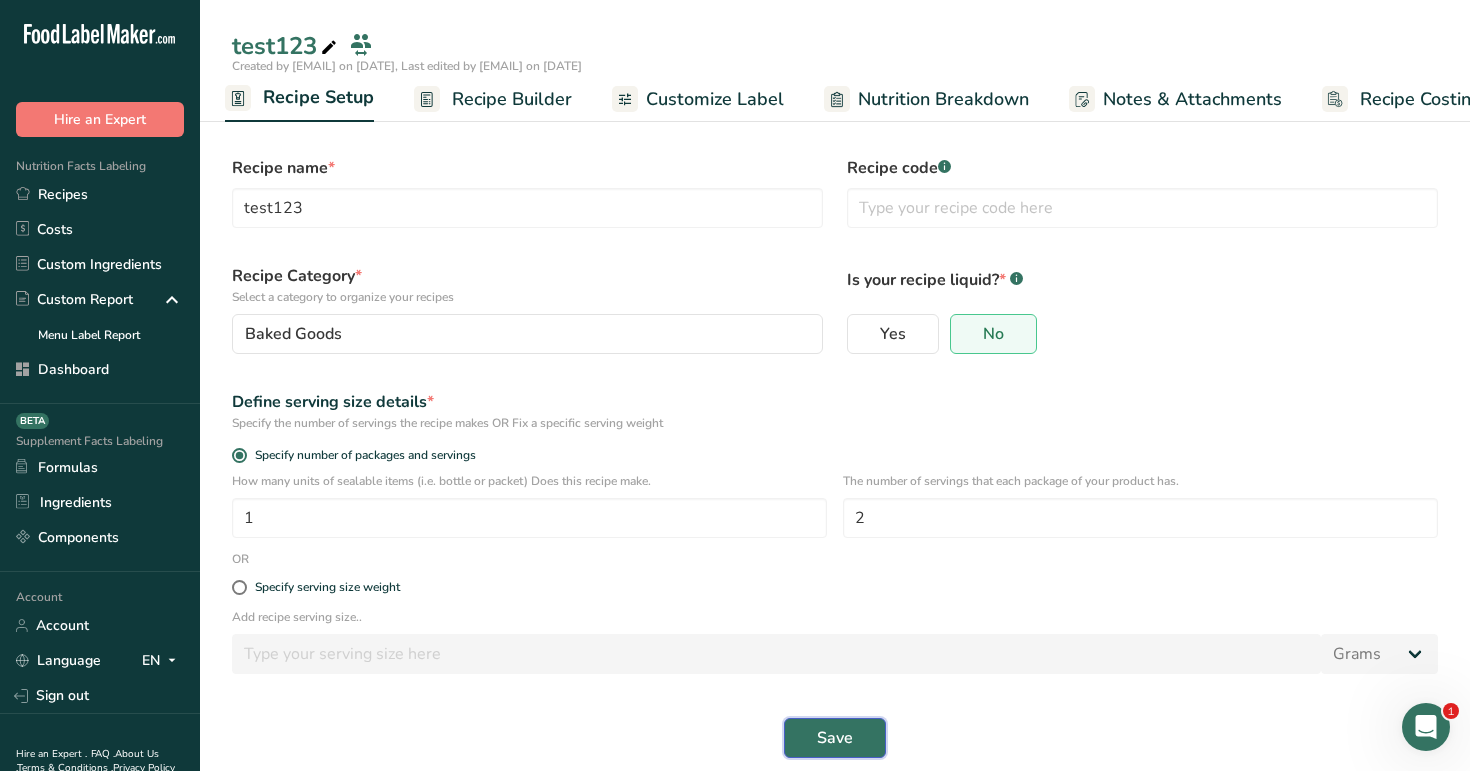 click on "Save" at bounding box center [835, 738] 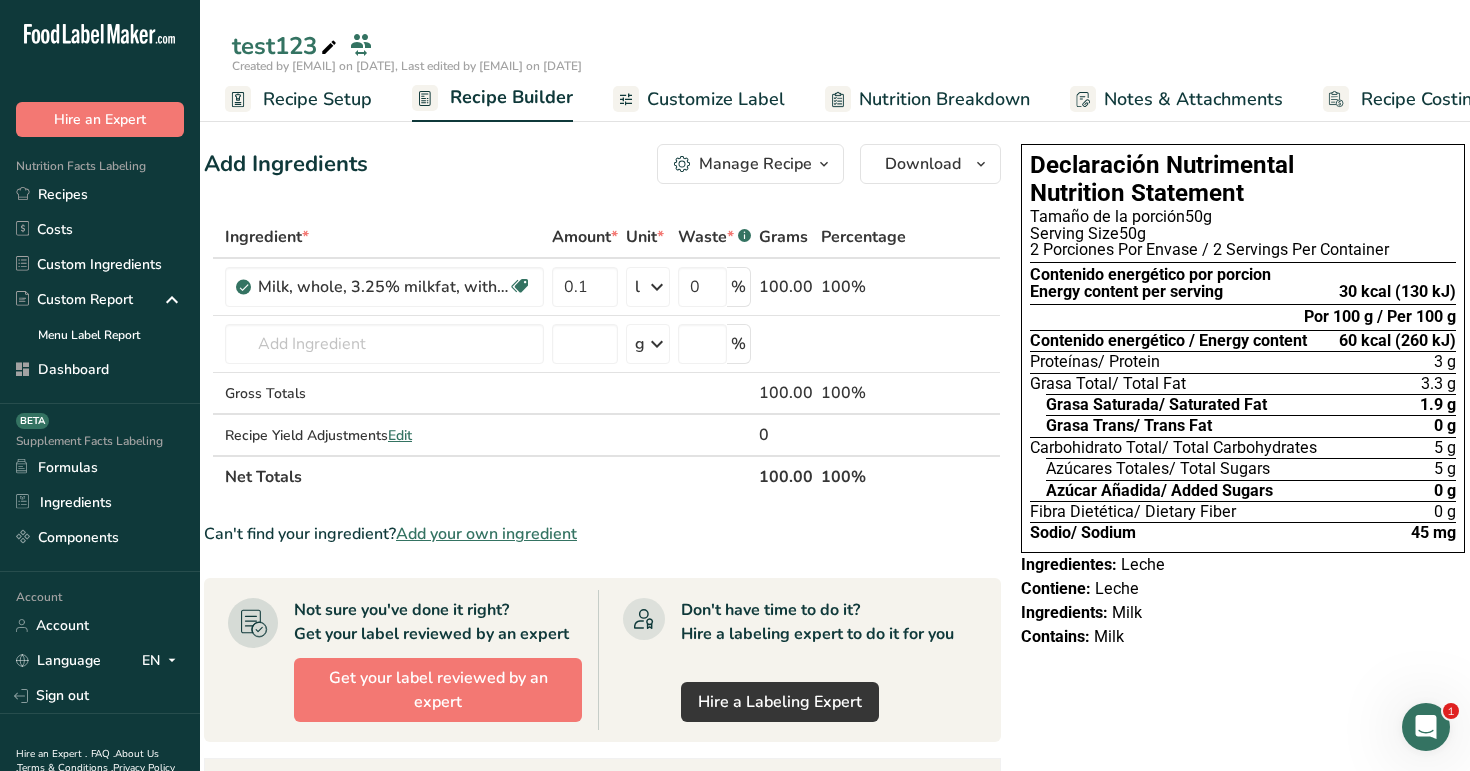 scroll, scrollTop: 0, scrollLeft: 0, axis: both 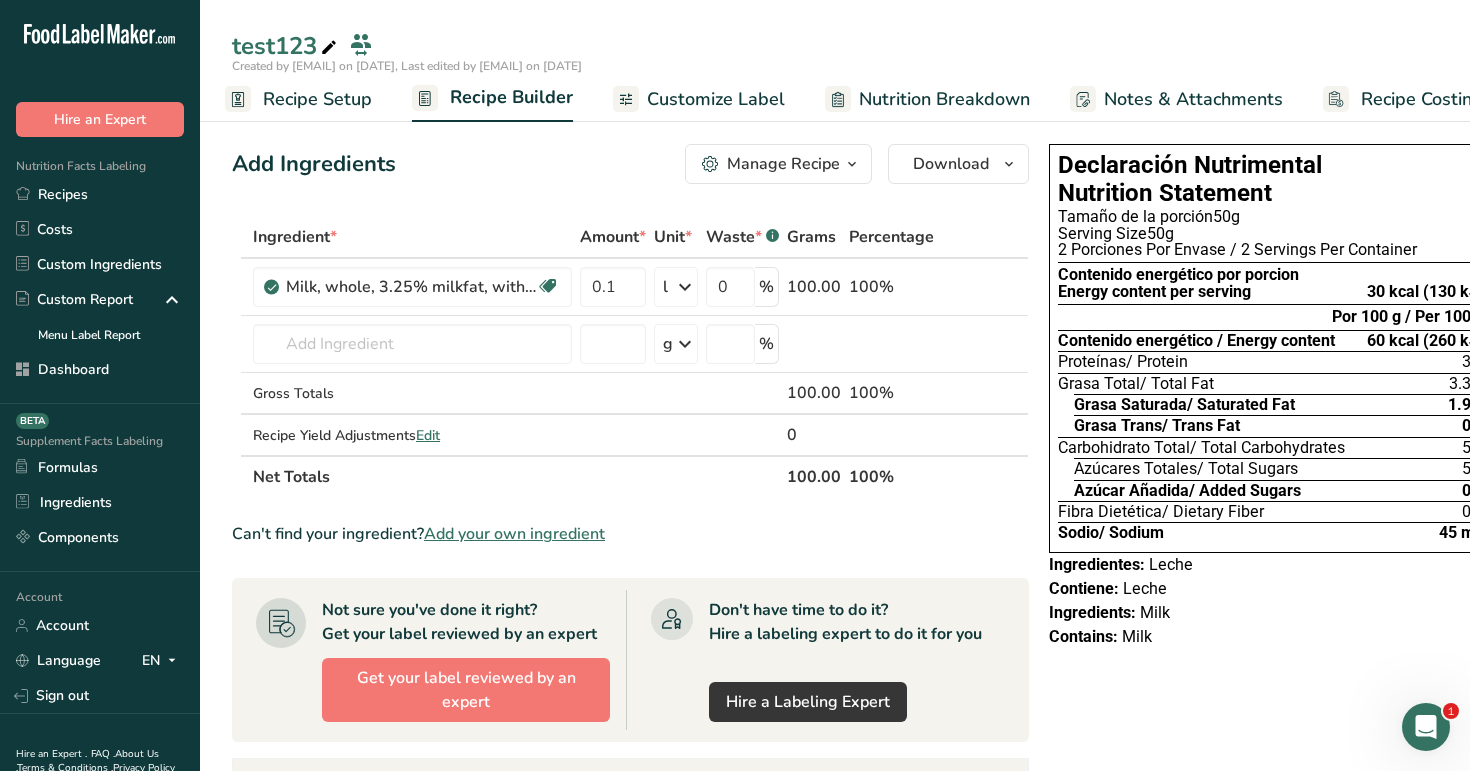 click on "Recipe Setup" at bounding box center [317, 99] 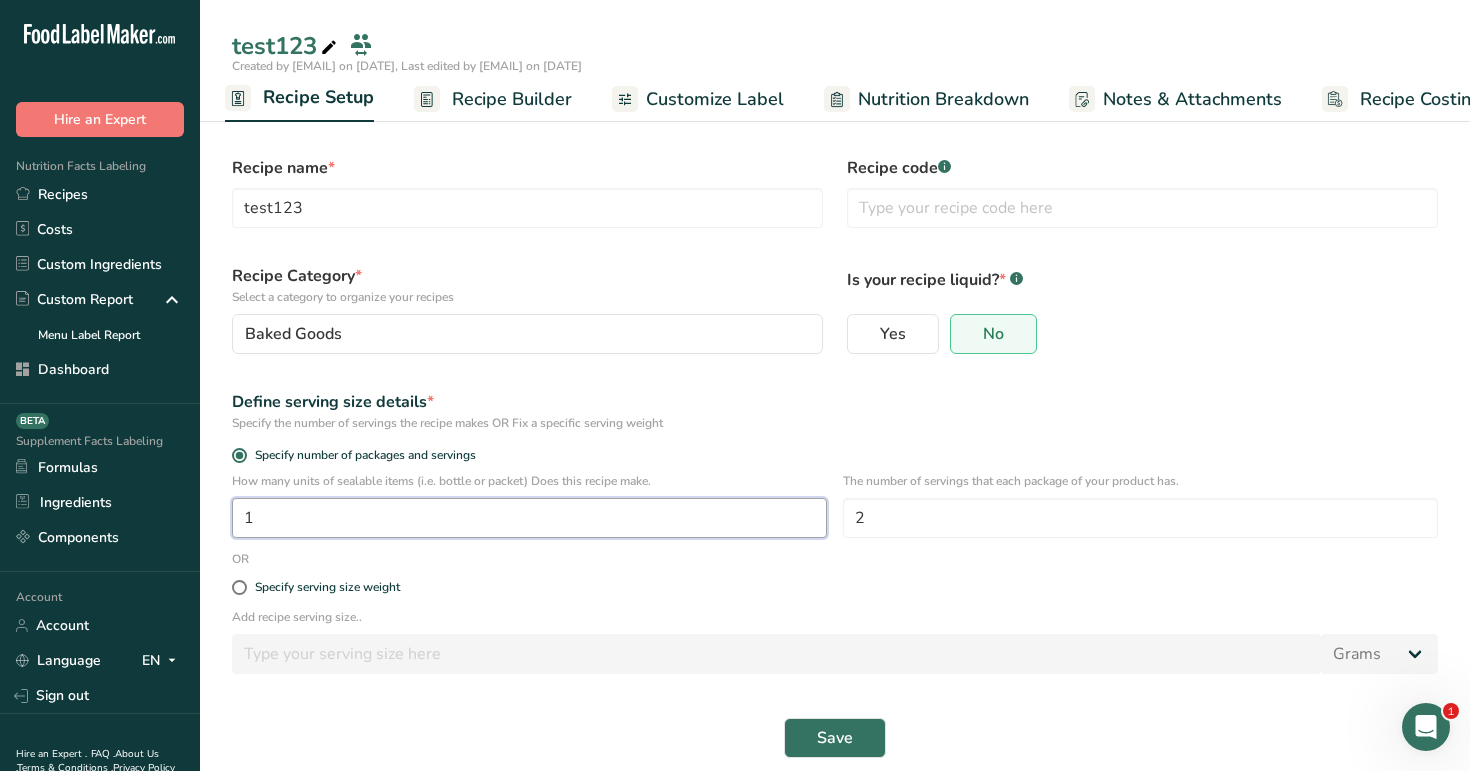 click on "1" at bounding box center (529, 518) 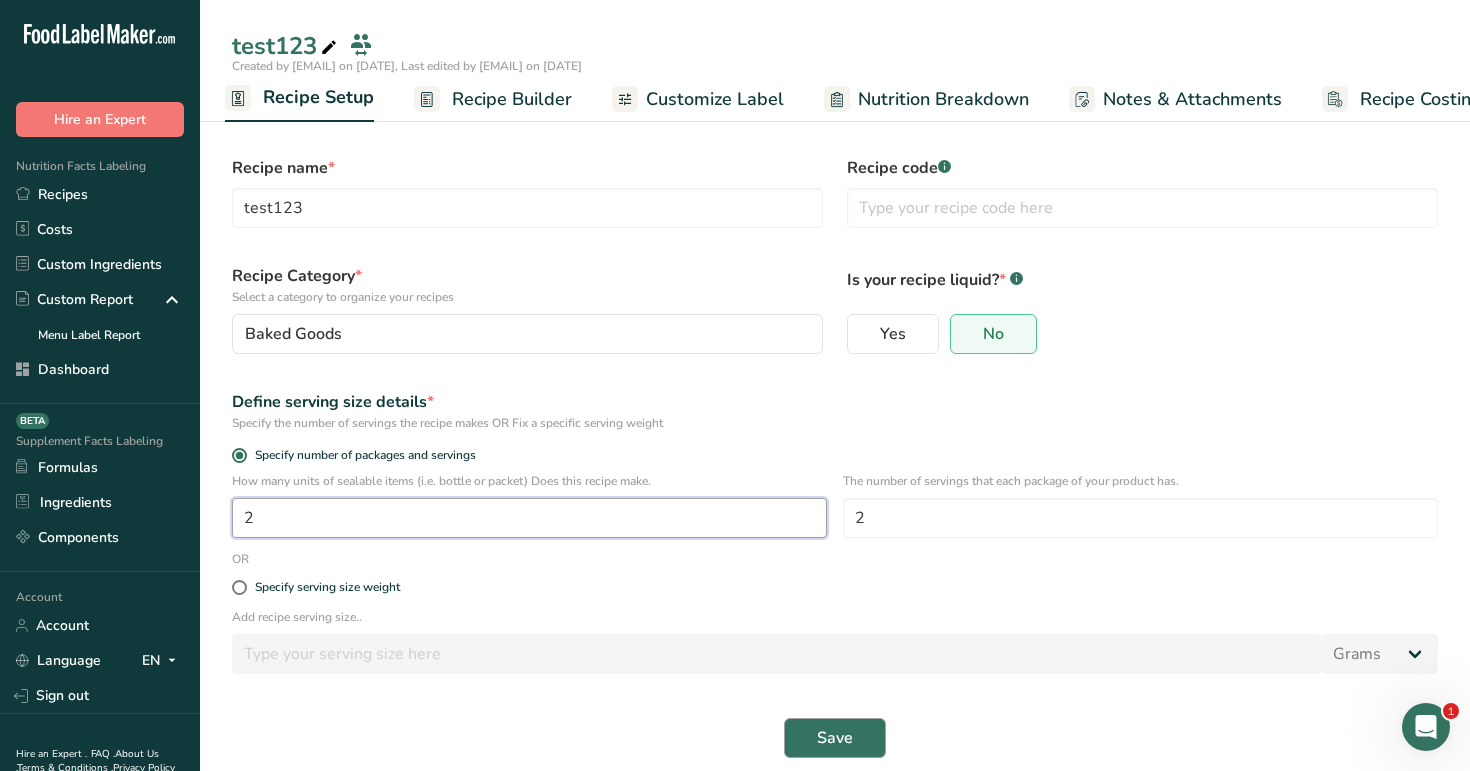 type on "2" 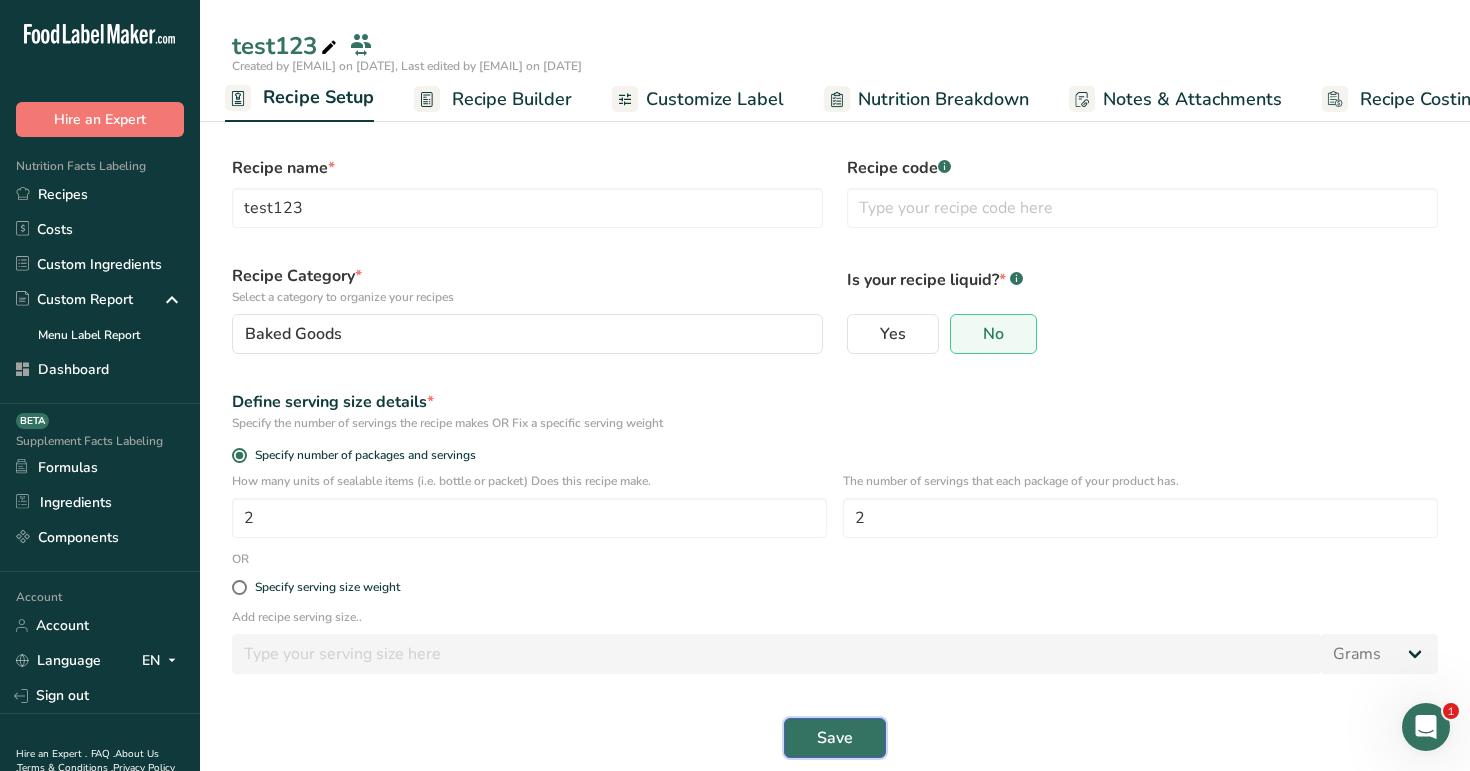 click on "Save" at bounding box center [835, 738] 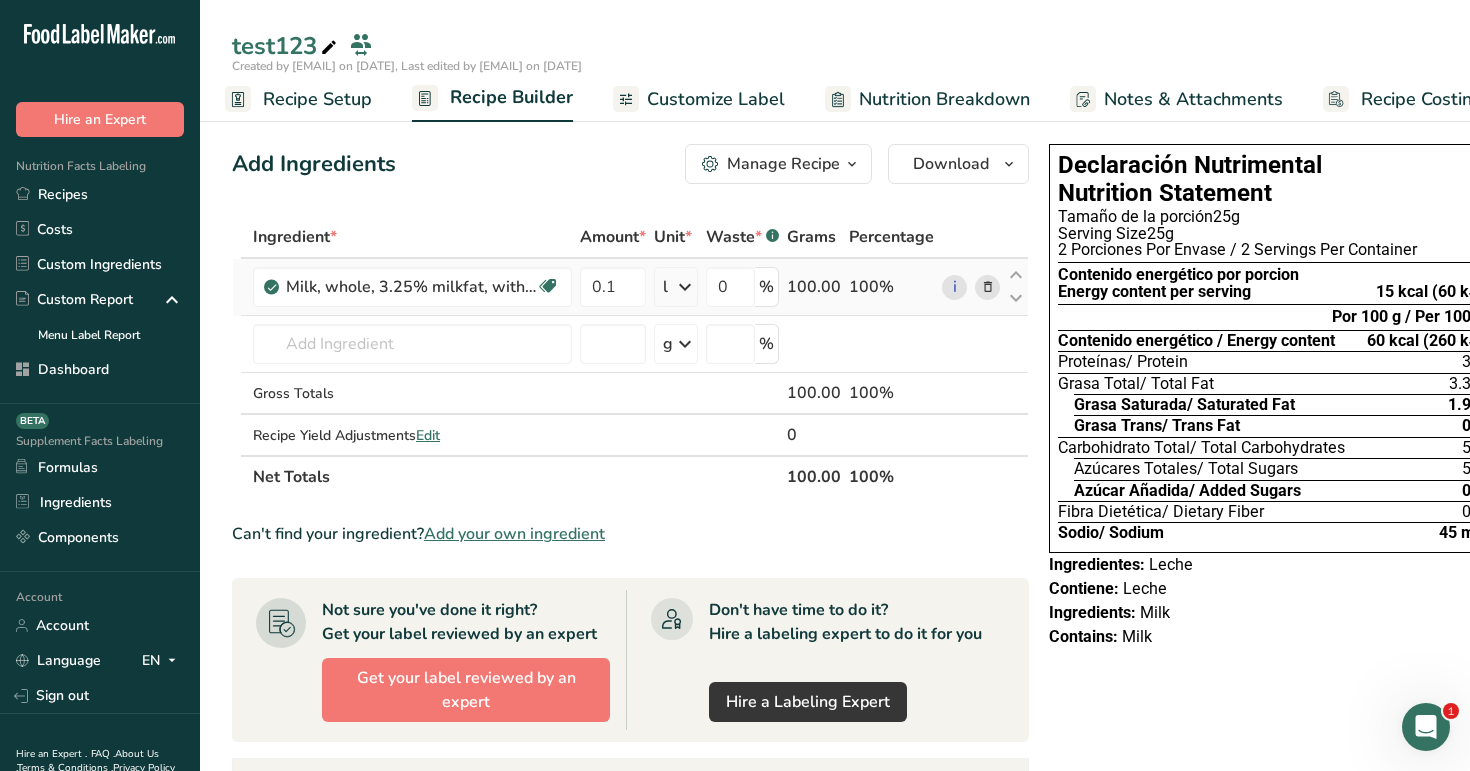 scroll, scrollTop: 0, scrollLeft: 28, axis: horizontal 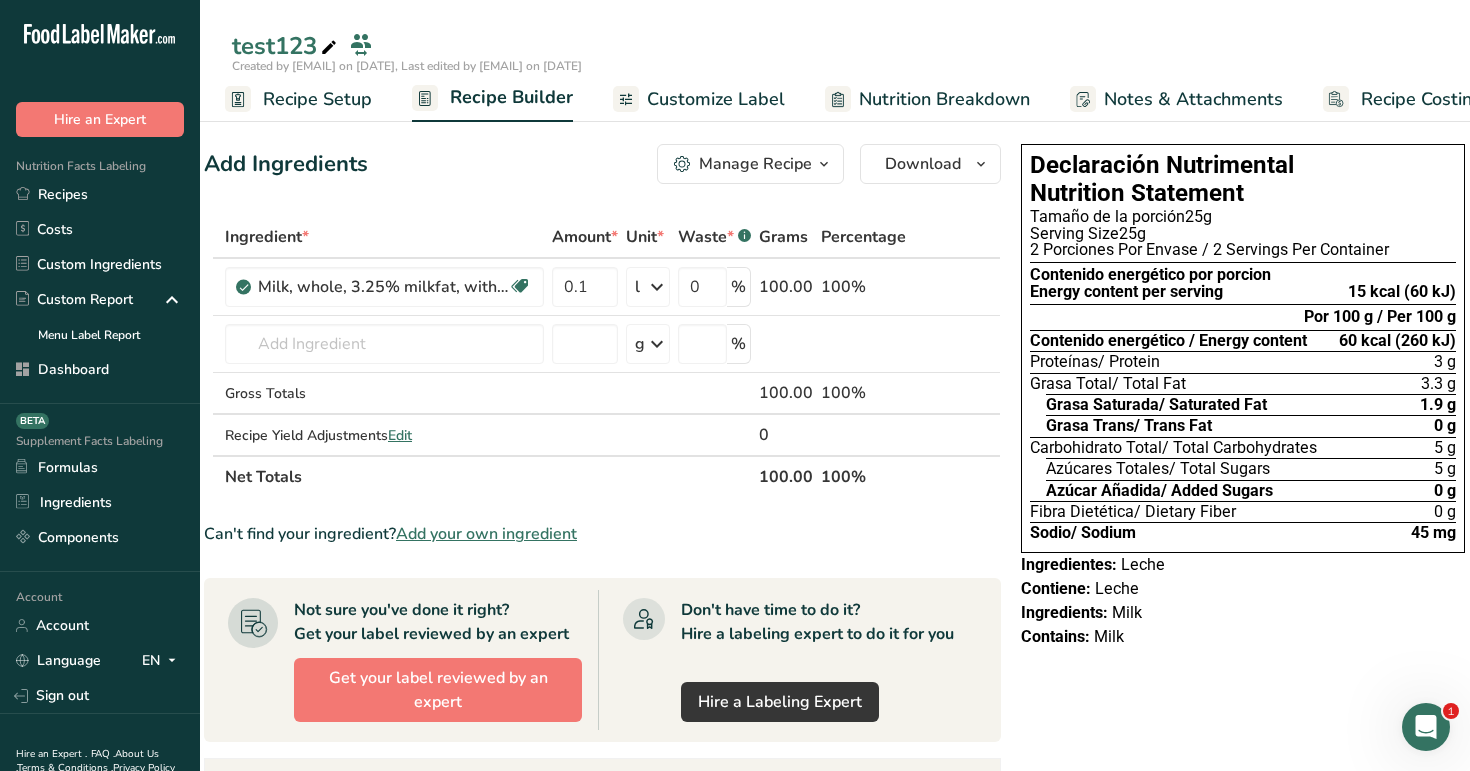 click on "Add Ingredients
Manage Recipe         Delete Recipe           Duplicate Recipe             Scale Recipe             Save as Sub-Recipe   .a-a{fill:#347362;}.b-a{fill:#fff;}                               Nutrition Breakdown                 Recipe Card
NEW
Amino Acids Pattern Report           Activity History
Download
Choose your preferred label style
Standard FDA label
Standard FDA label
The most common format for nutrition facts labels in compliance with the FDA's typeface, style and requirements
Tabular FDA label
A label format compliant with the FDA regulations presented in a tabular (horizontal) display.
Linear FDA label
A simple linear display for small sized packages.
Simplified FDA label" at bounding box center (807, 696) 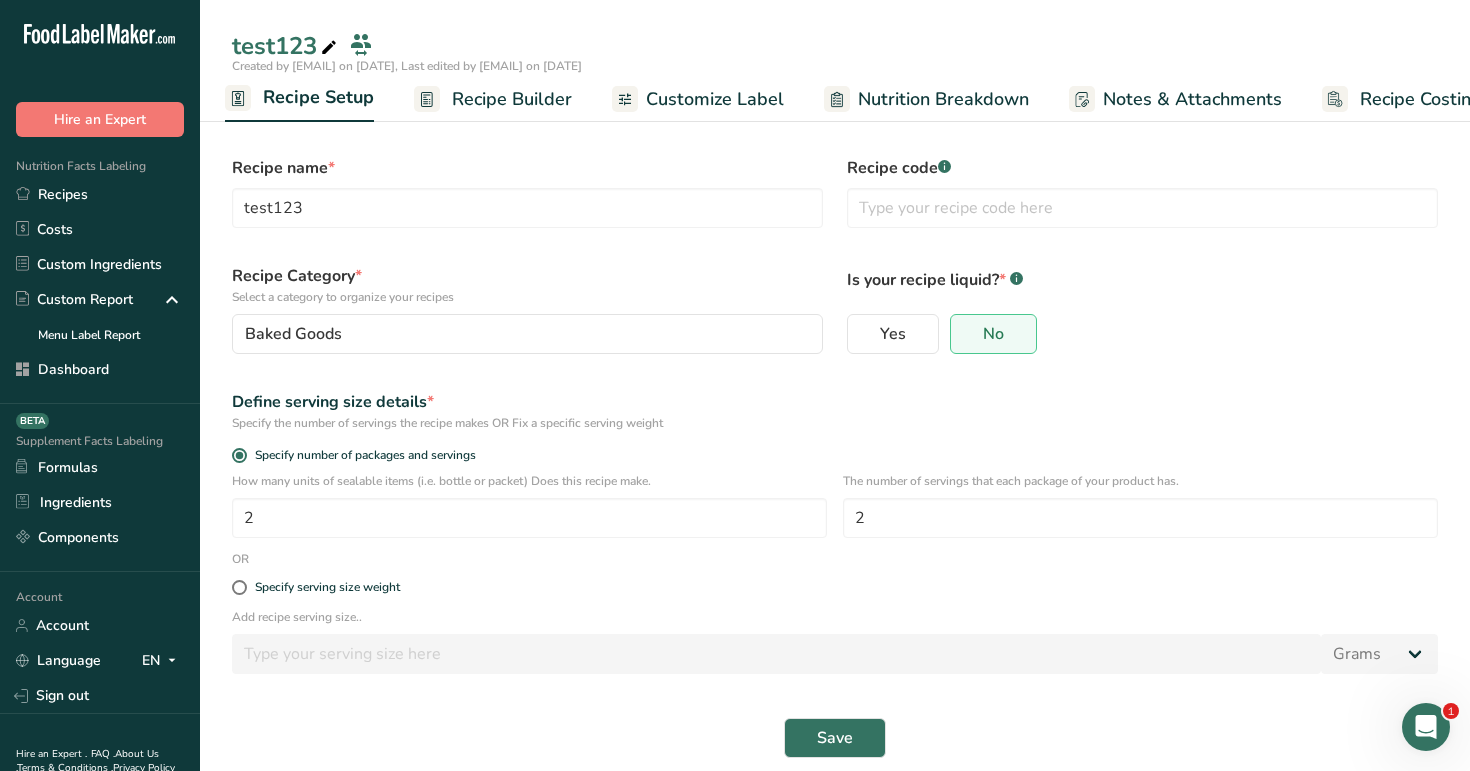 scroll, scrollTop: 0, scrollLeft: 0, axis: both 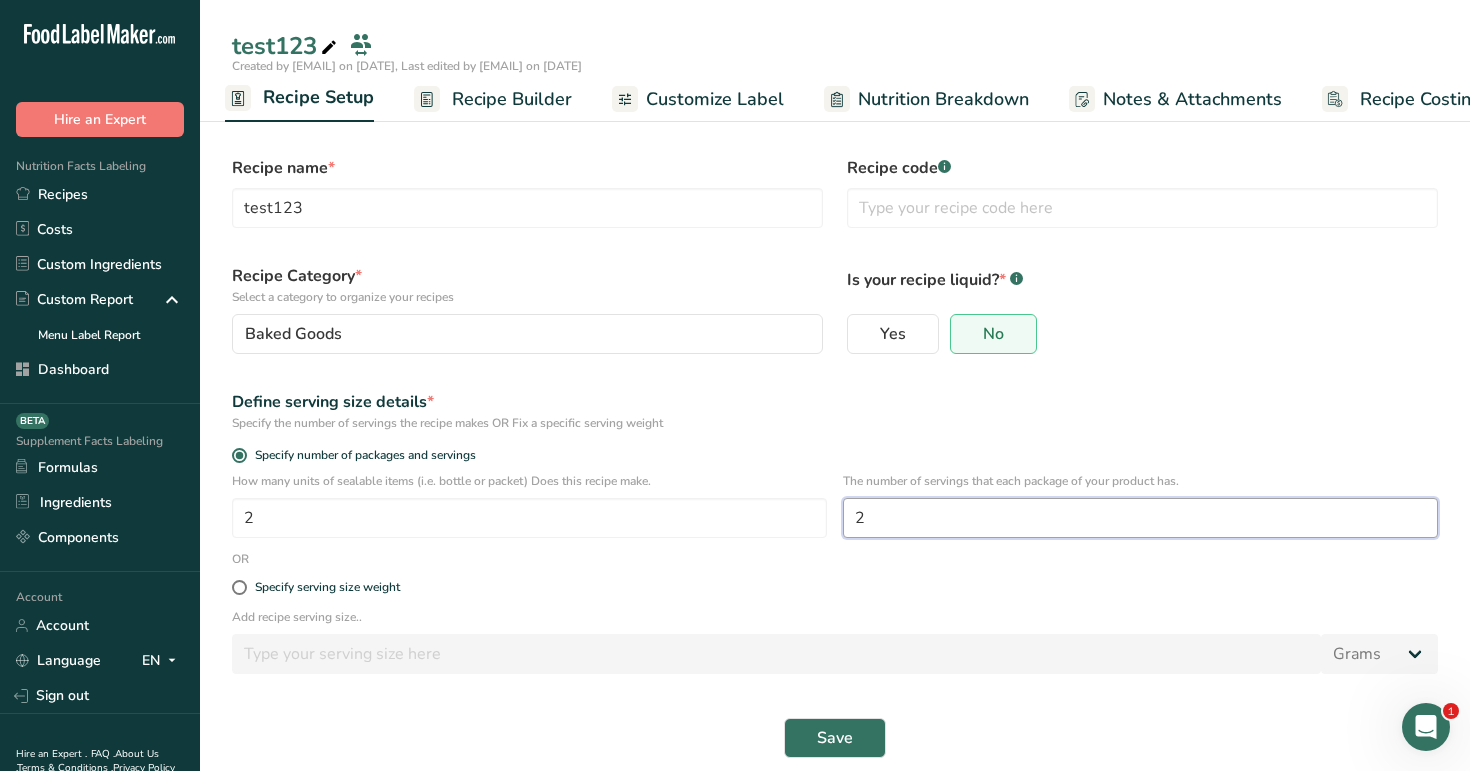 click on "2" at bounding box center (1140, 518) 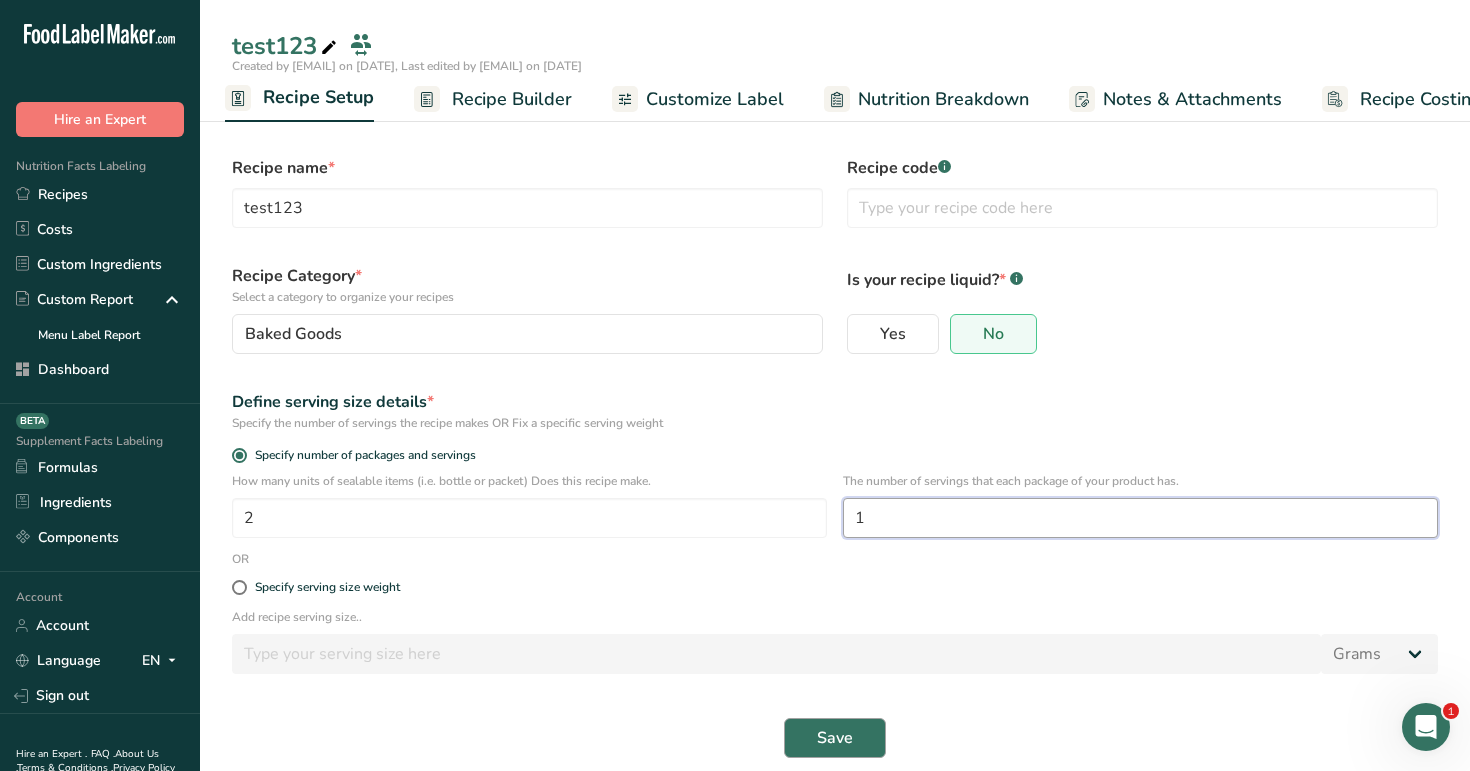 type on "1" 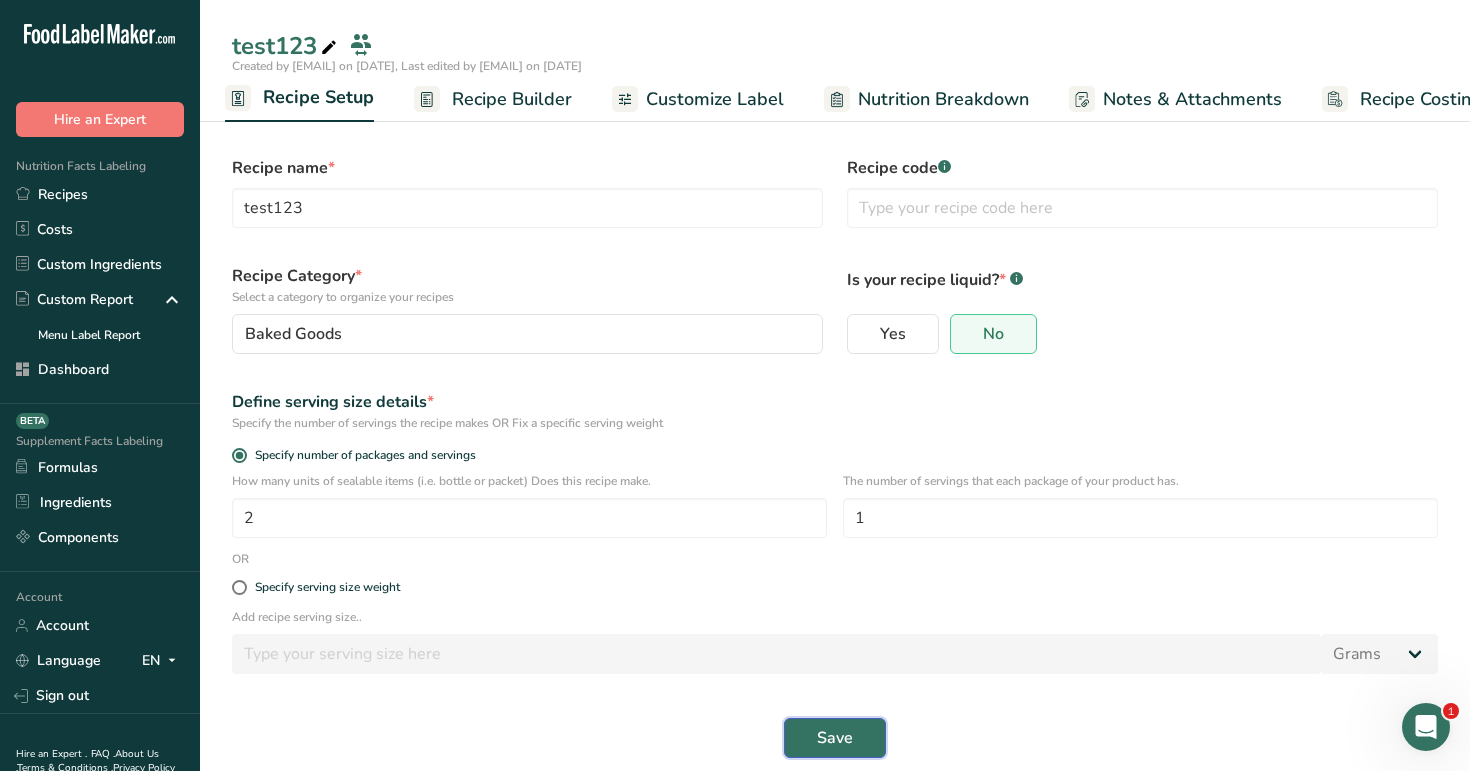 click on "Save" at bounding box center (835, 738) 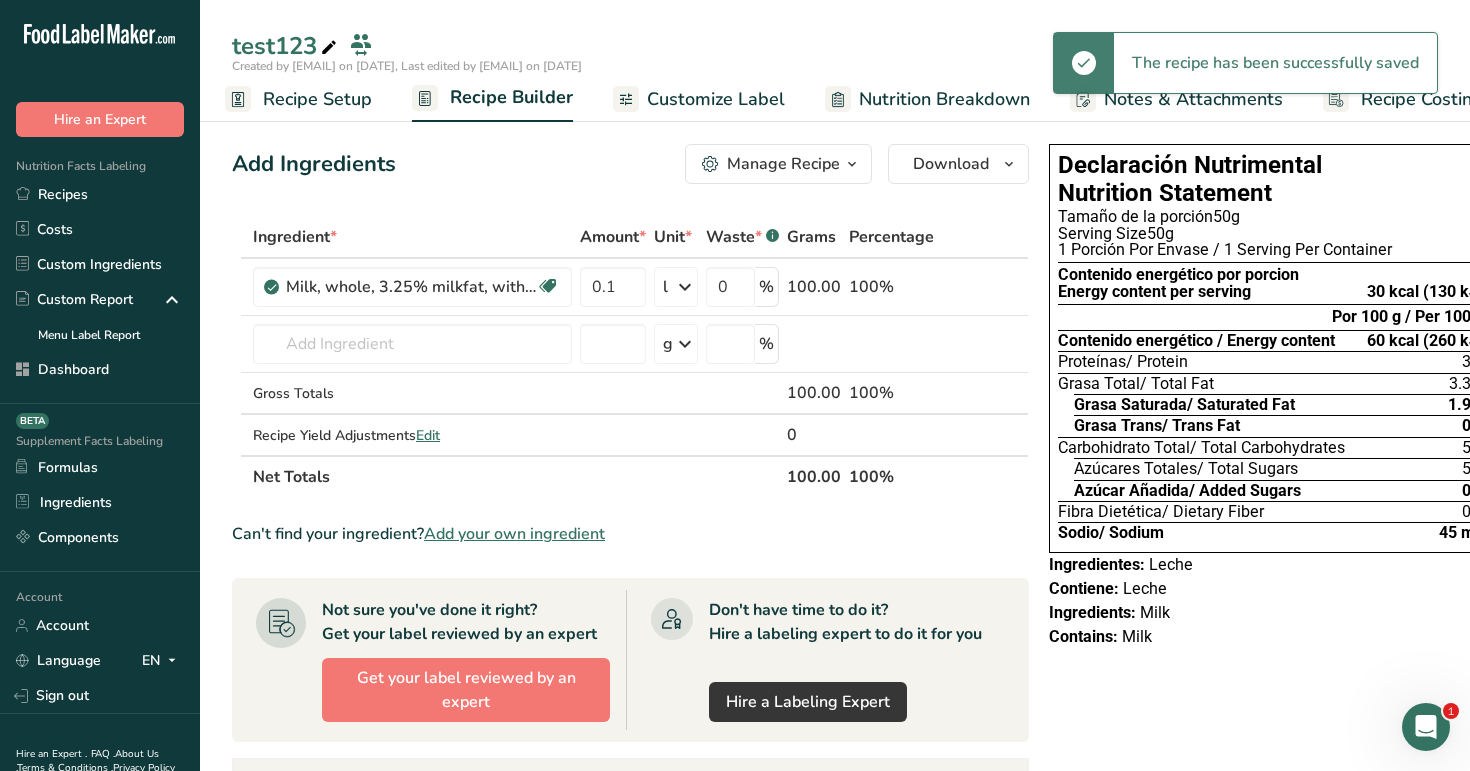 scroll, scrollTop: 0, scrollLeft: 28, axis: horizontal 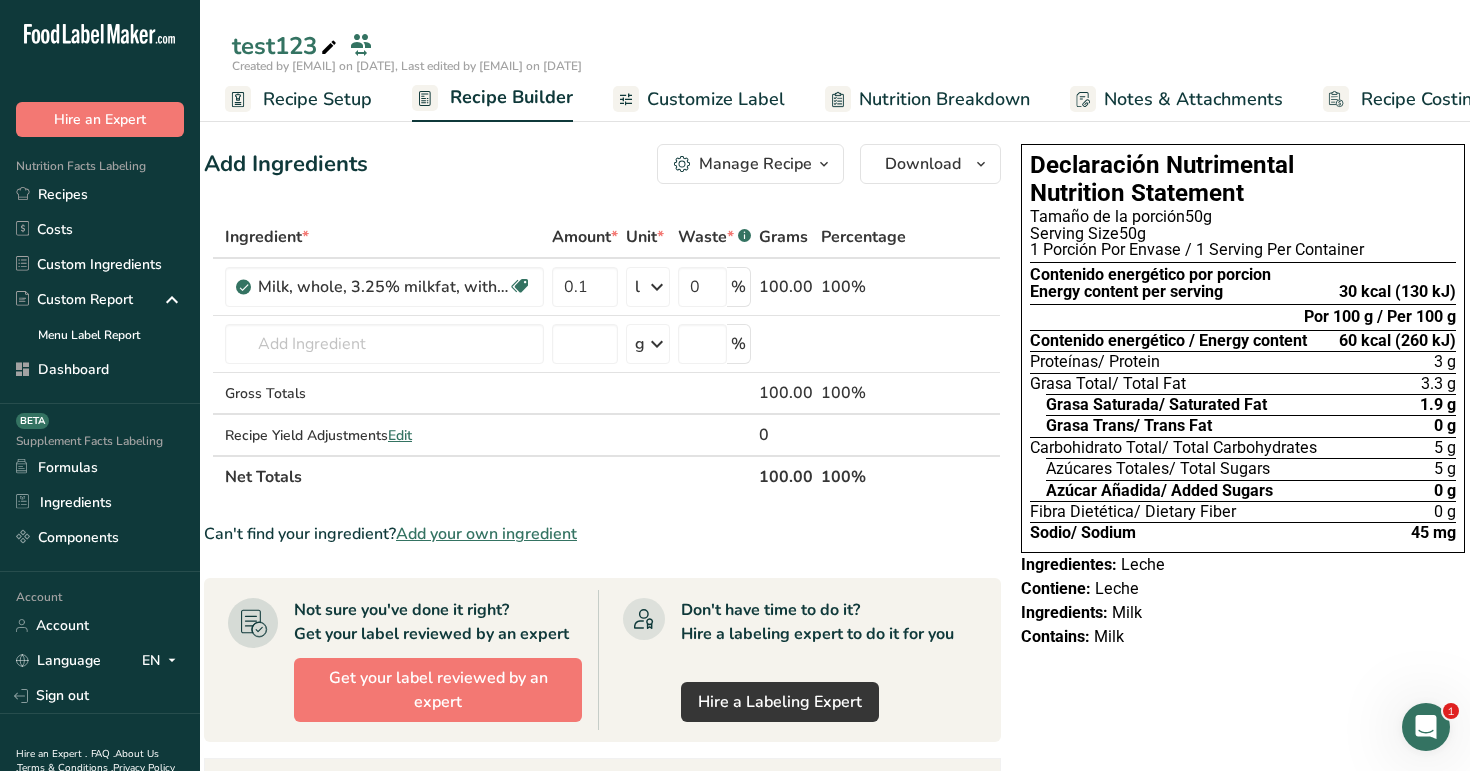 click on "Recipe Setup" at bounding box center (317, 99) 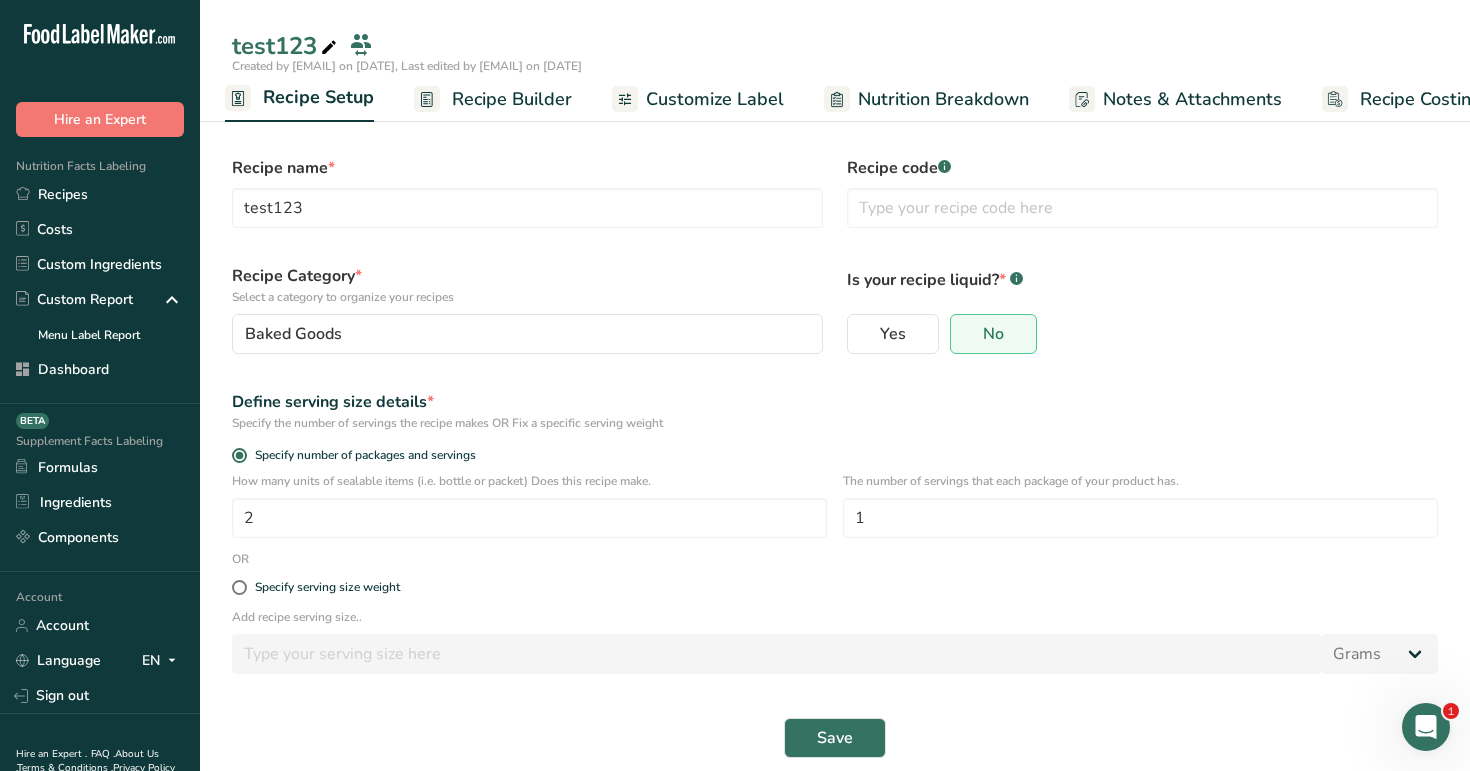 scroll, scrollTop: 0, scrollLeft: 0, axis: both 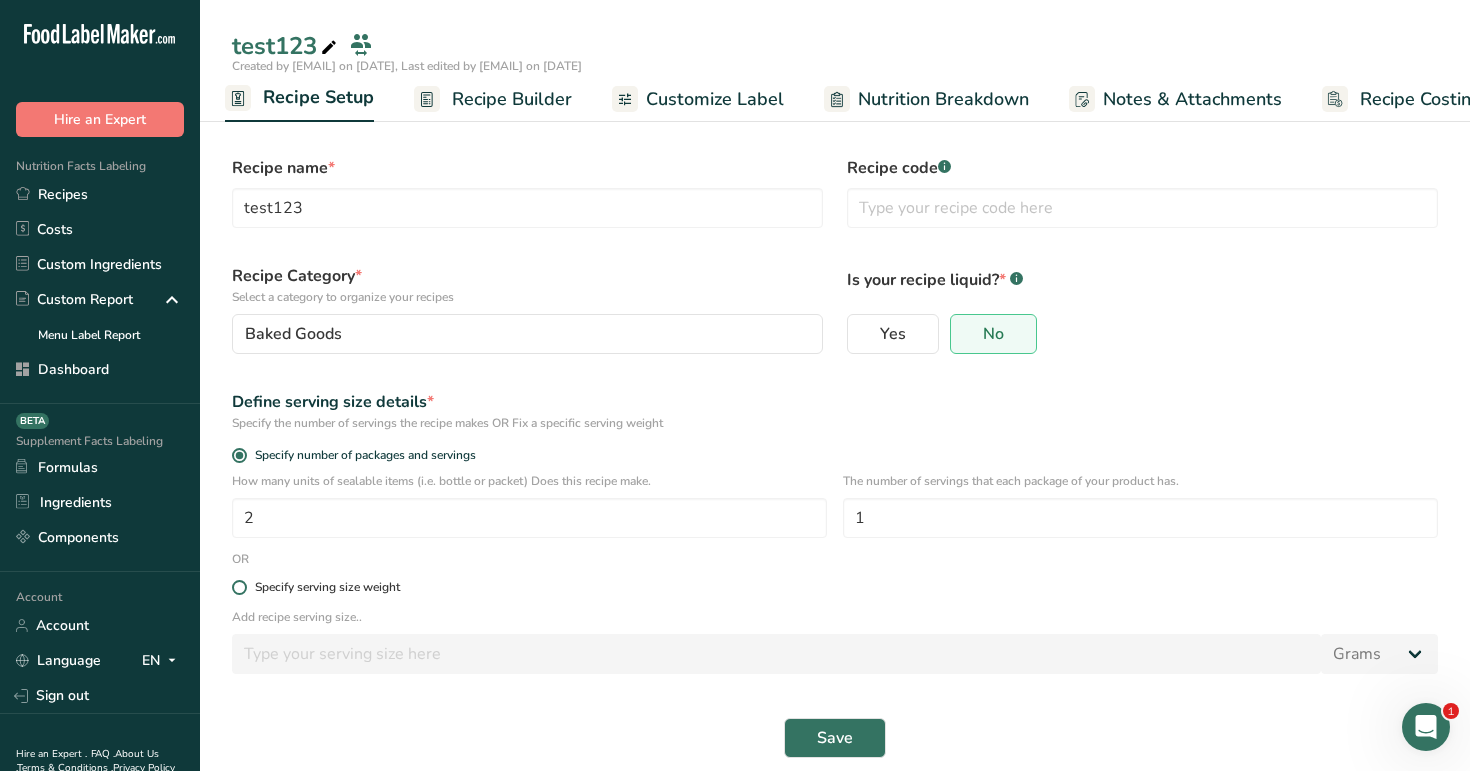 click on "Specify serving size weight" at bounding box center [327, 587] 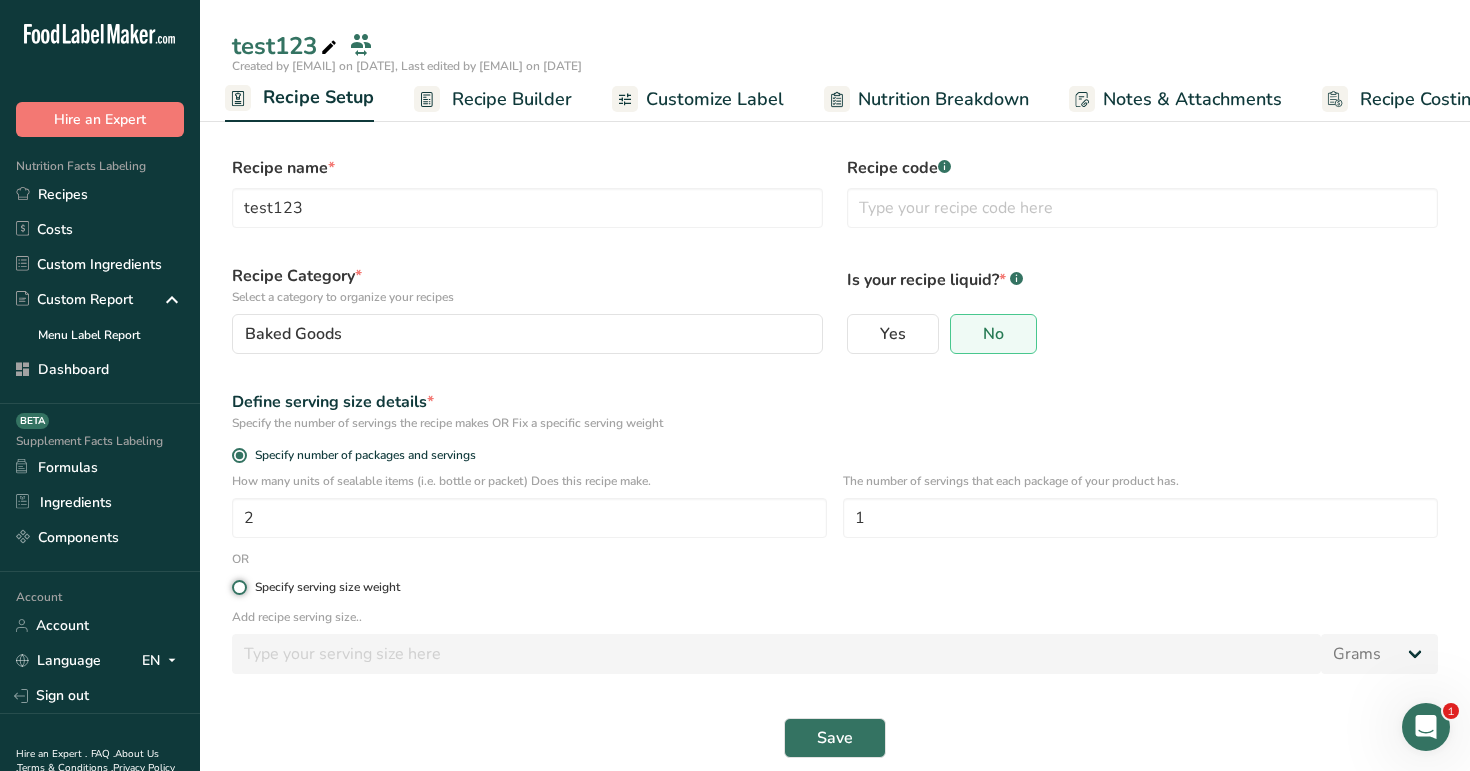 click on "Specify serving size weight" at bounding box center [238, 587] 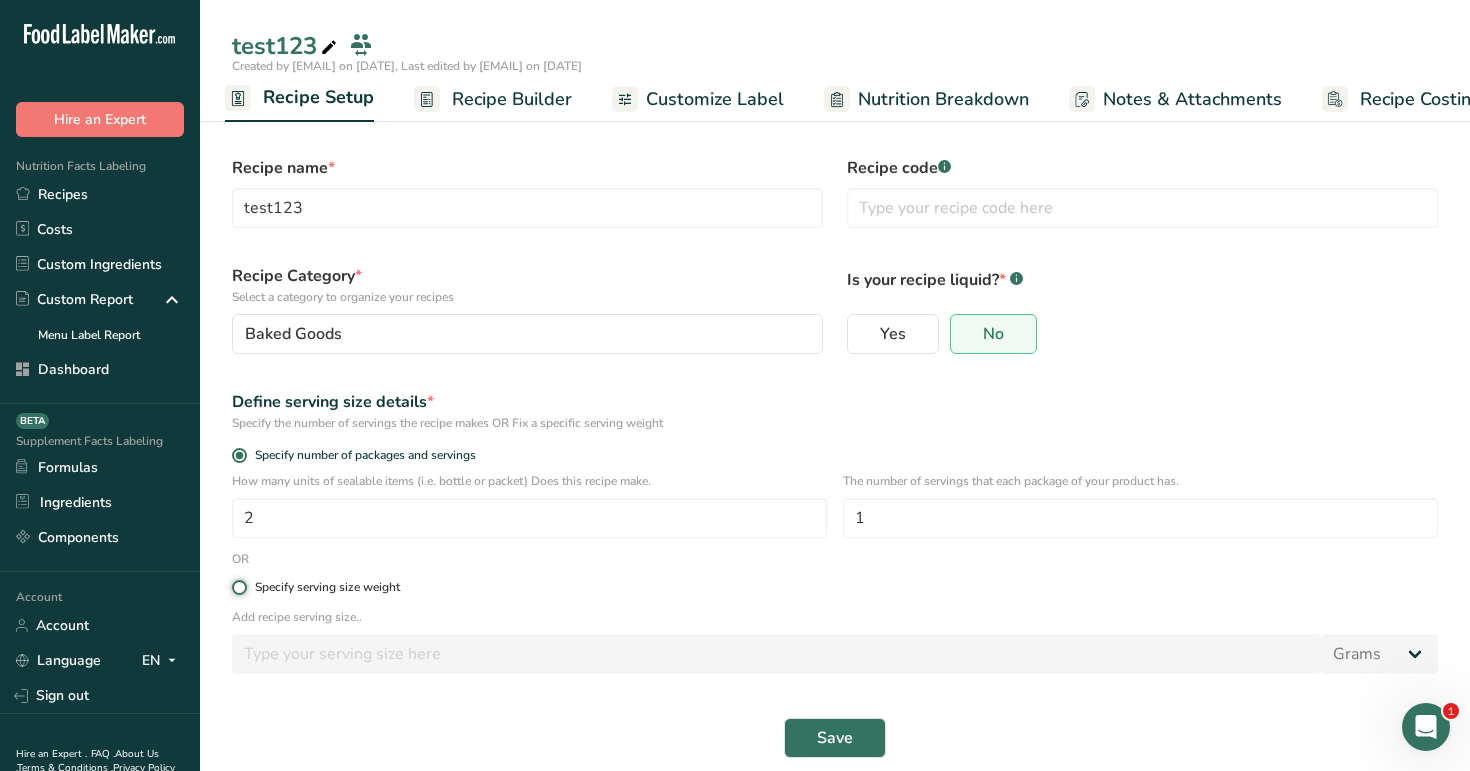 radio on "true" 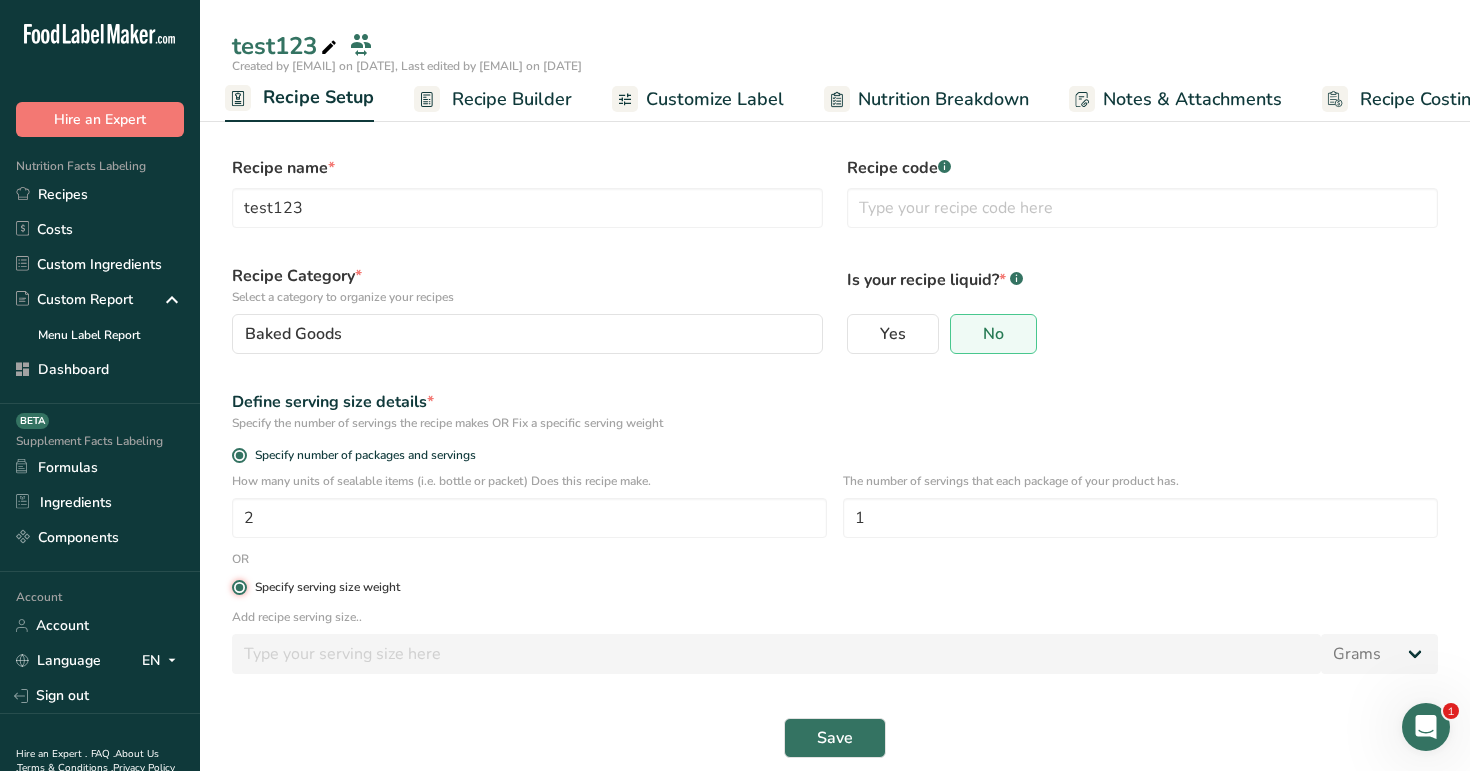 radio on "false" 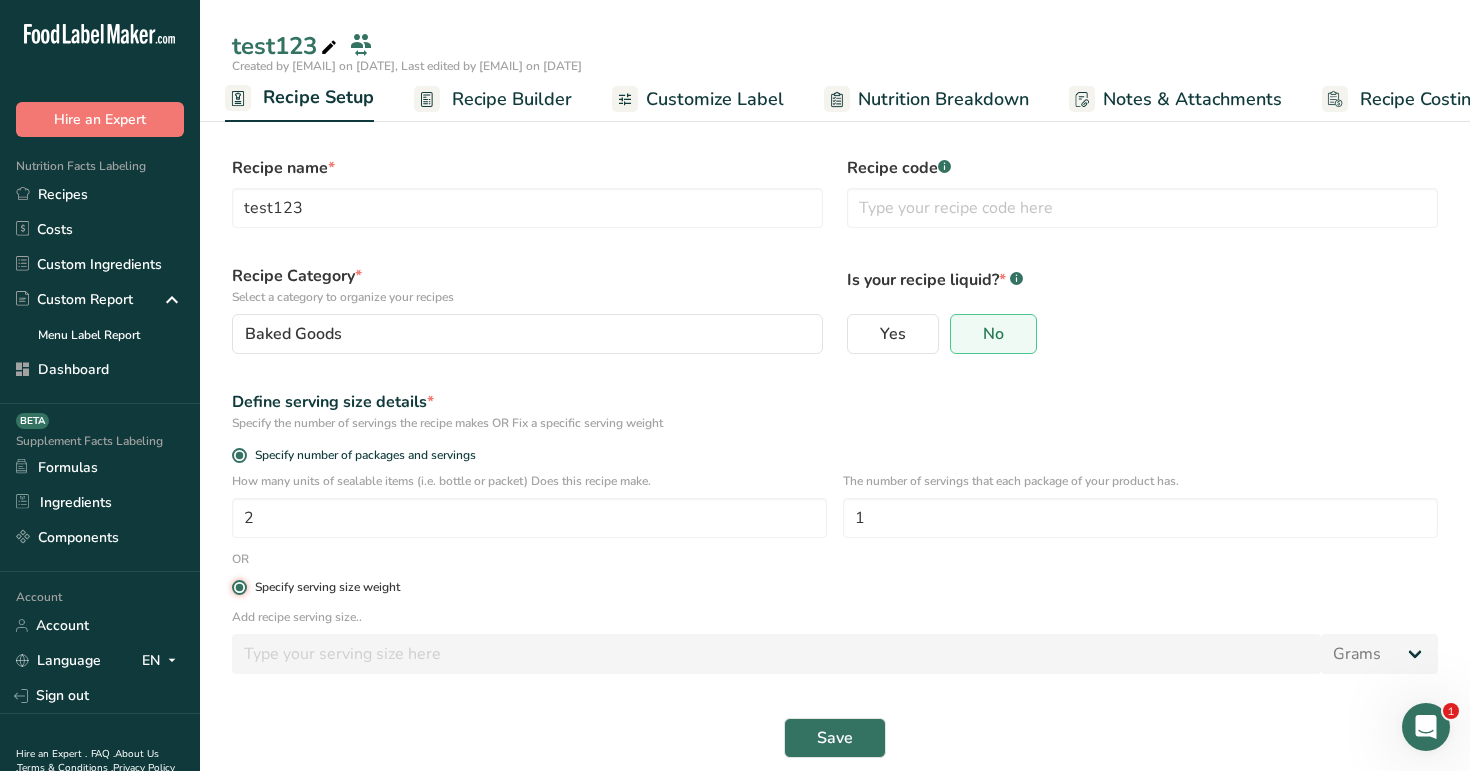 type 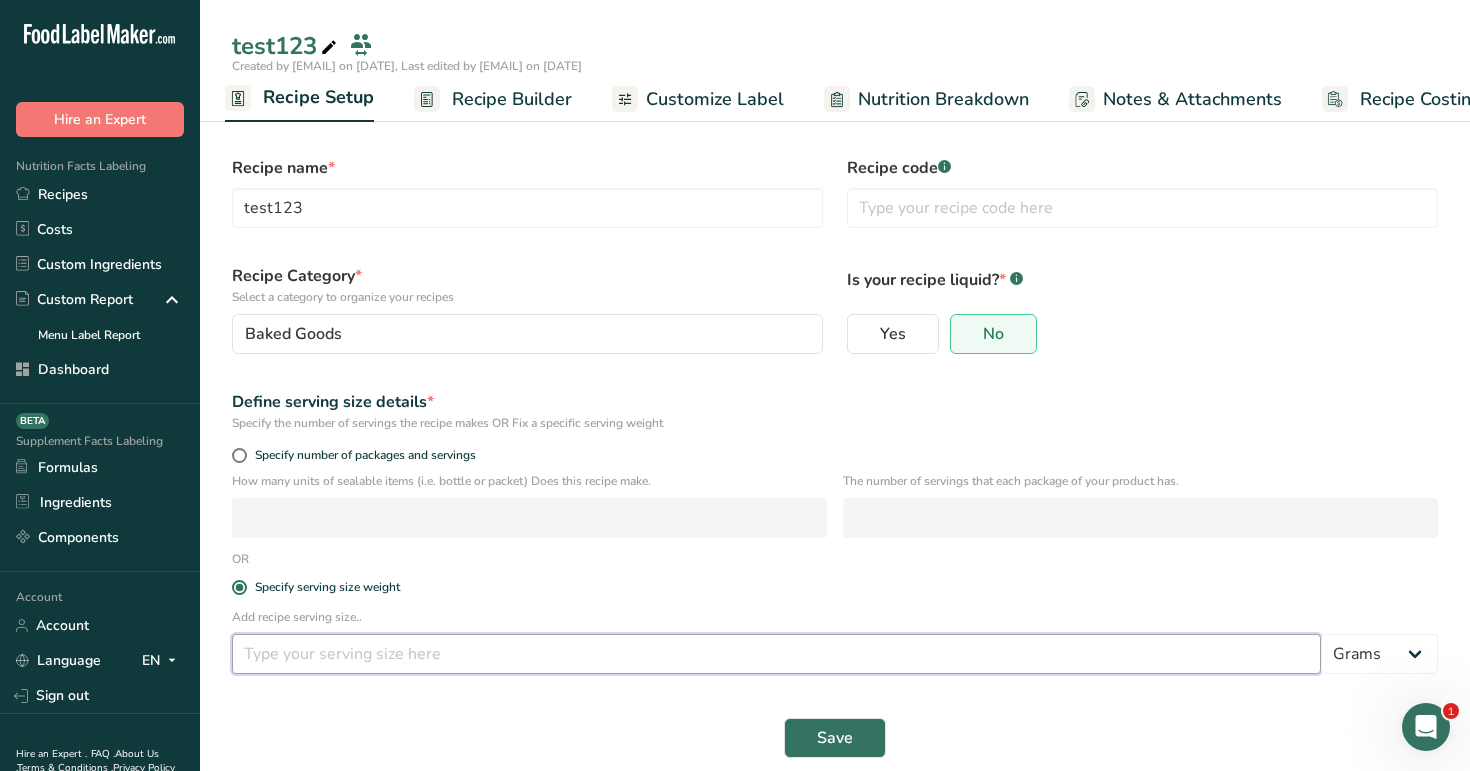 click at bounding box center (776, 654) 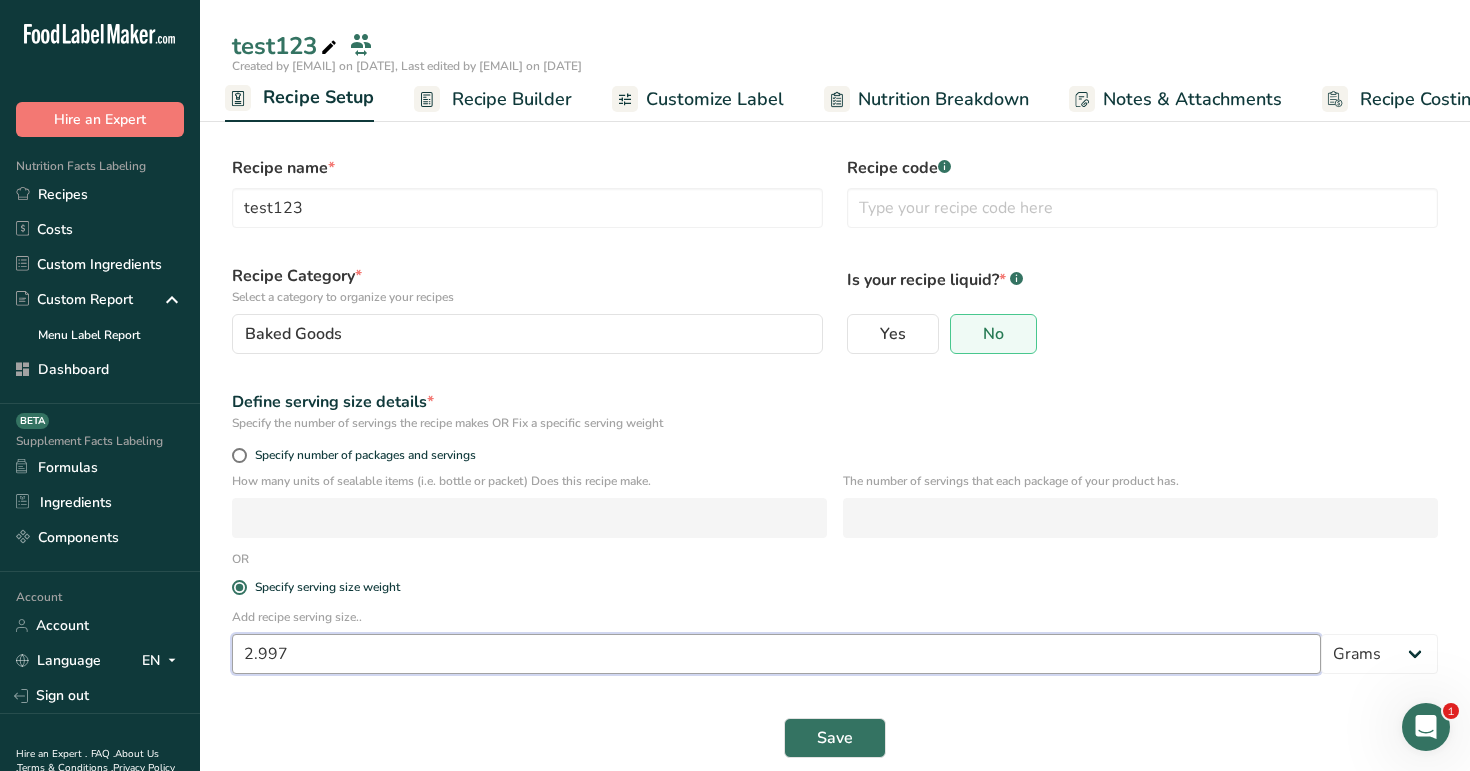 scroll, scrollTop: 19, scrollLeft: 0, axis: vertical 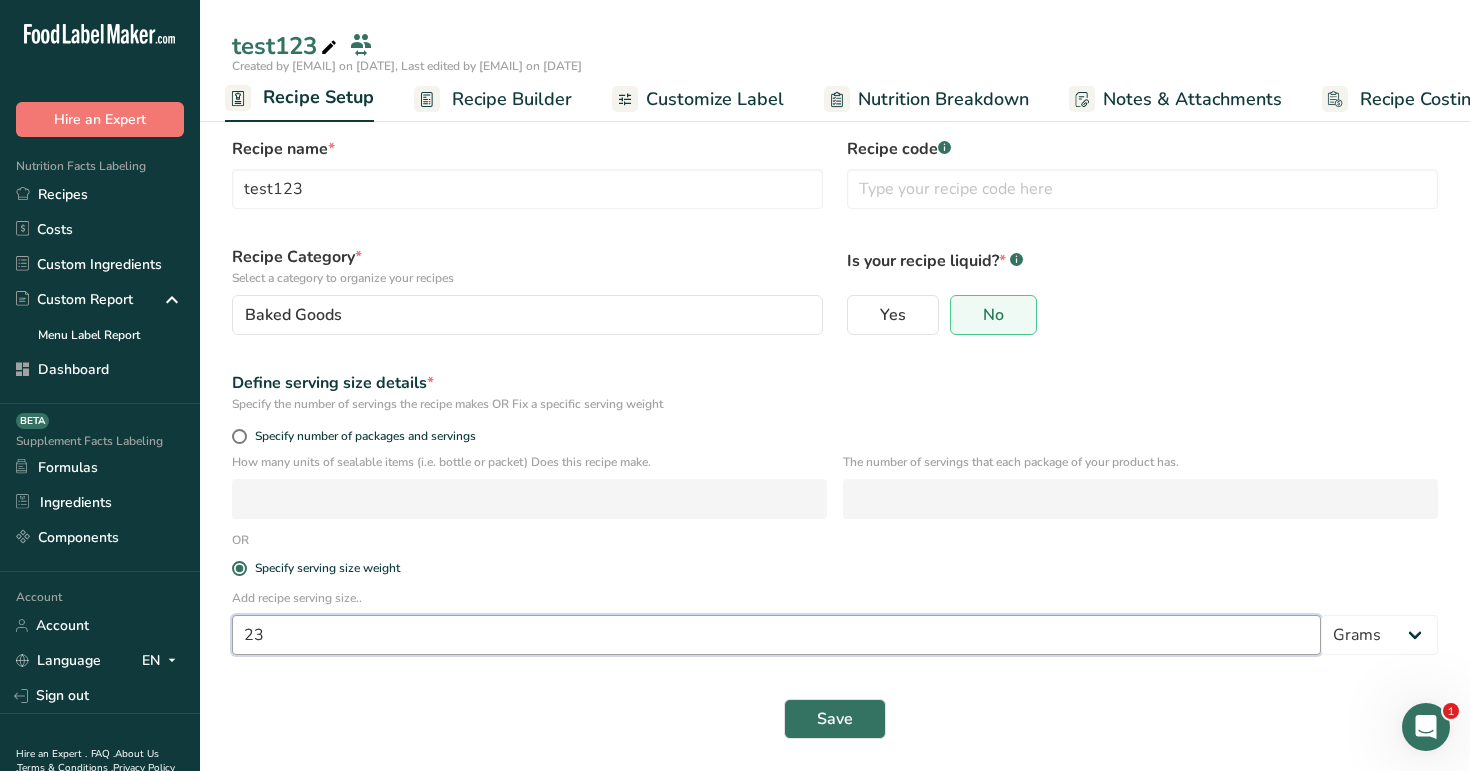 type on "2" 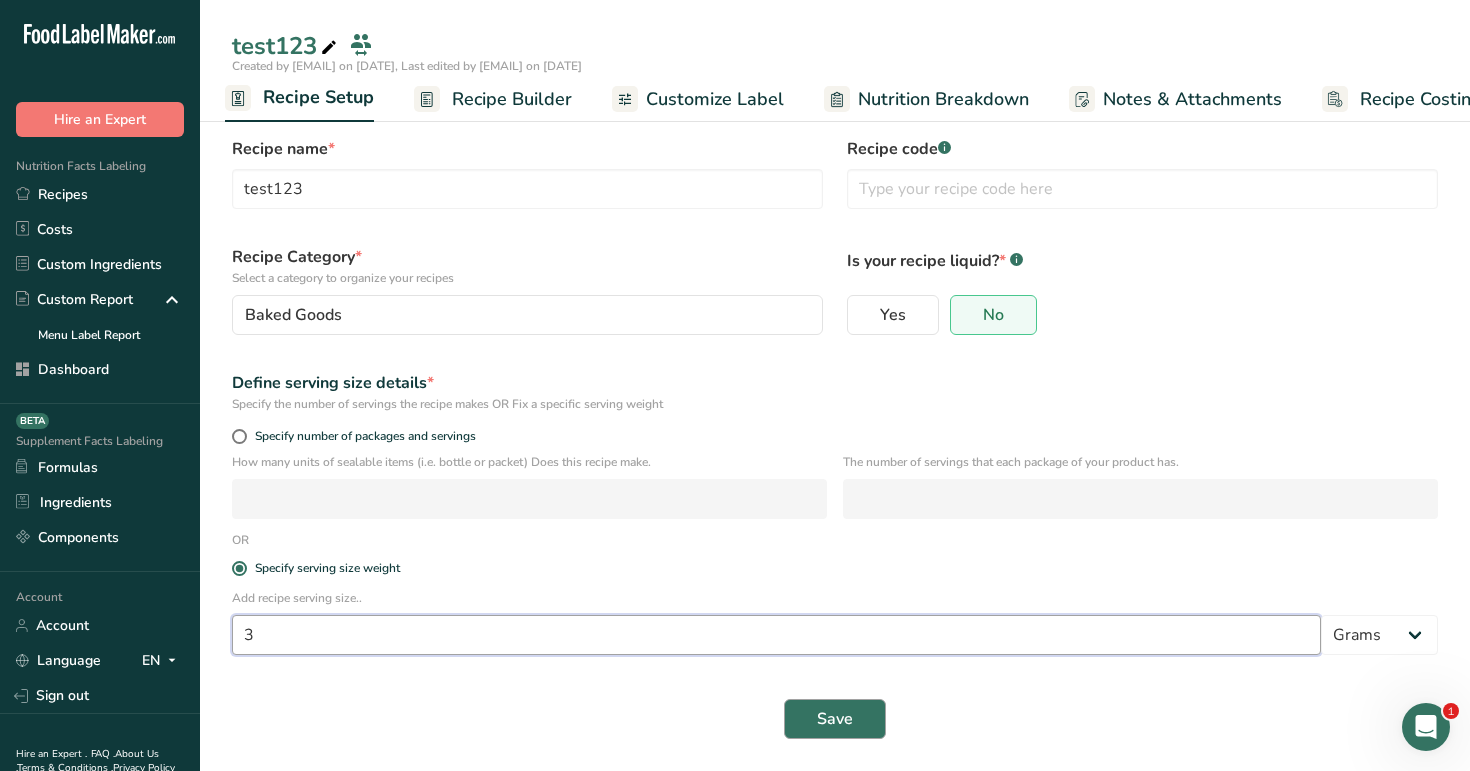 type on "3" 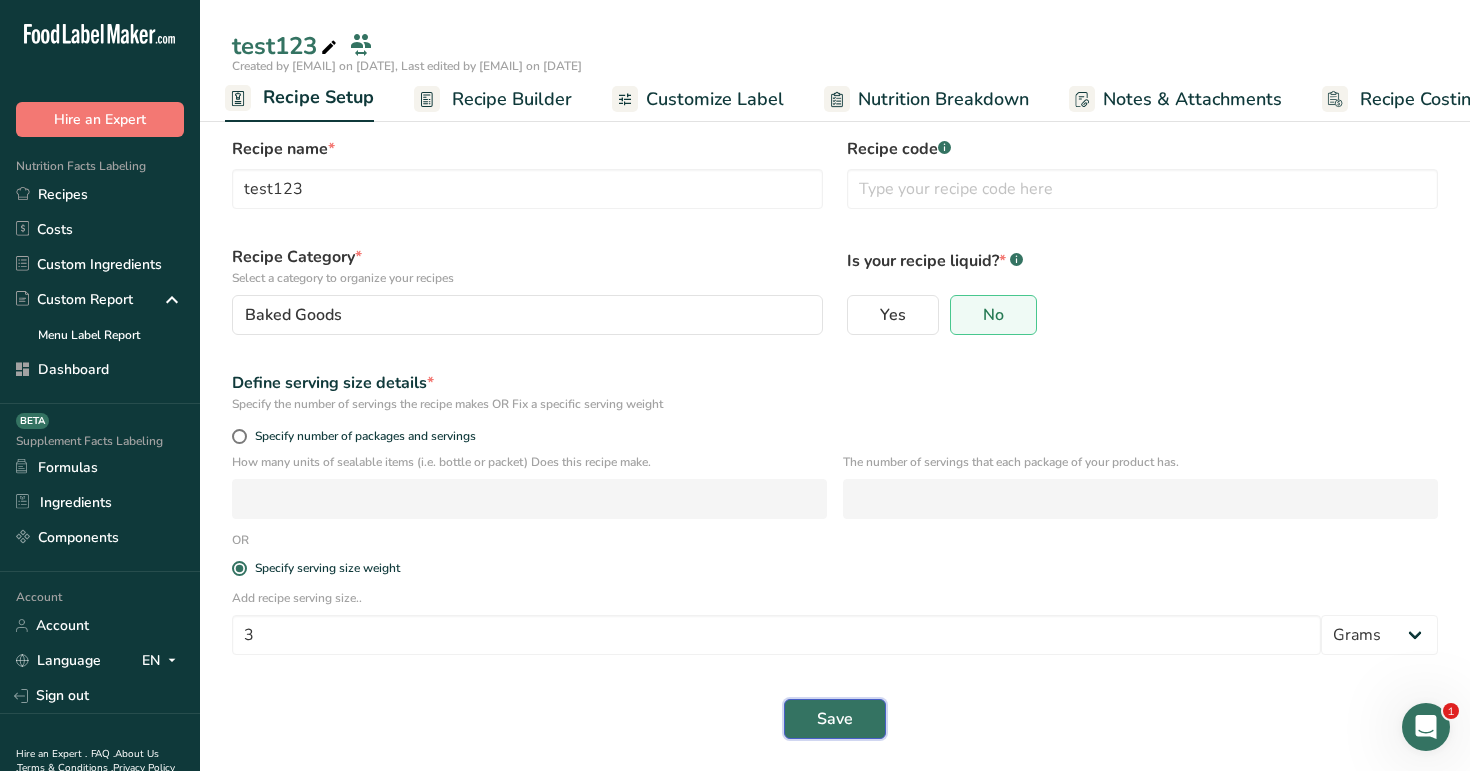 click on "Save" at bounding box center (835, 719) 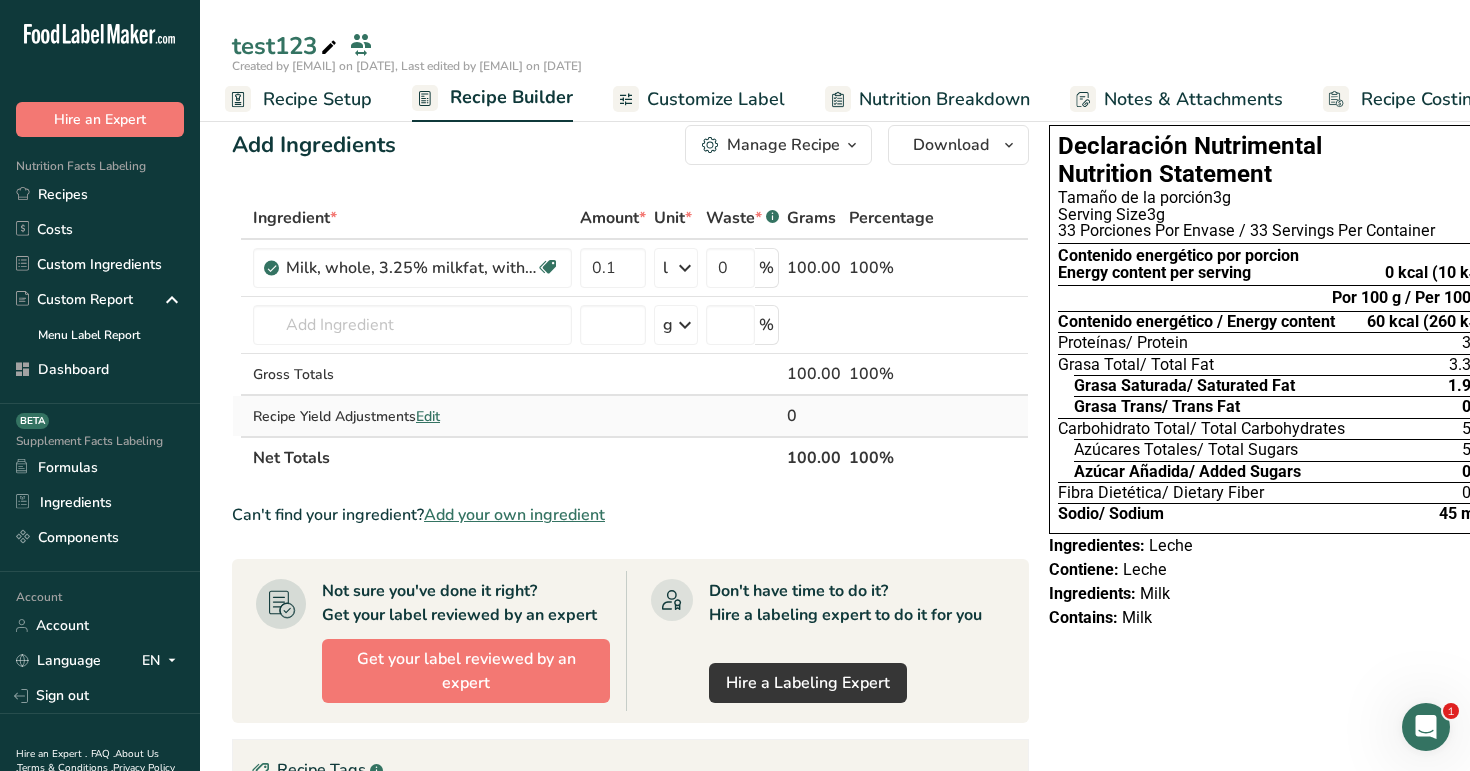 scroll, scrollTop: 0, scrollLeft: 0, axis: both 